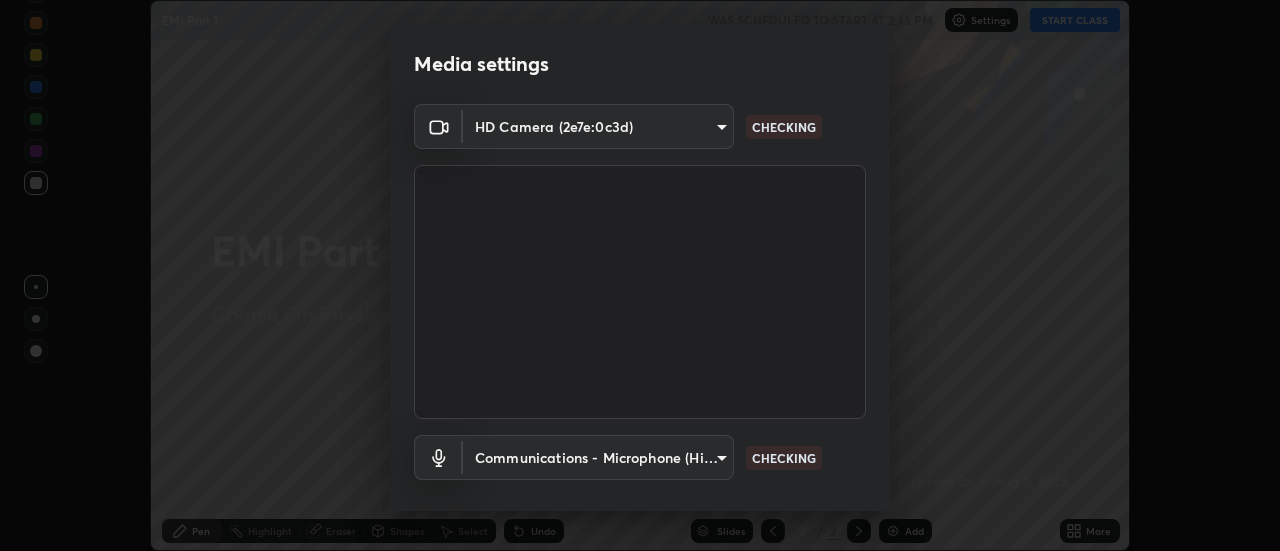 scroll, scrollTop: 0, scrollLeft: 0, axis: both 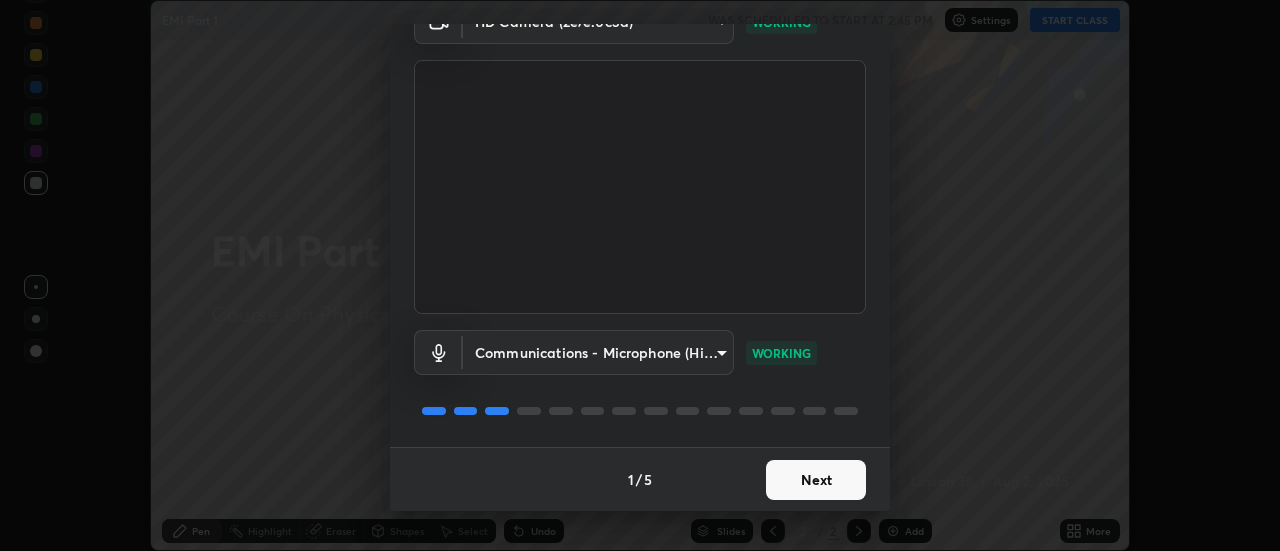 click on "Next" at bounding box center [816, 480] 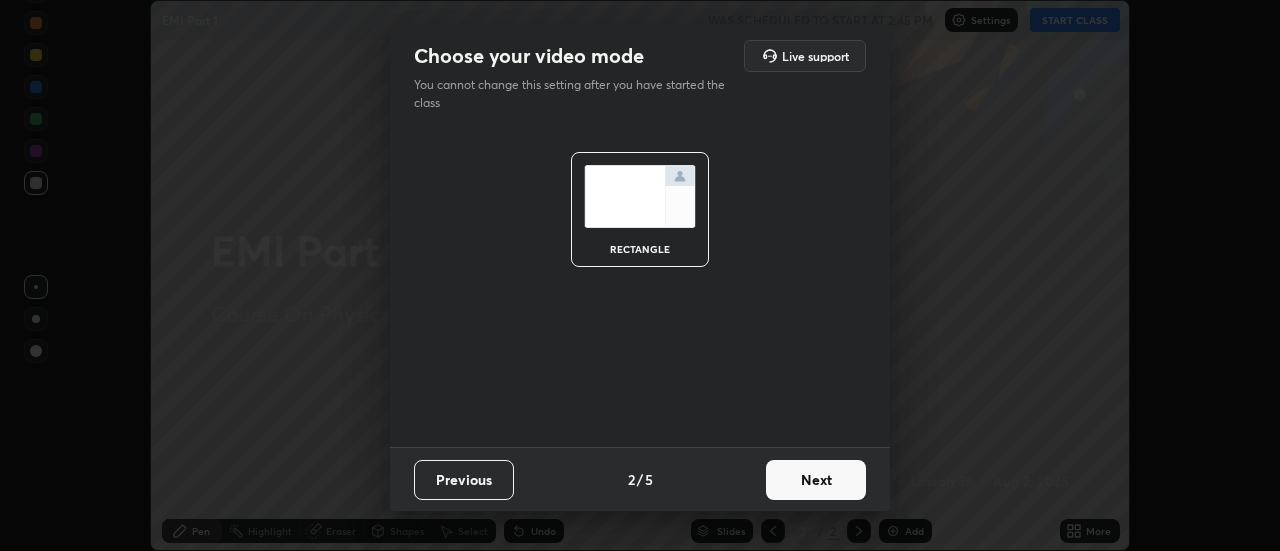 click on "Next" at bounding box center [816, 480] 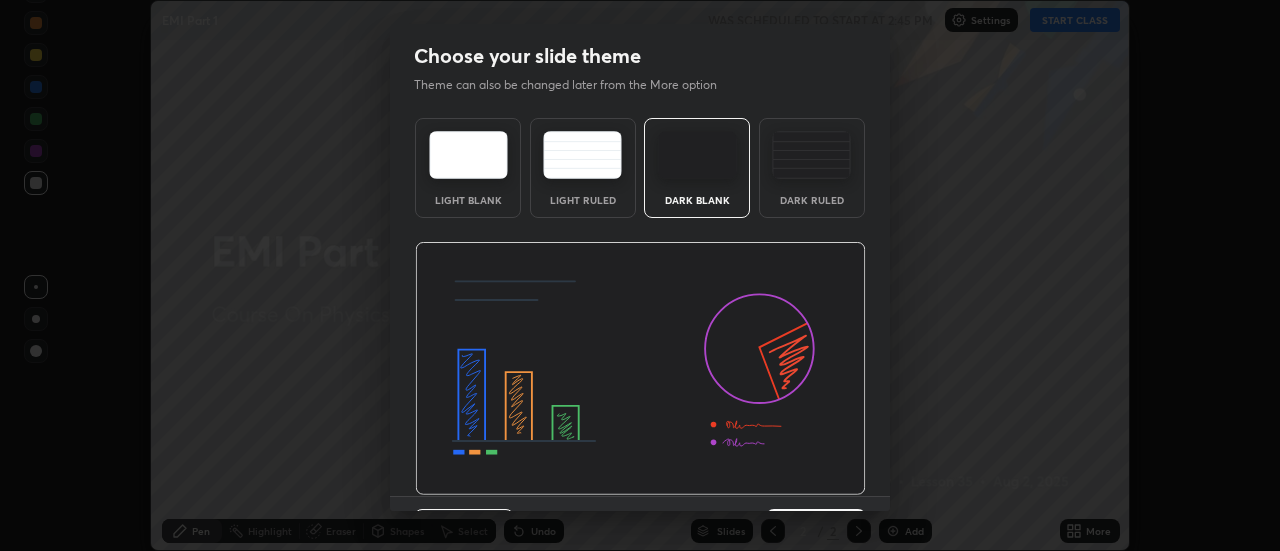 scroll, scrollTop: 49, scrollLeft: 0, axis: vertical 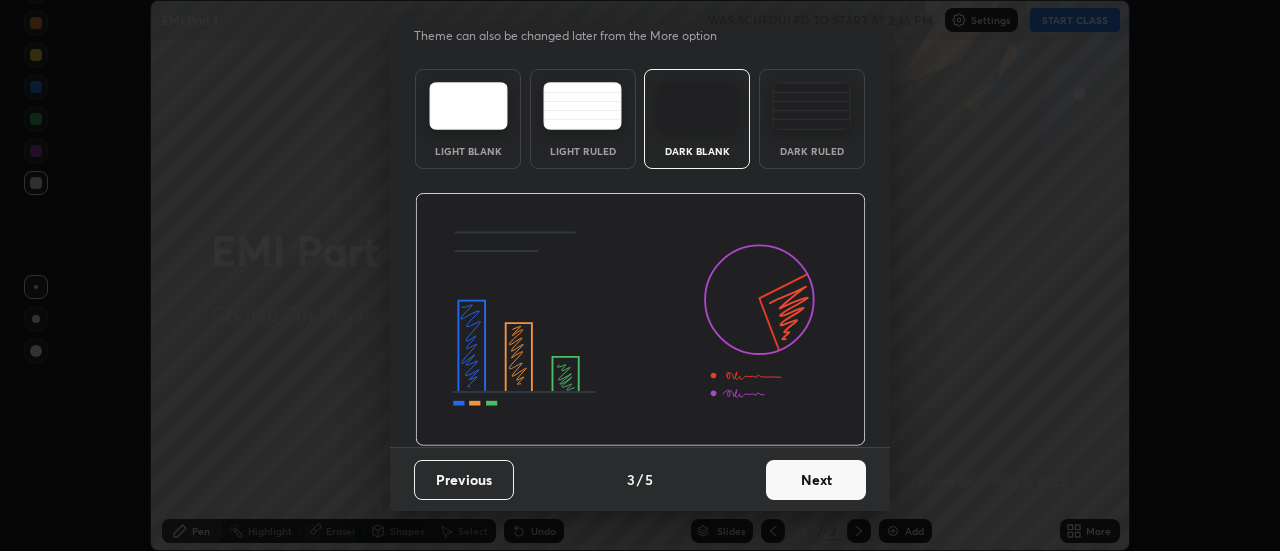 click on "Next" at bounding box center [816, 480] 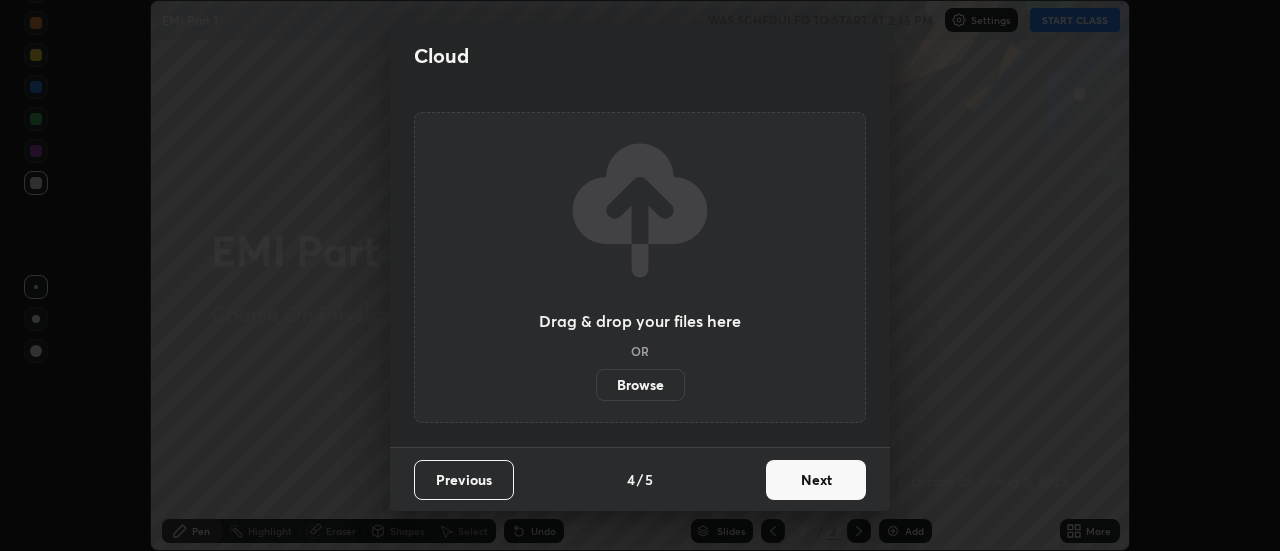 click on "Next" at bounding box center [816, 480] 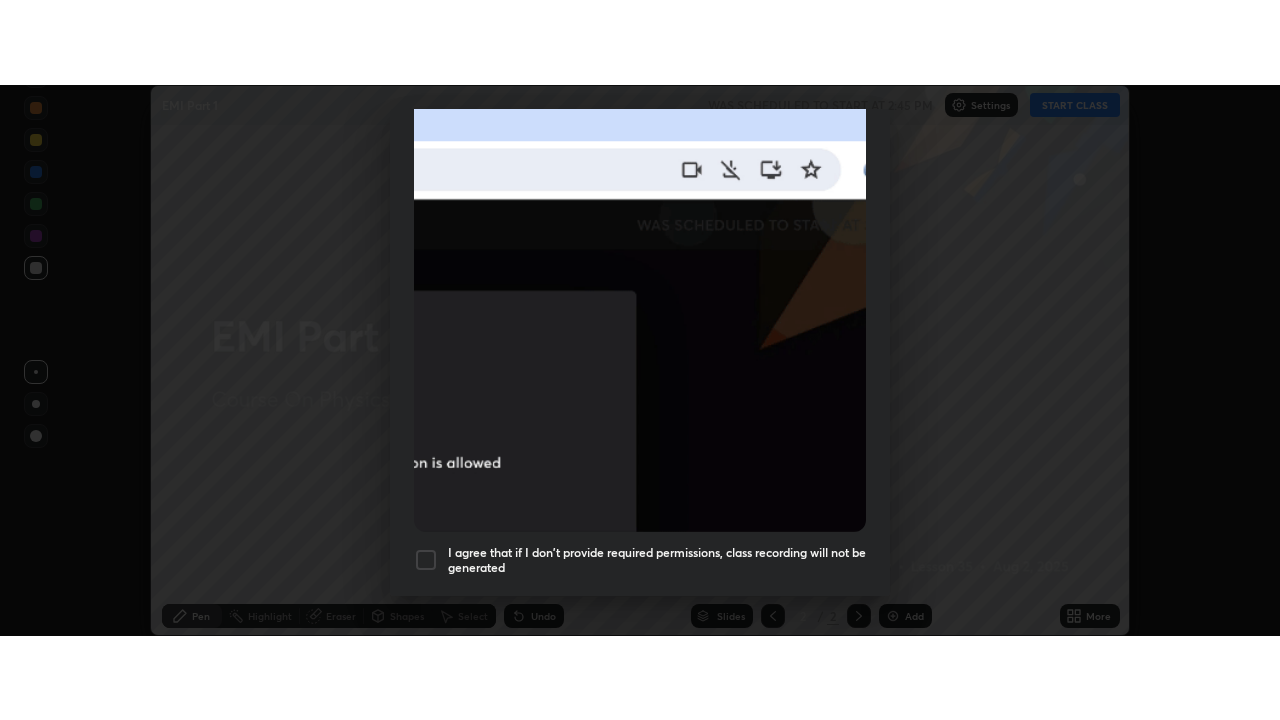 scroll, scrollTop: 513, scrollLeft: 0, axis: vertical 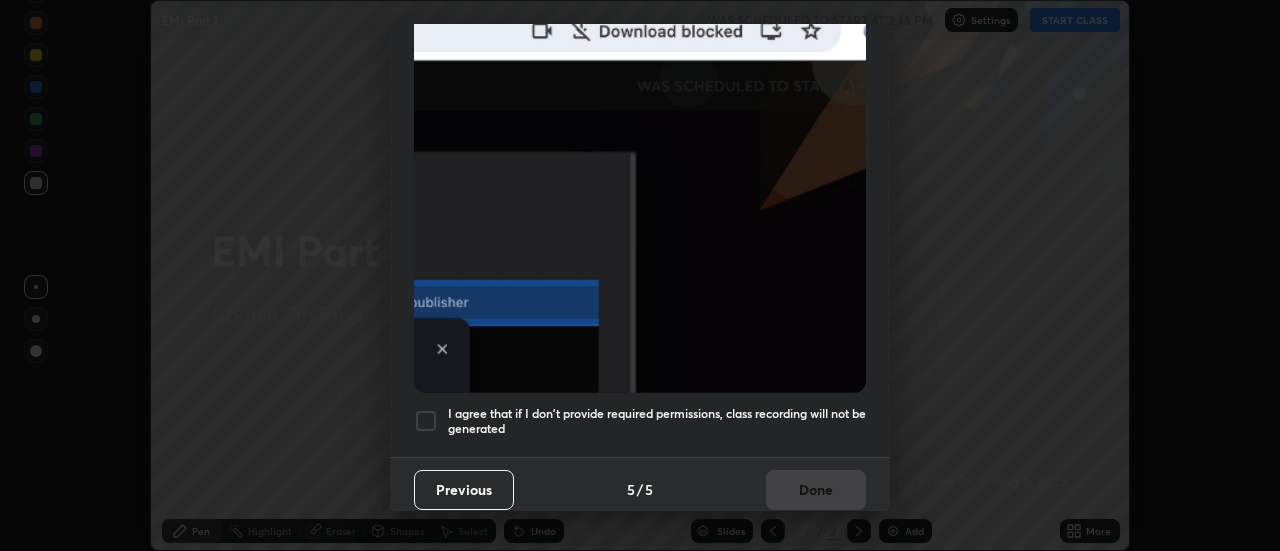 click on "I agree that if I don't provide required permissions, class recording will not be generated" at bounding box center (657, 421) 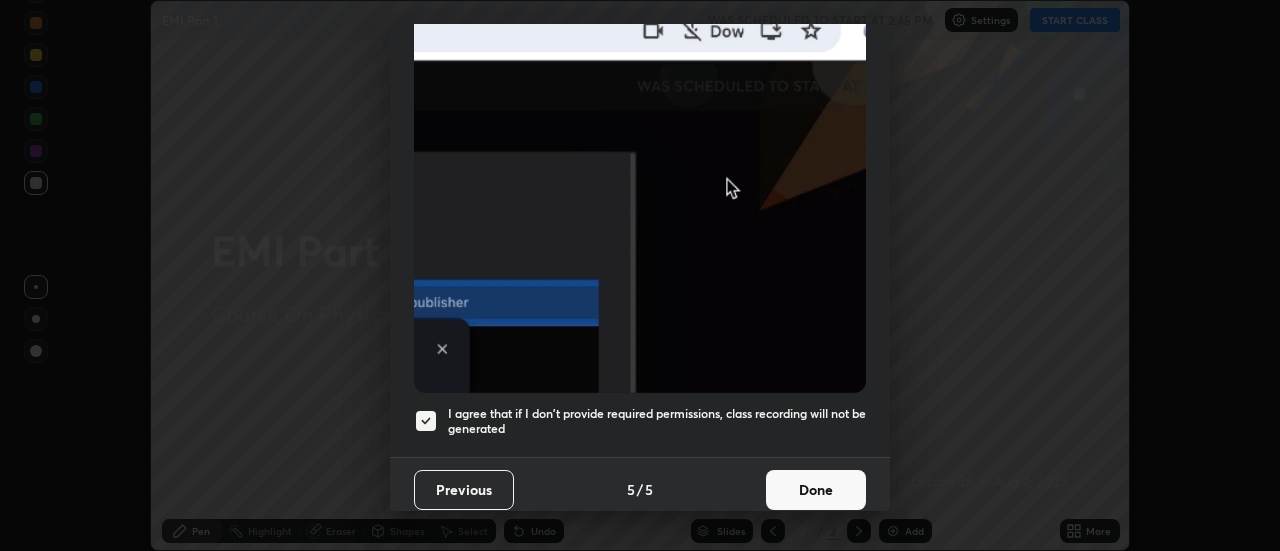 click on "Done" at bounding box center [816, 490] 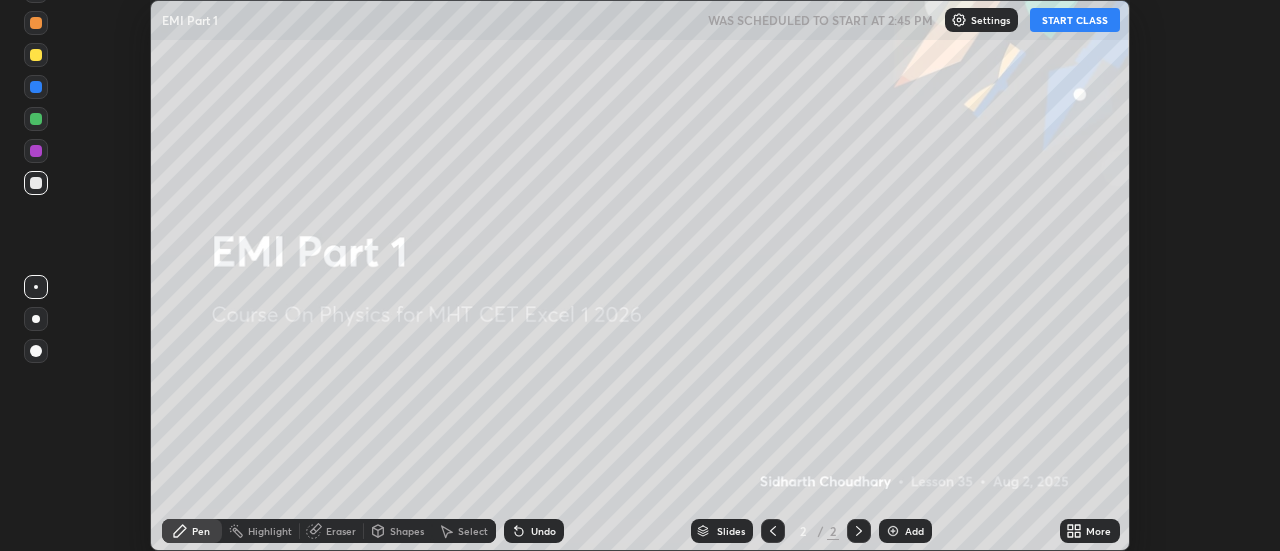 click on "START CLASS" at bounding box center [1075, 20] 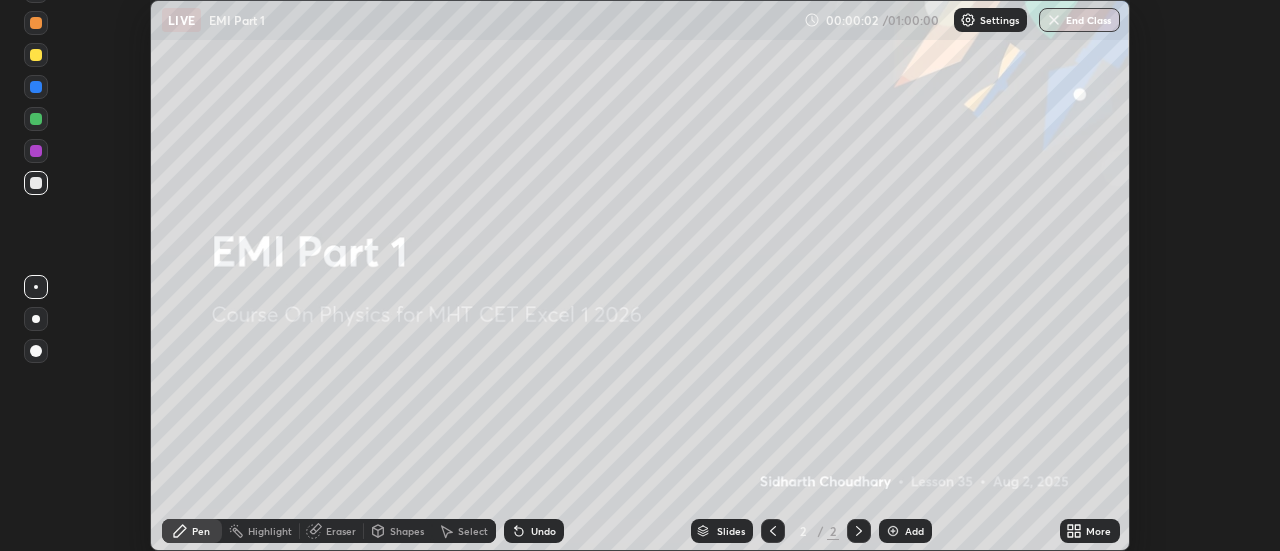 click 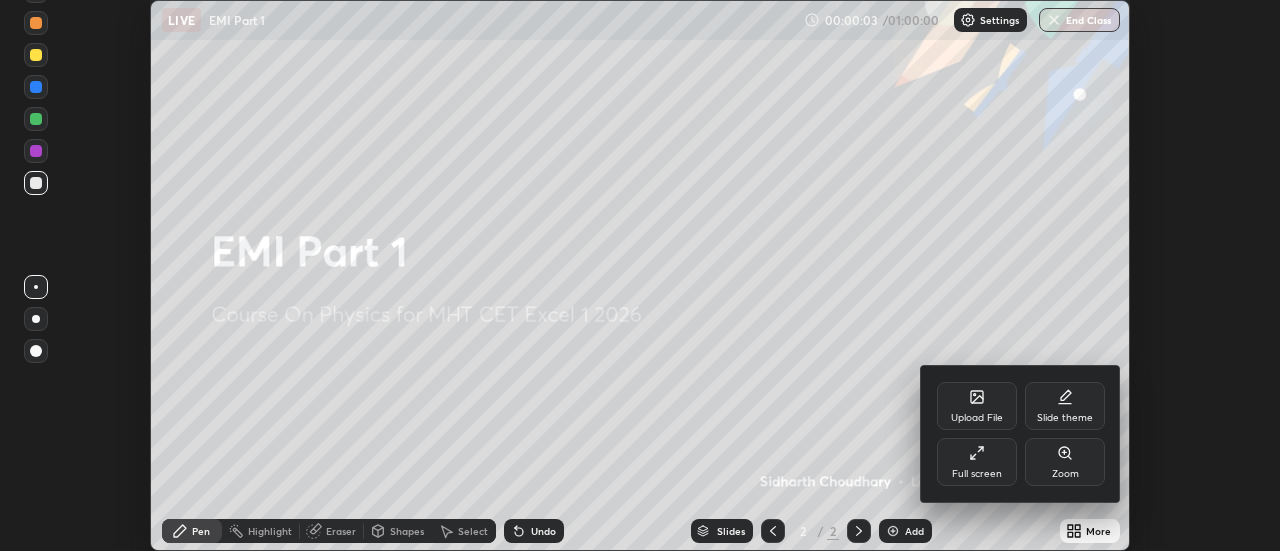 click on "Full screen" at bounding box center (977, 462) 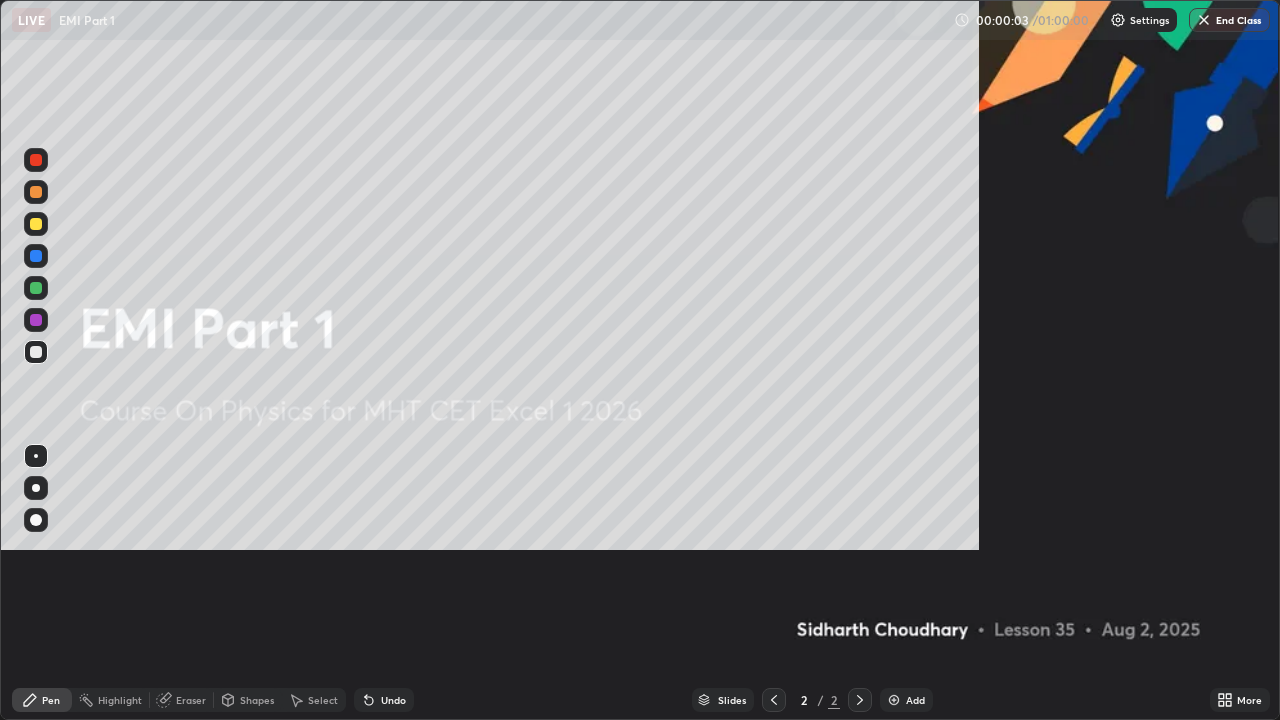 scroll, scrollTop: 99280, scrollLeft: 98720, axis: both 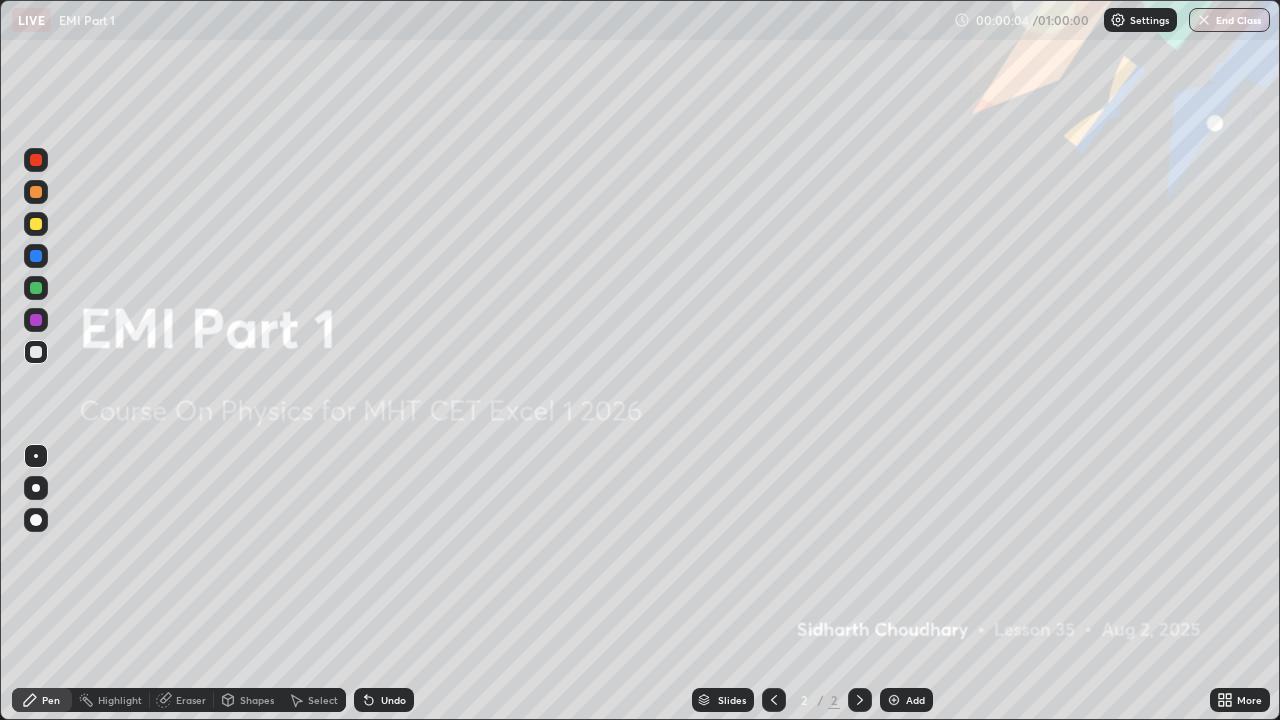 click at bounding box center [894, 700] 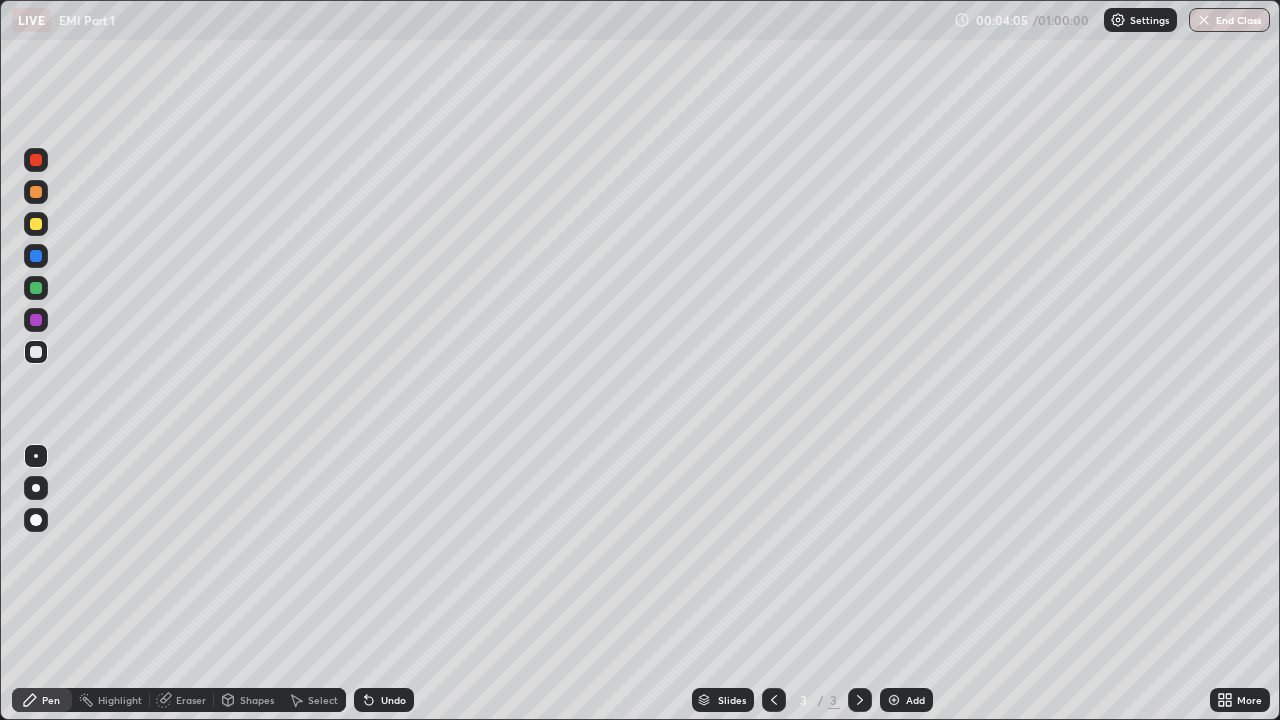 click at bounding box center [36, 488] 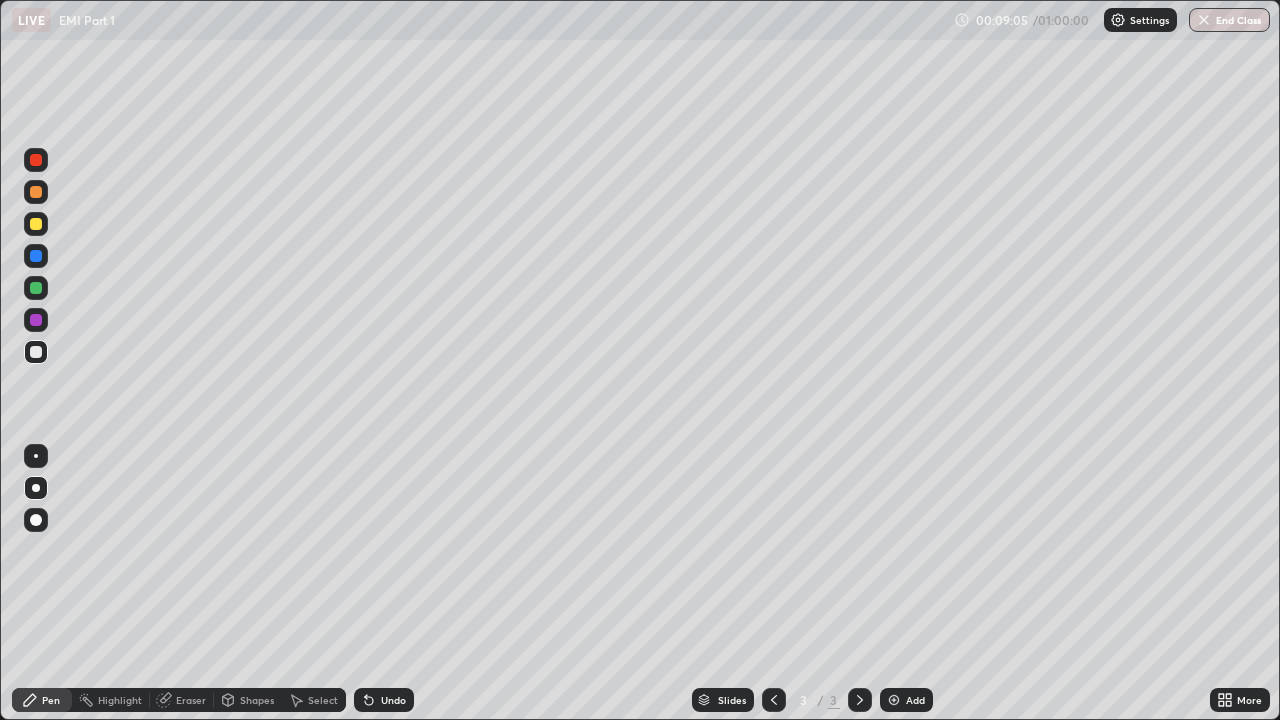click at bounding box center [36, 224] 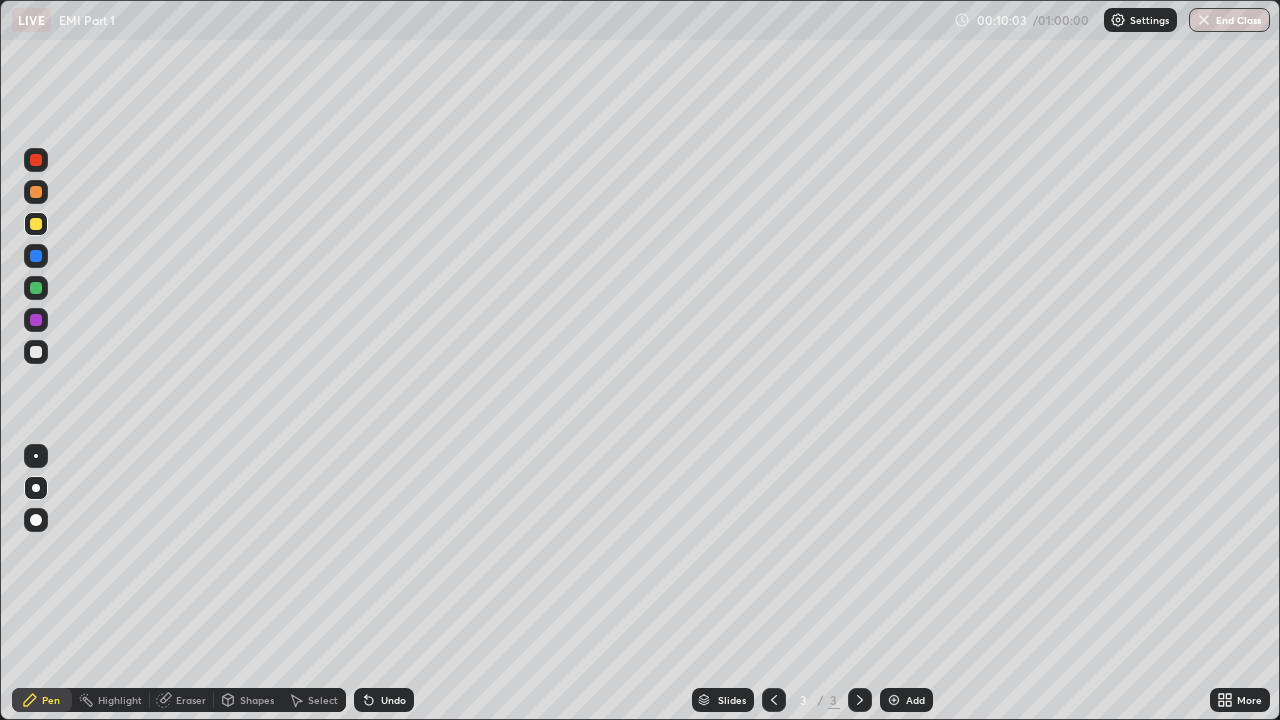 click at bounding box center [36, 192] 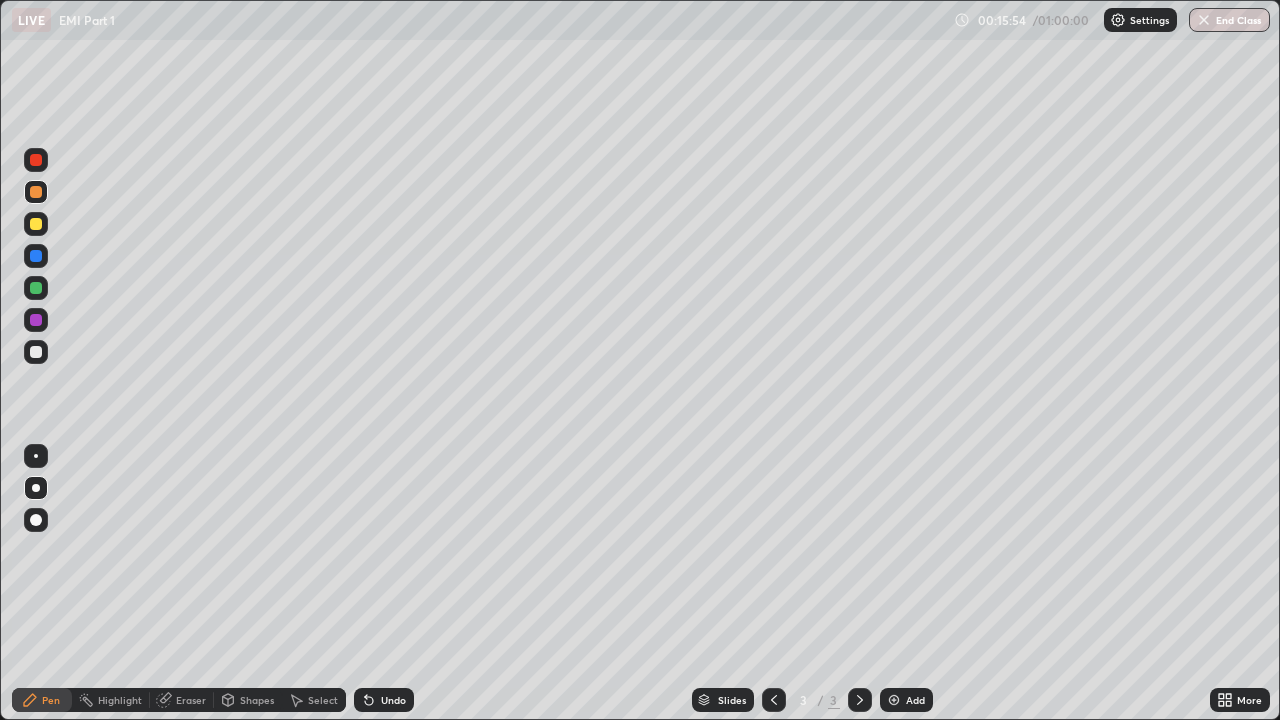 click at bounding box center [894, 700] 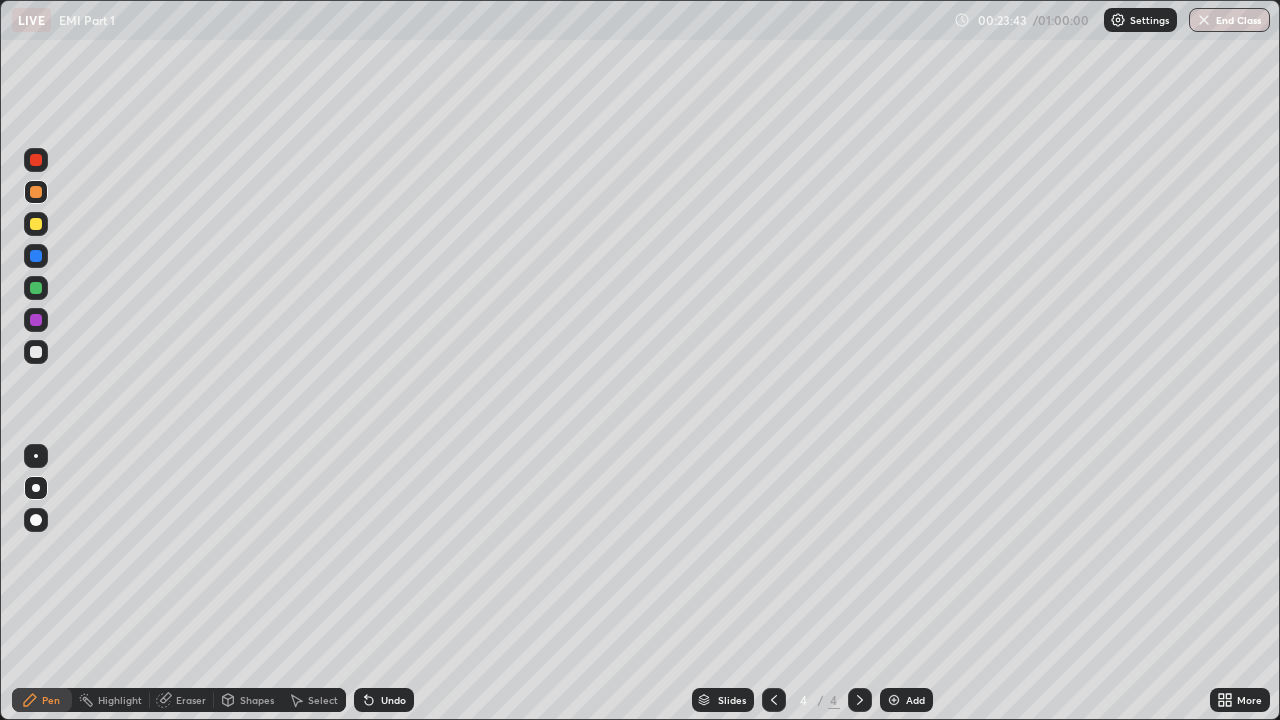 click 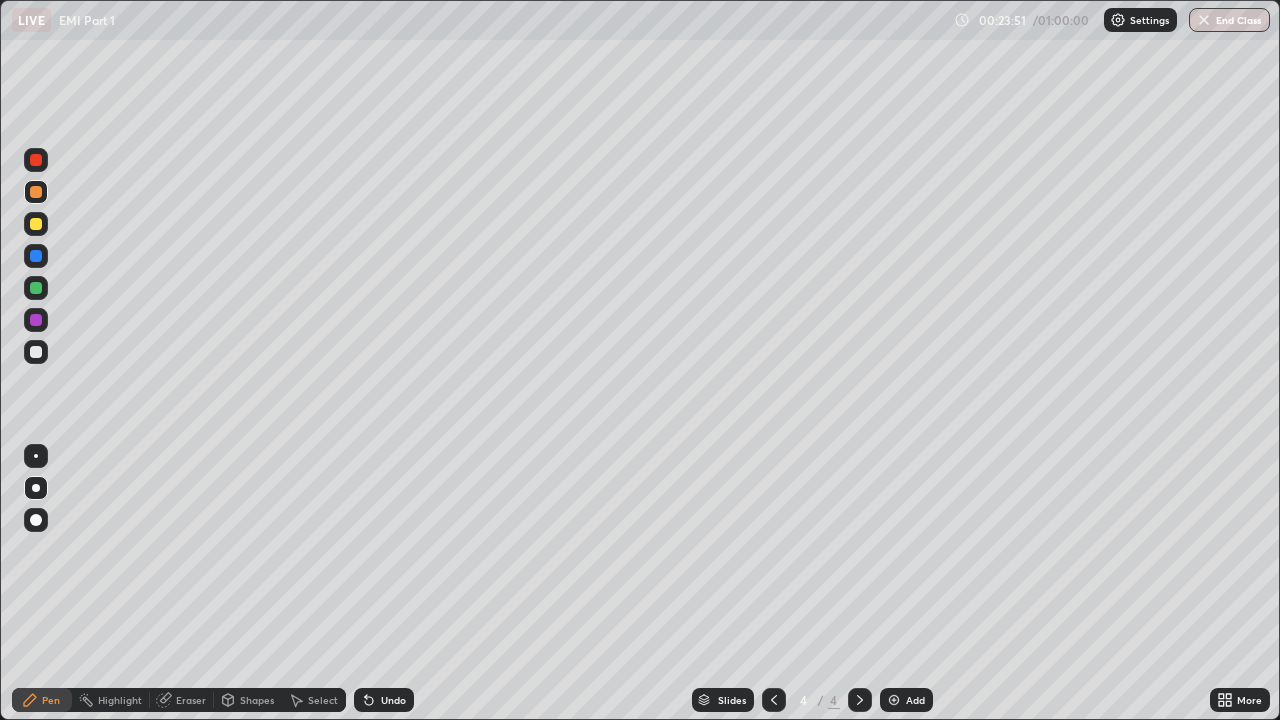 click on "Add" at bounding box center (906, 700) 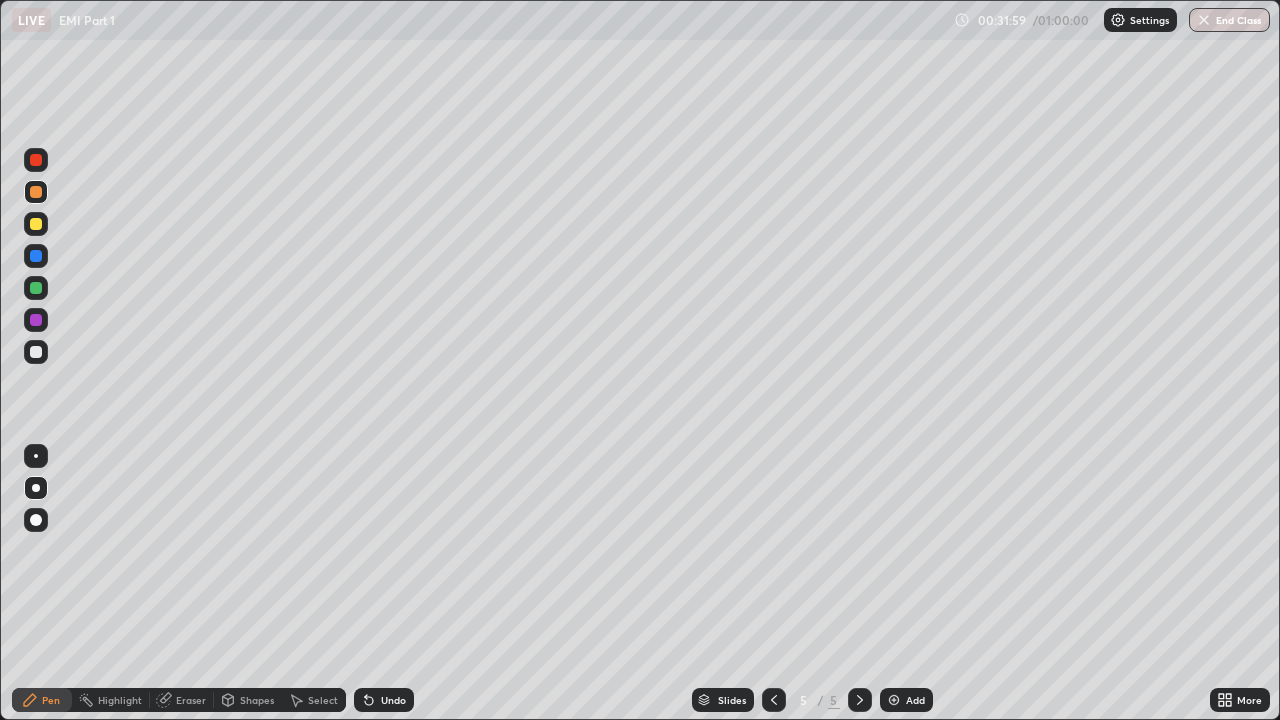 click on "Add" at bounding box center (915, 700) 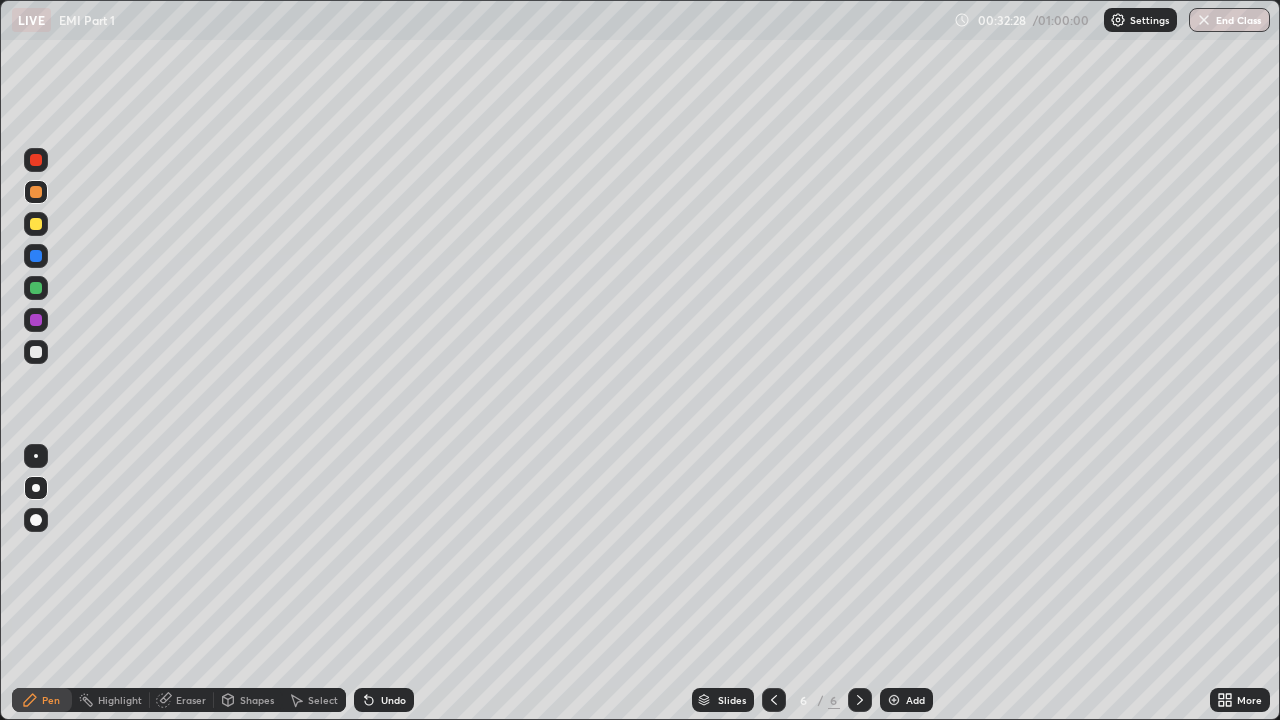 click at bounding box center (36, 224) 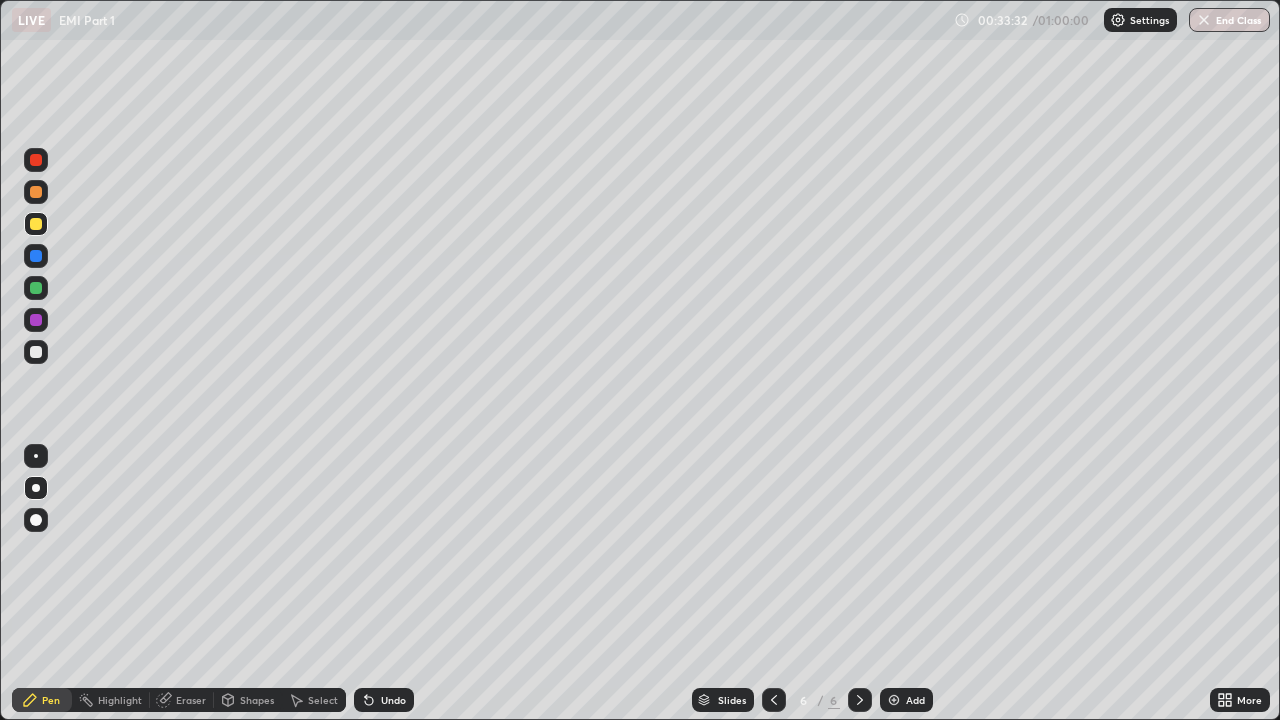 click at bounding box center [36, 256] 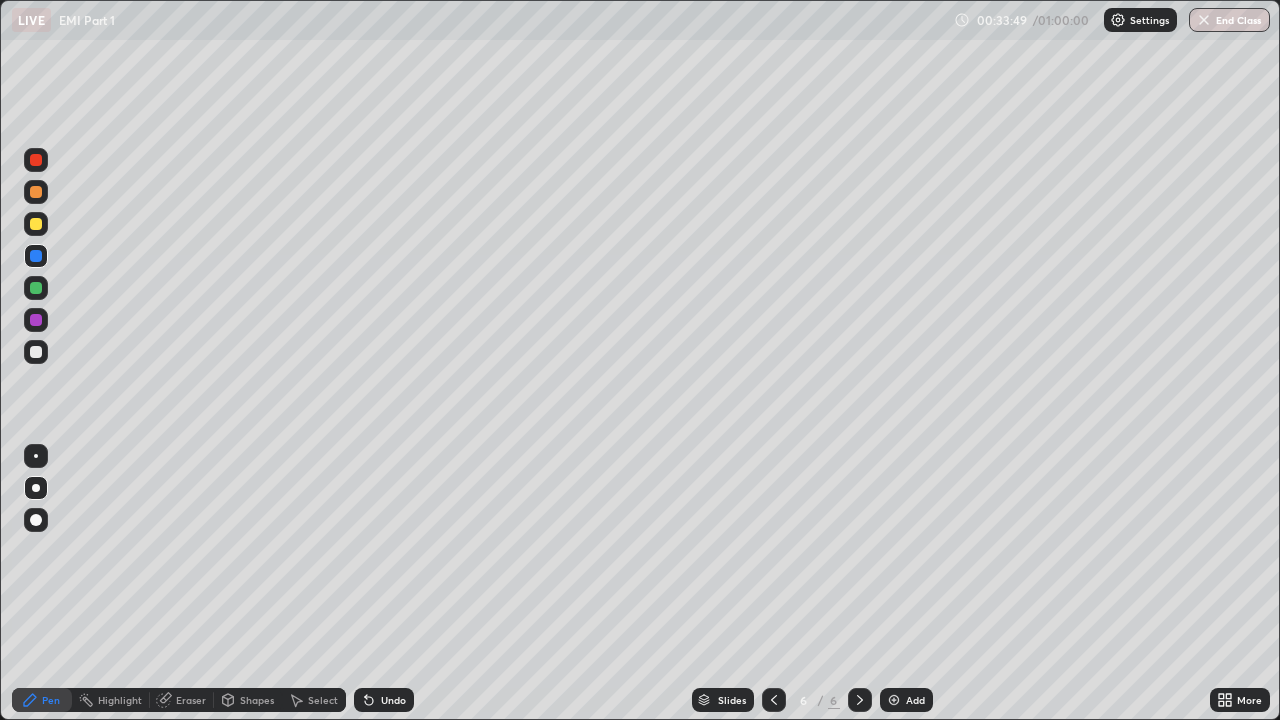 click at bounding box center [36, 192] 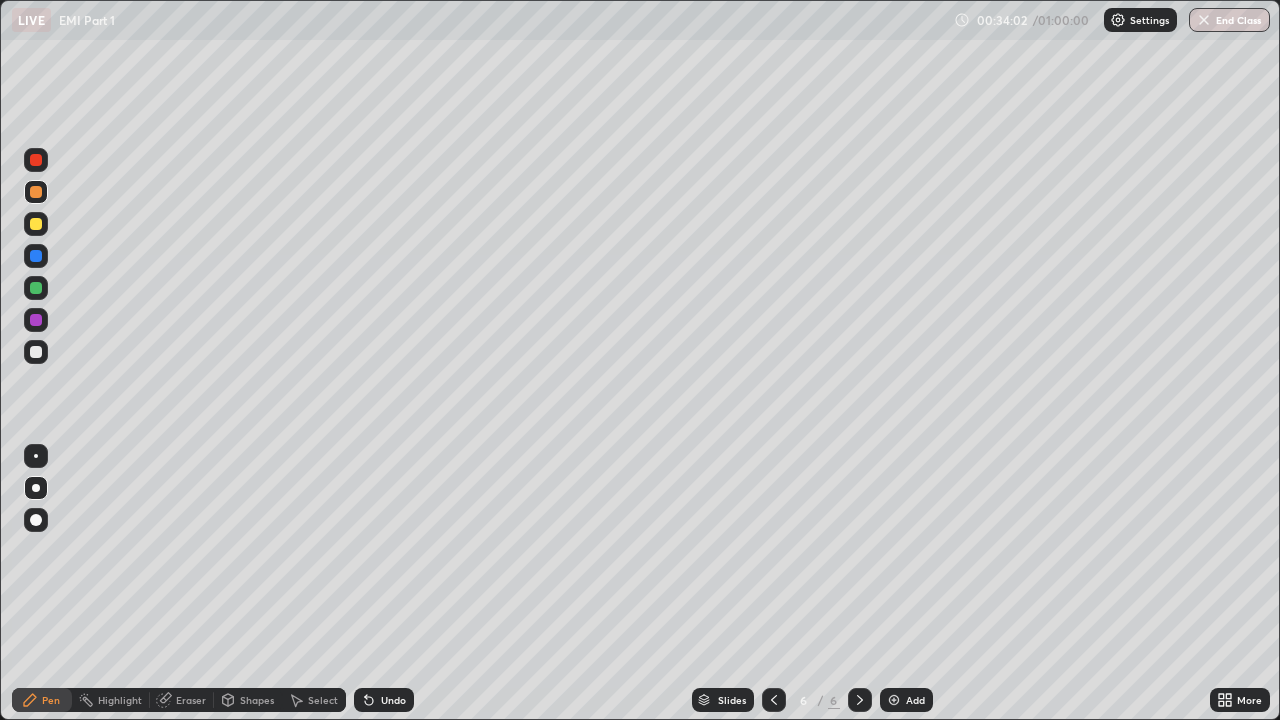 click at bounding box center [36, 224] 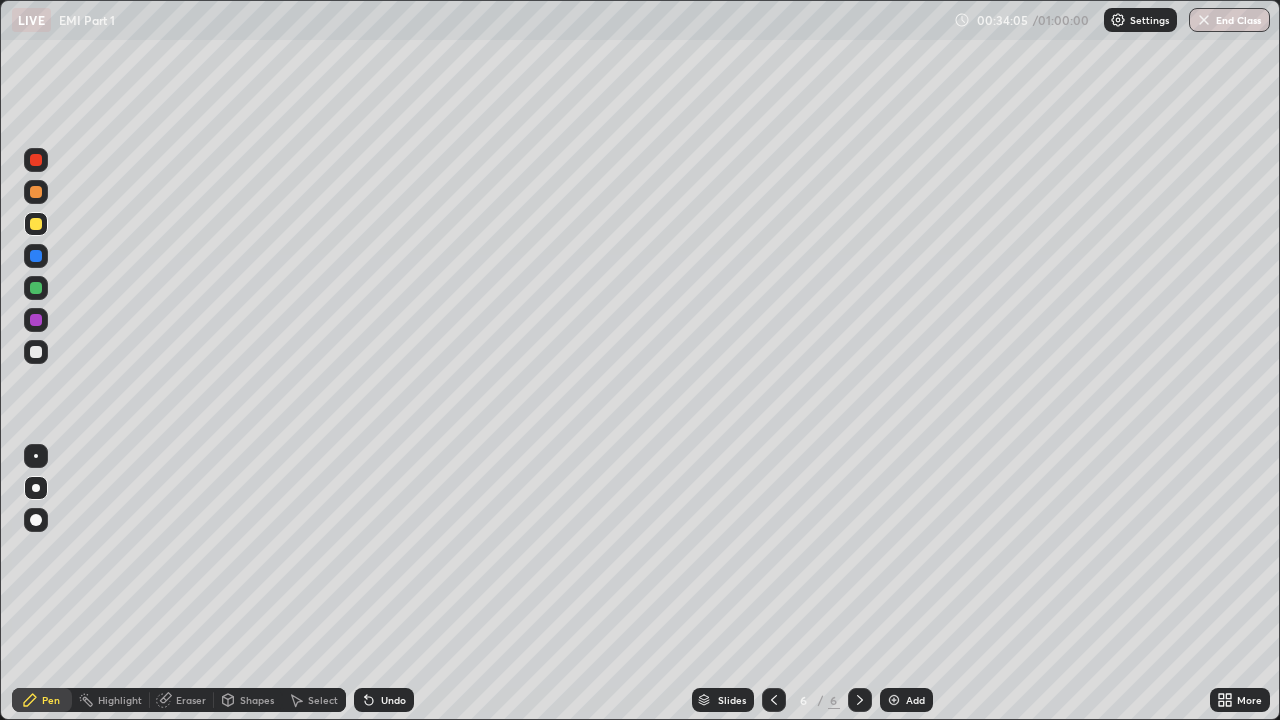 click at bounding box center (36, 224) 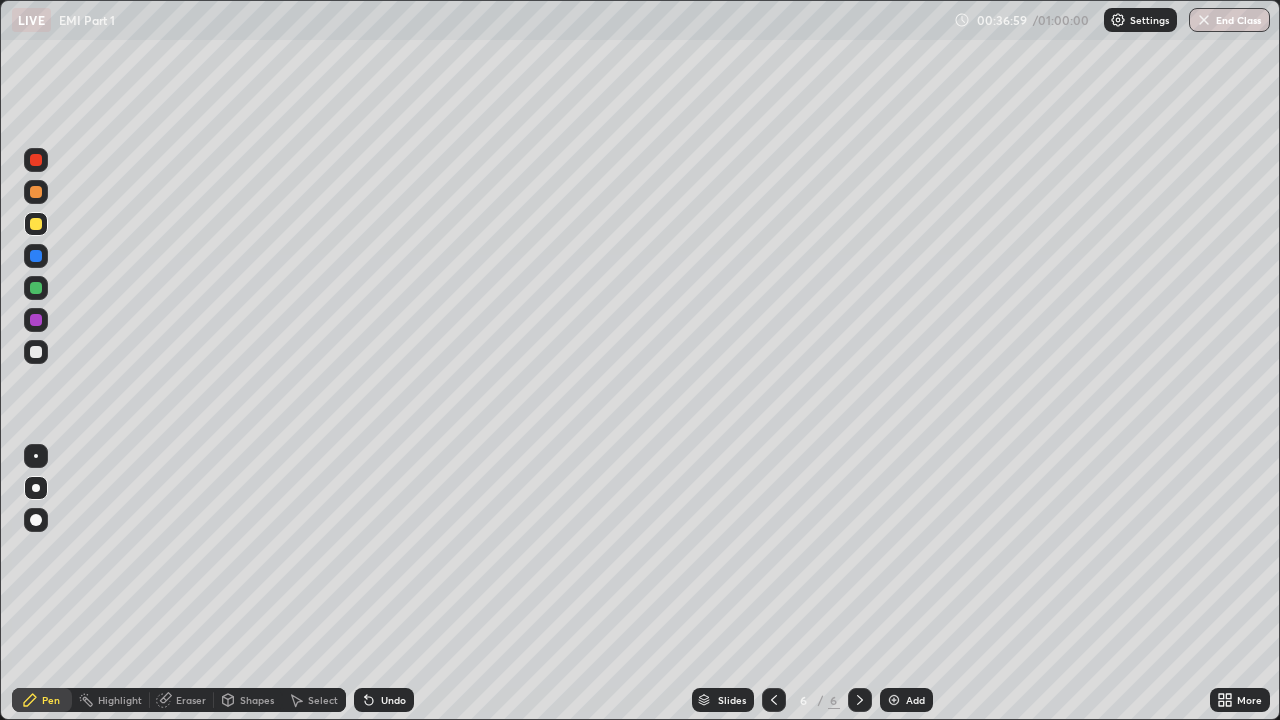 click at bounding box center [894, 700] 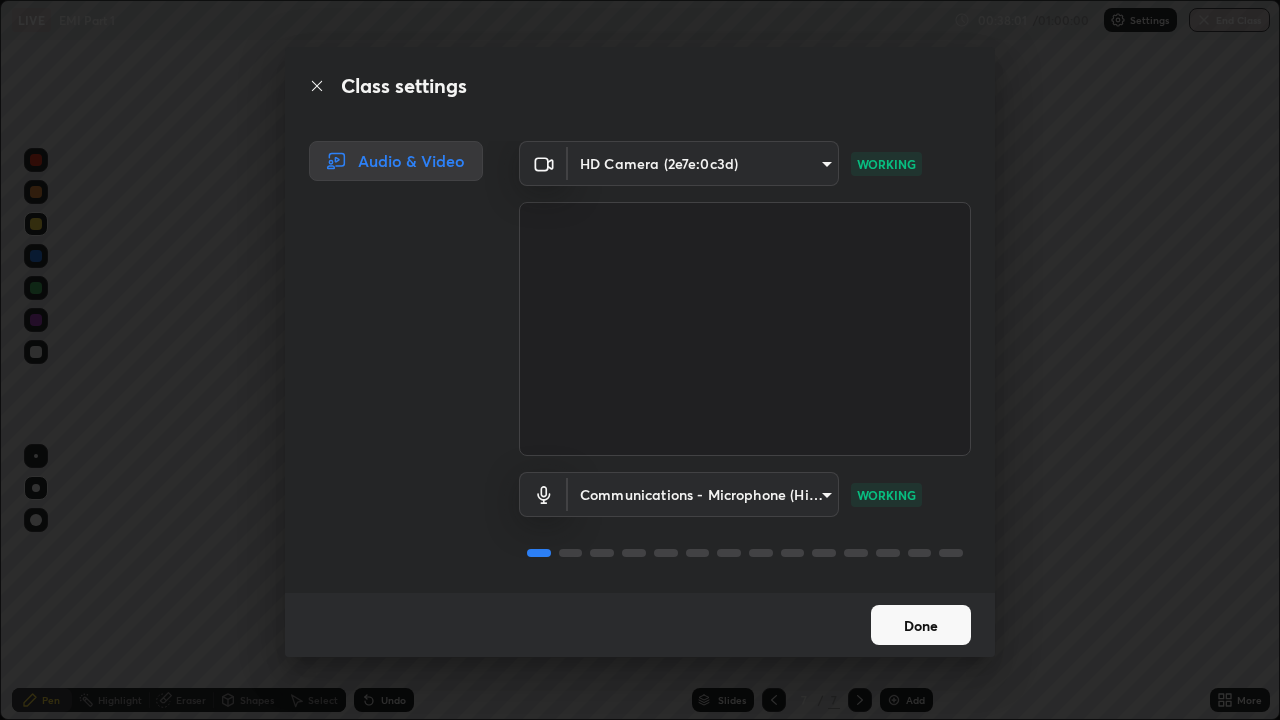 scroll, scrollTop: 2, scrollLeft: 0, axis: vertical 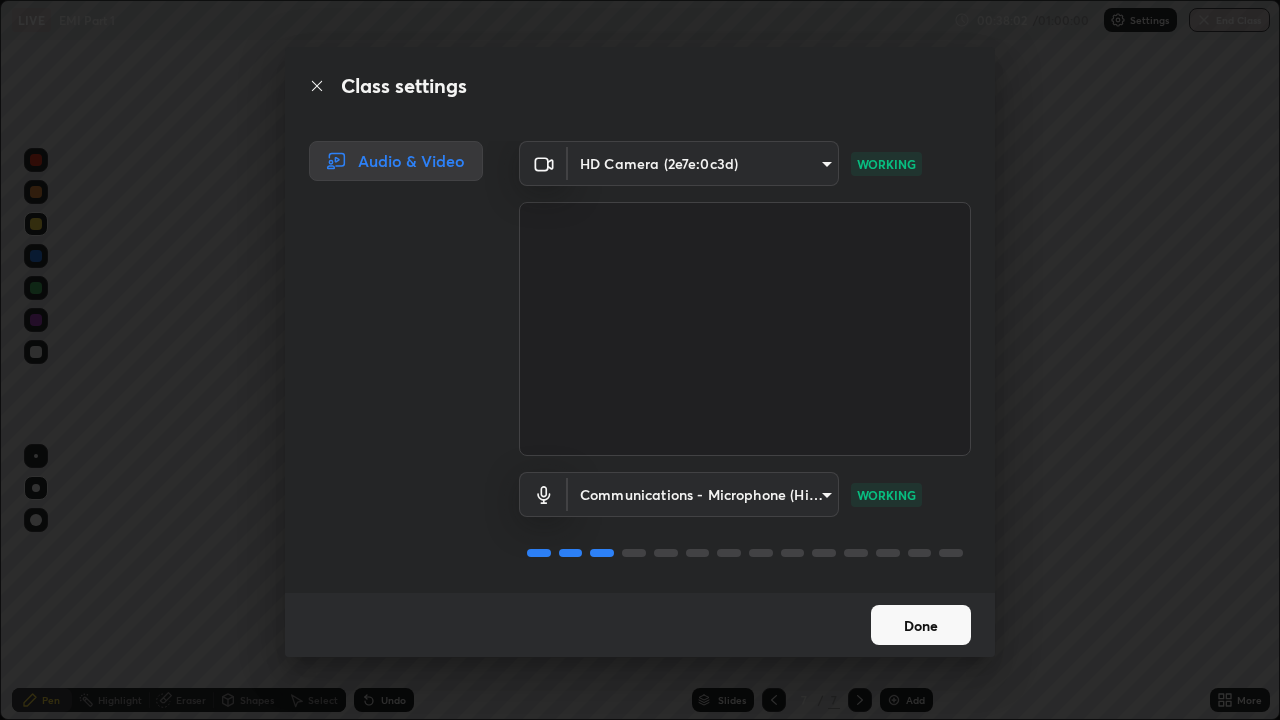 click on "Done" at bounding box center (921, 625) 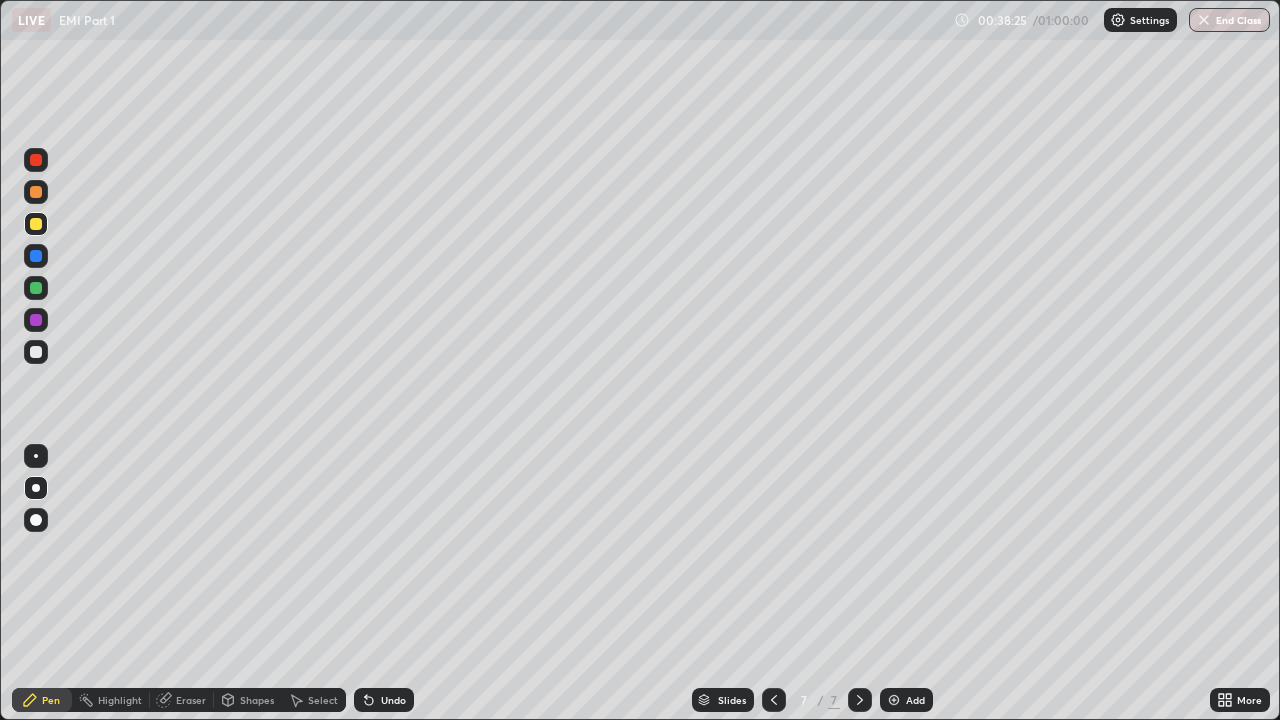 click at bounding box center [36, 352] 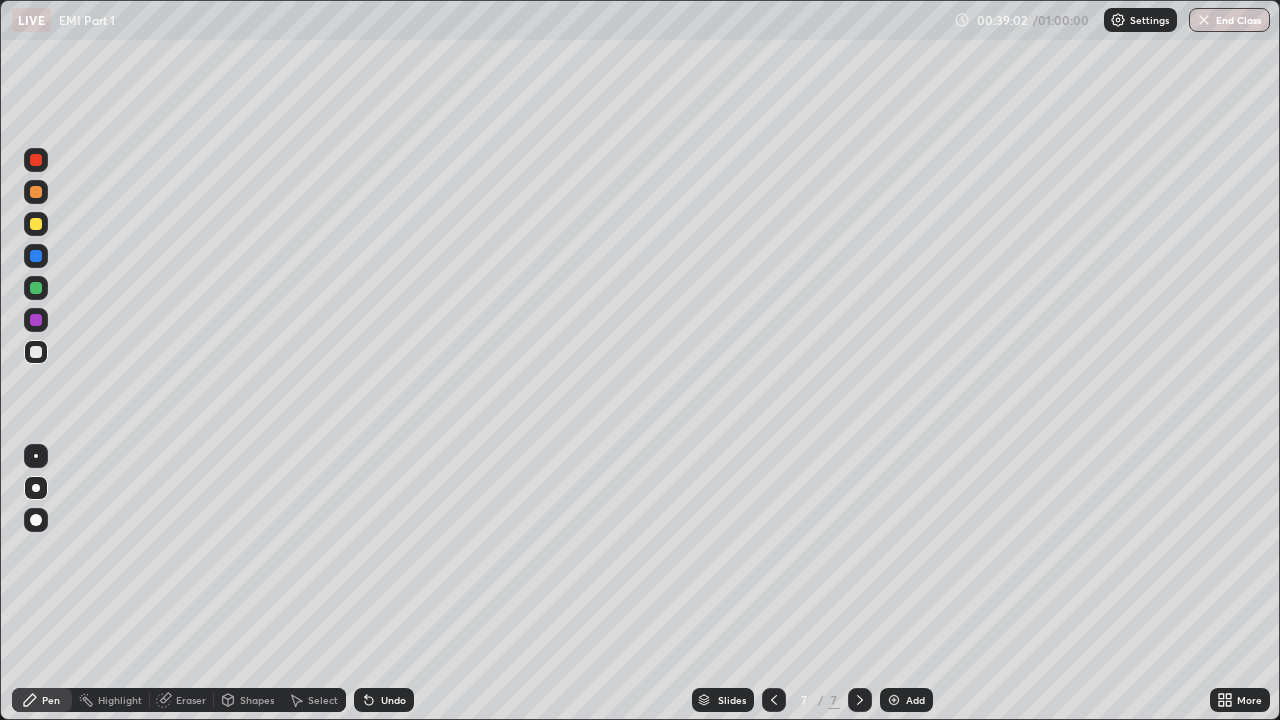 click at bounding box center [36, 352] 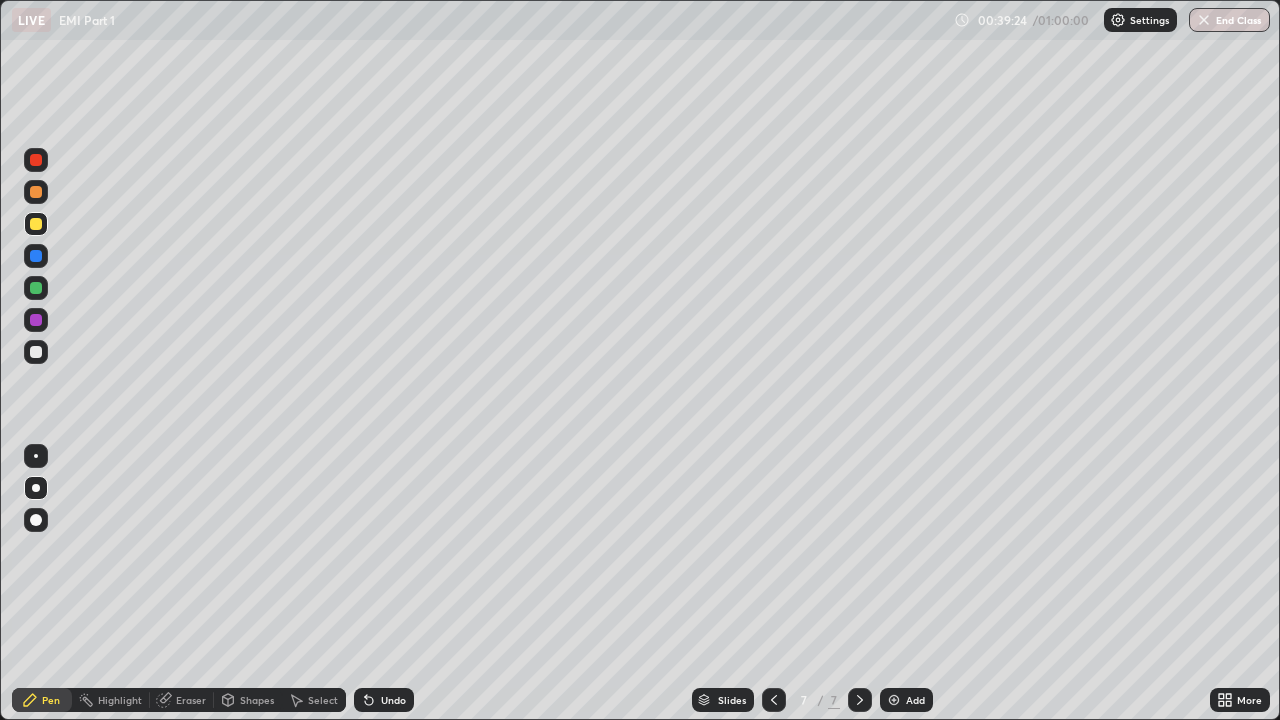 click at bounding box center [36, 192] 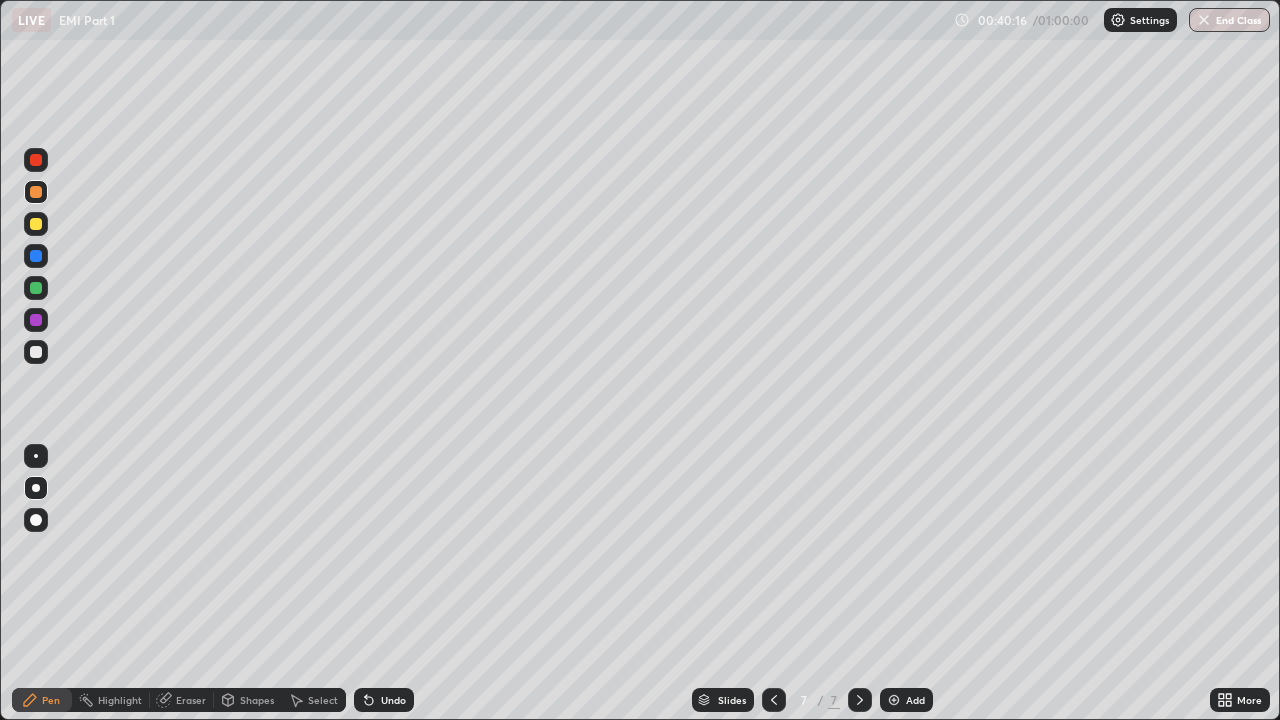 click at bounding box center [36, 224] 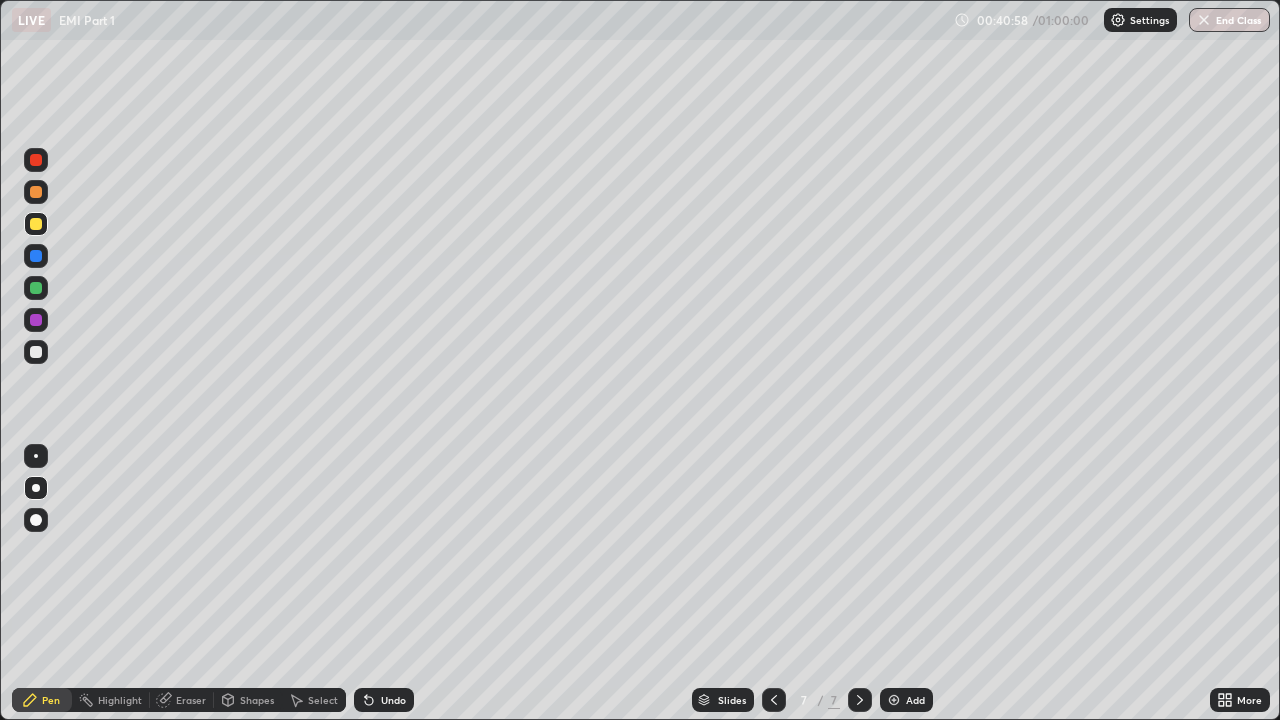 click at bounding box center [36, 224] 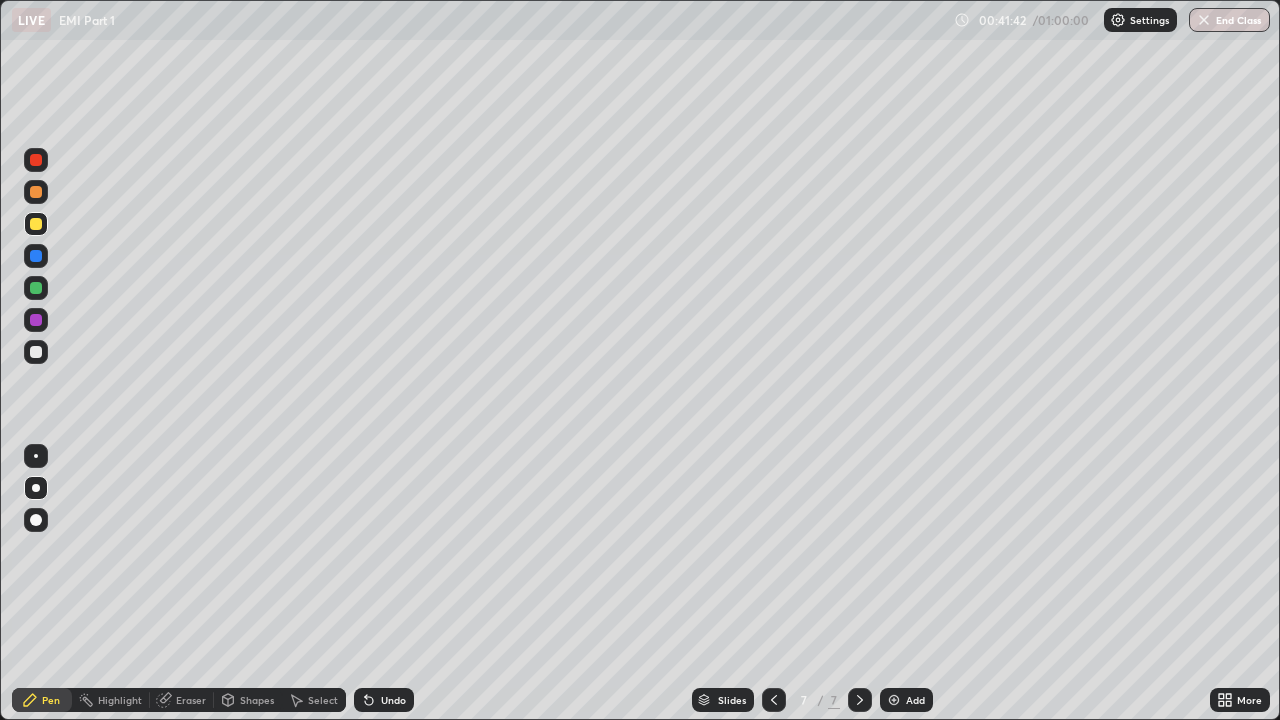 click at bounding box center [36, 224] 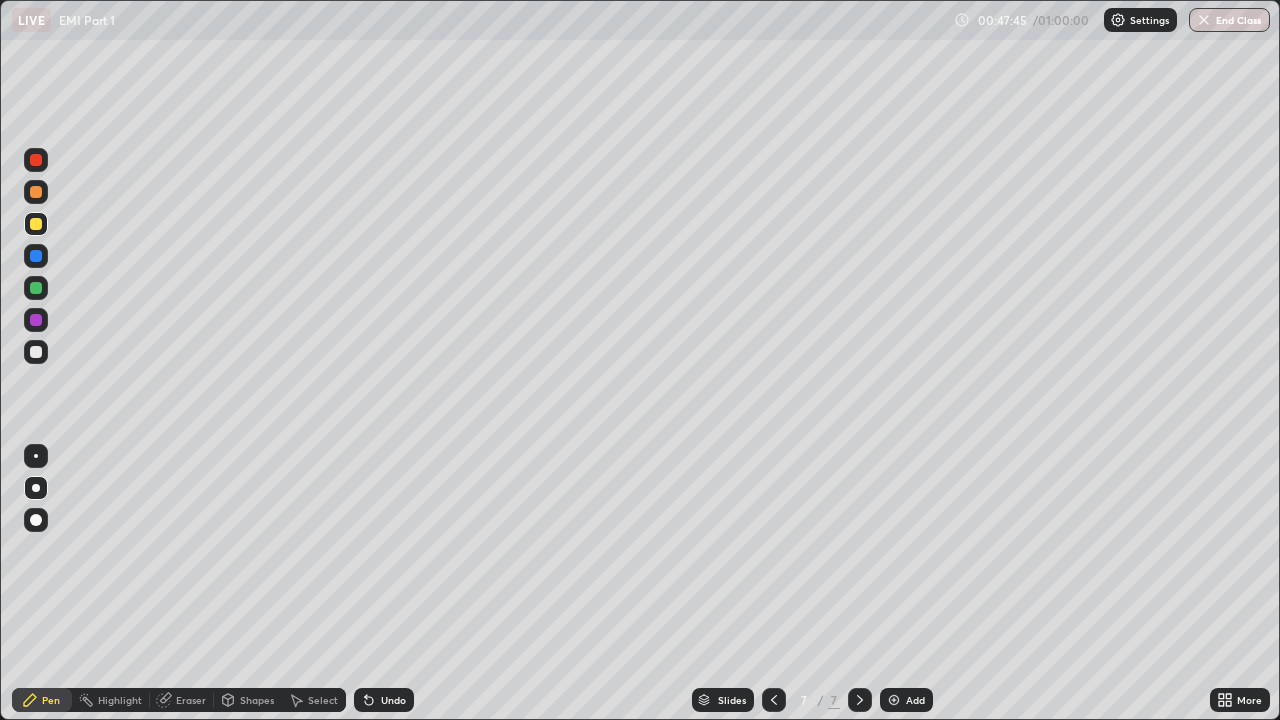 click at bounding box center [894, 700] 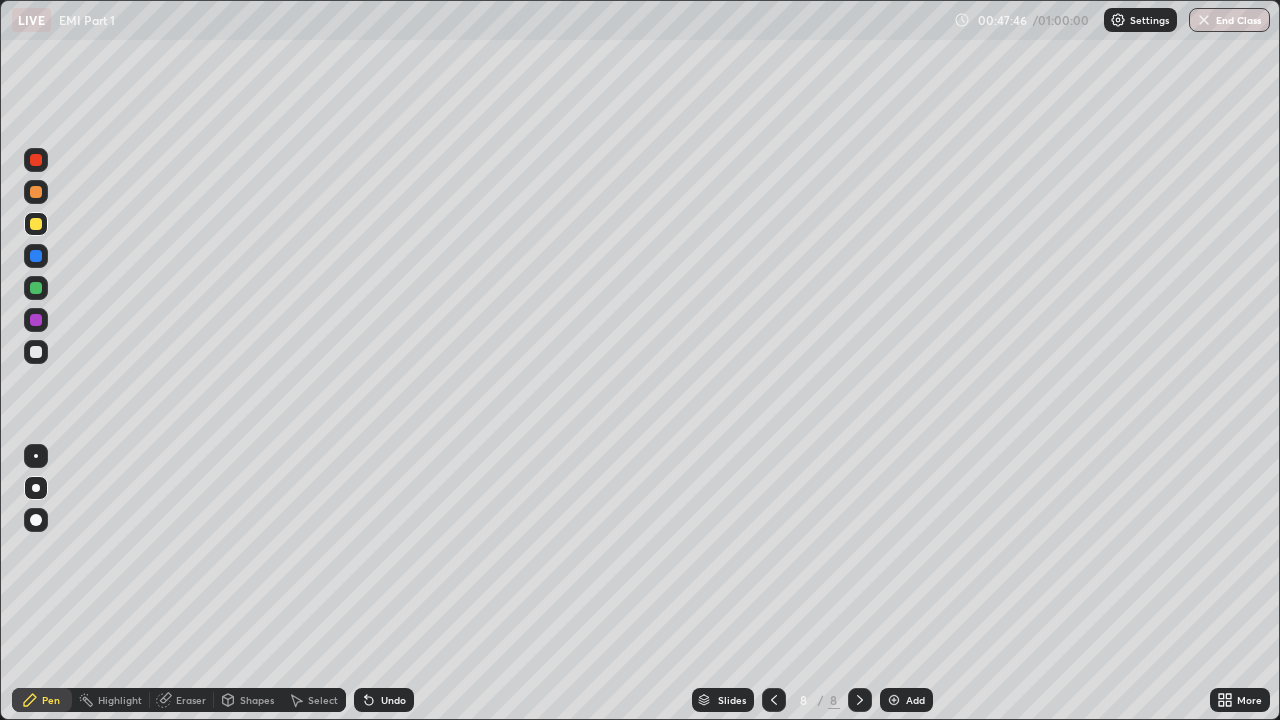 click at bounding box center (36, 352) 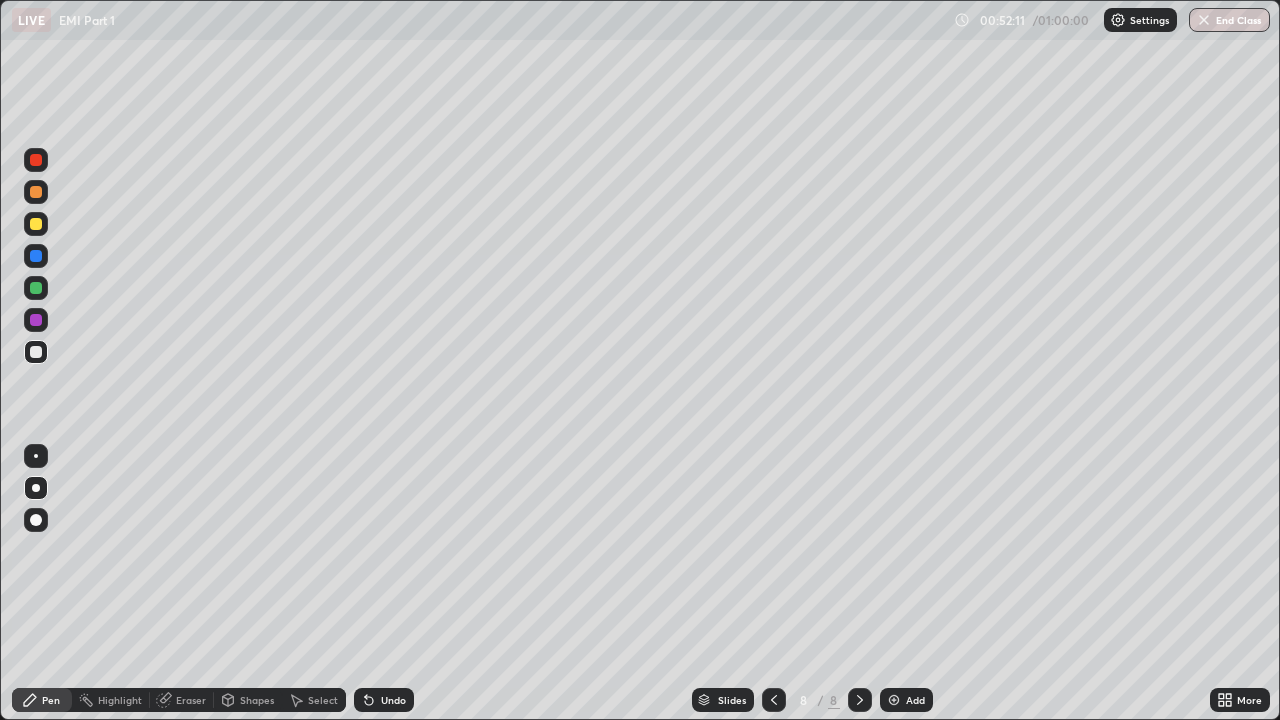 click at bounding box center (36, 352) 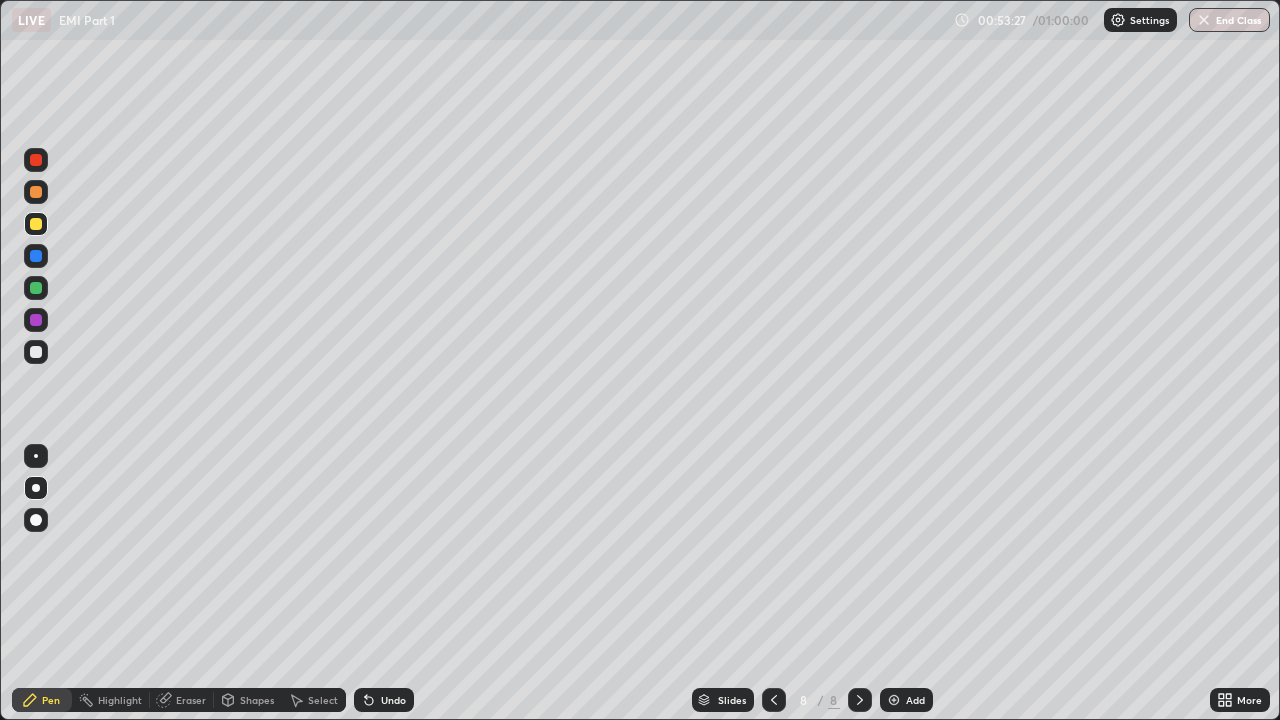click at bounding box center [36, 352] 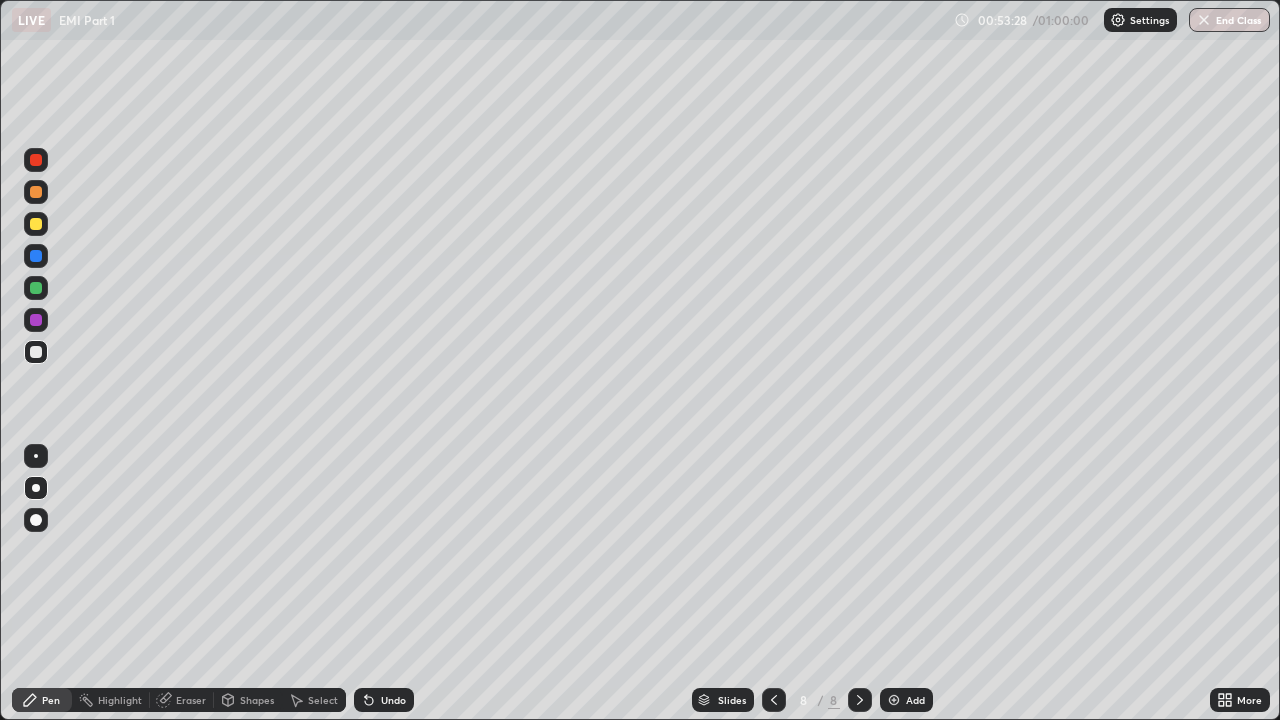 click at bounding box center (36, 352) 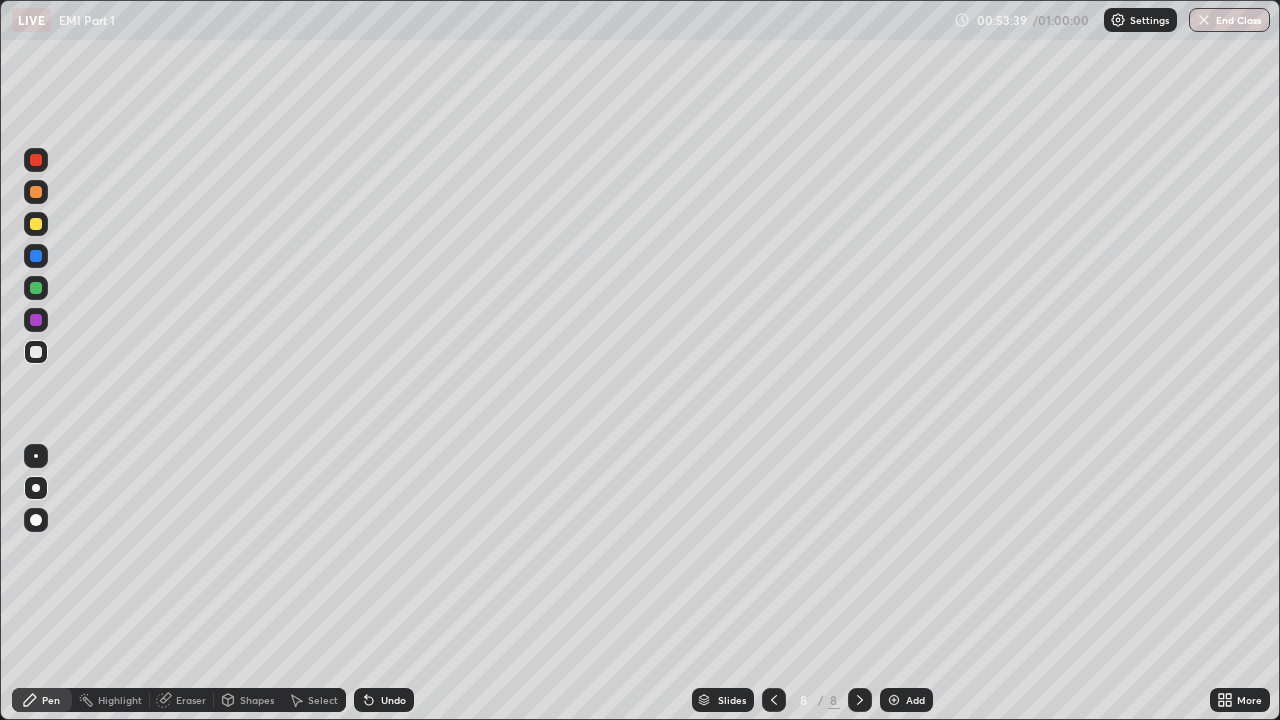 click on "Undo" at bounding box center (393, 700) 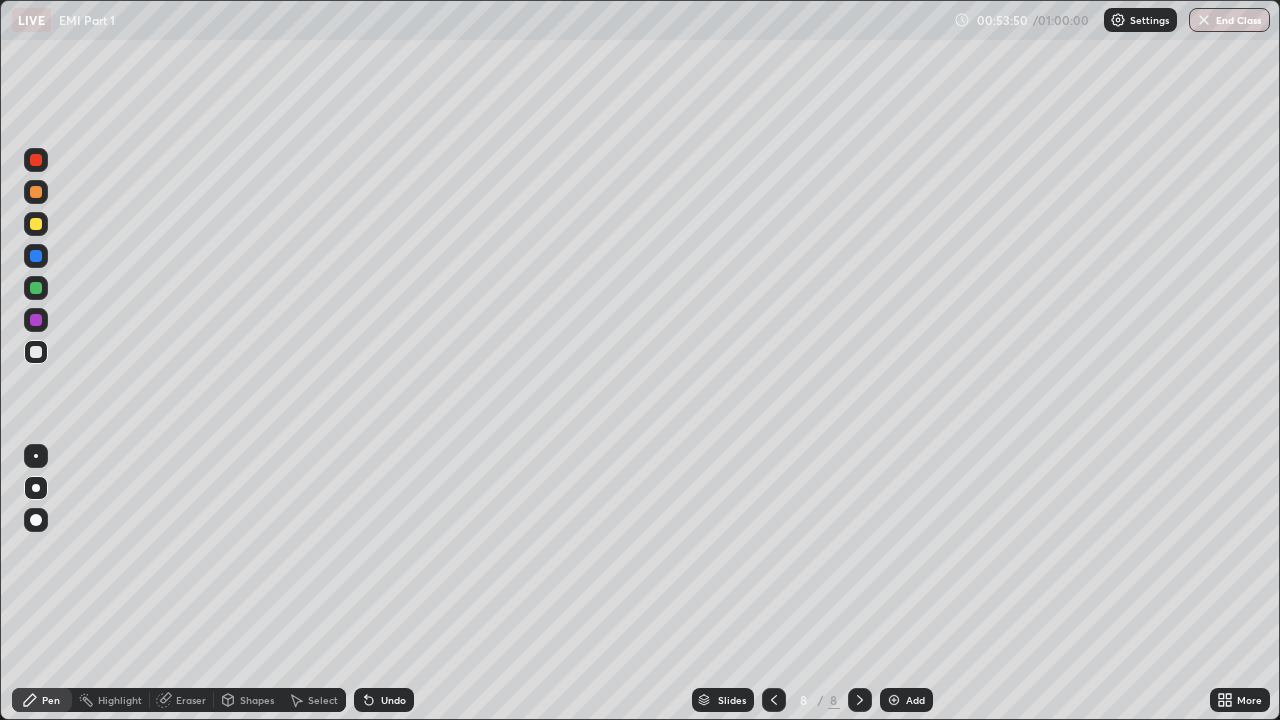 click at bounding box center (36, 224) 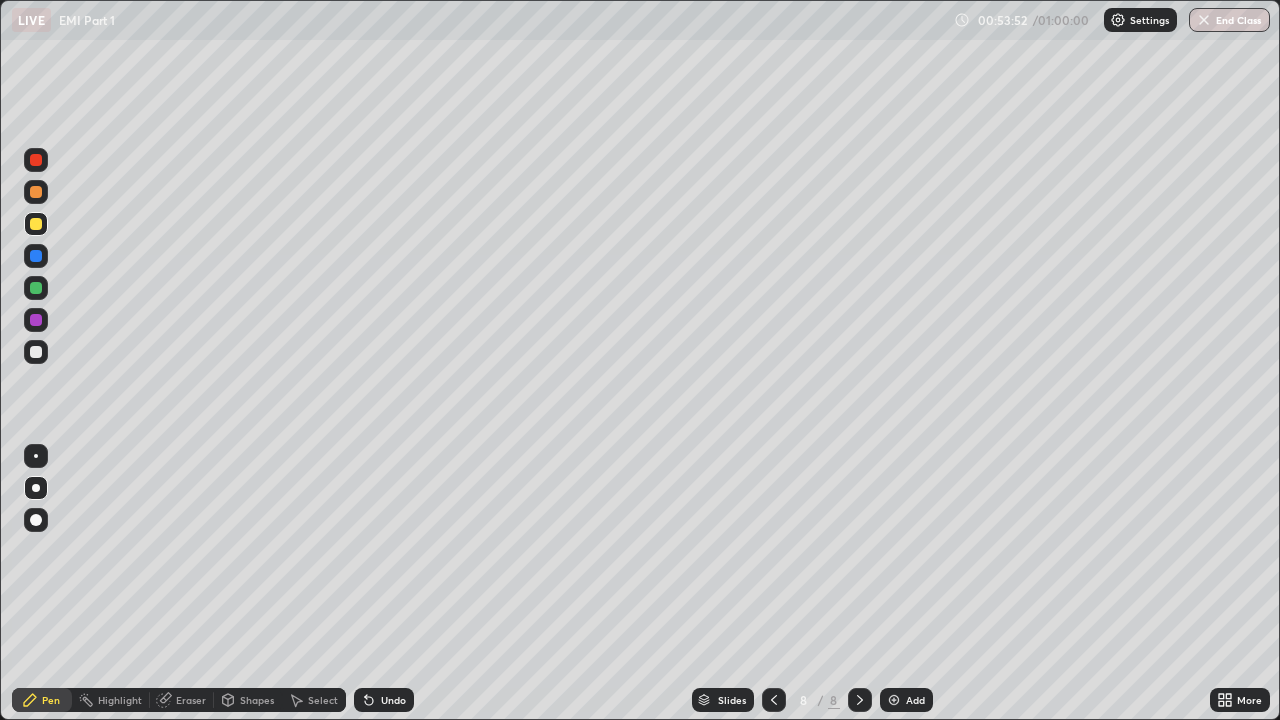 click at bounding box center [36, 224] 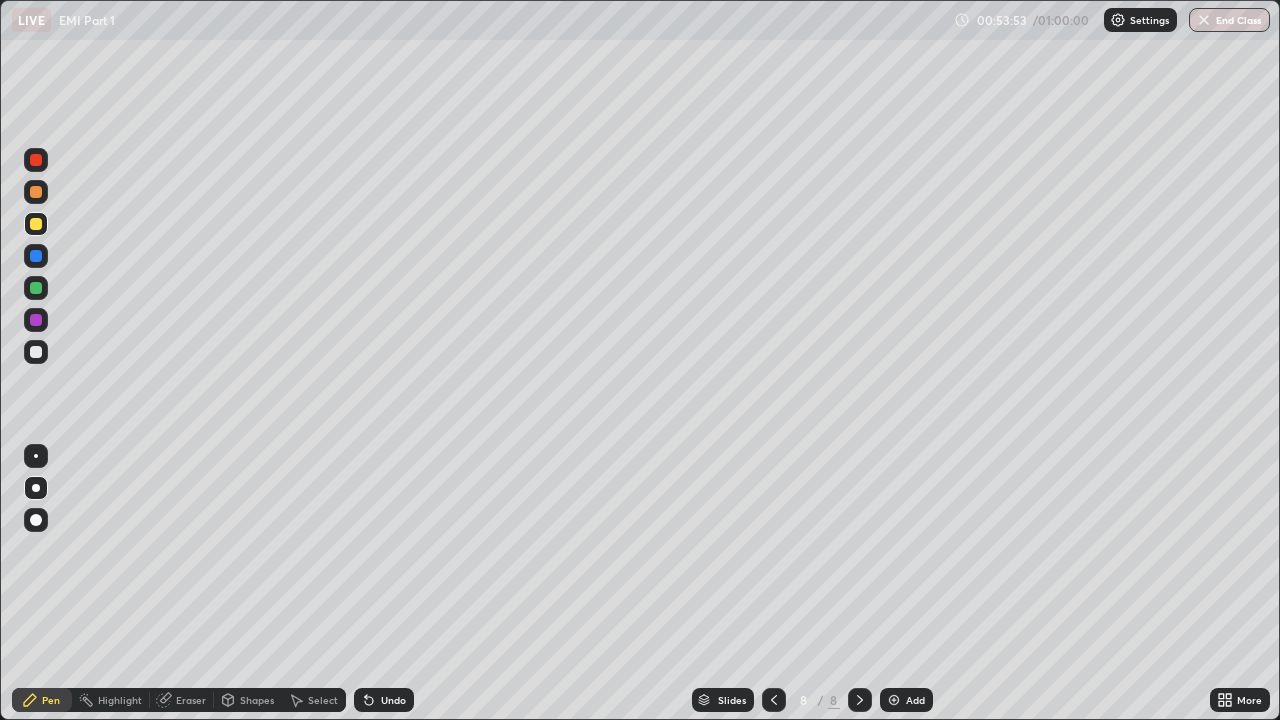 click at bounding box center [36, 352] 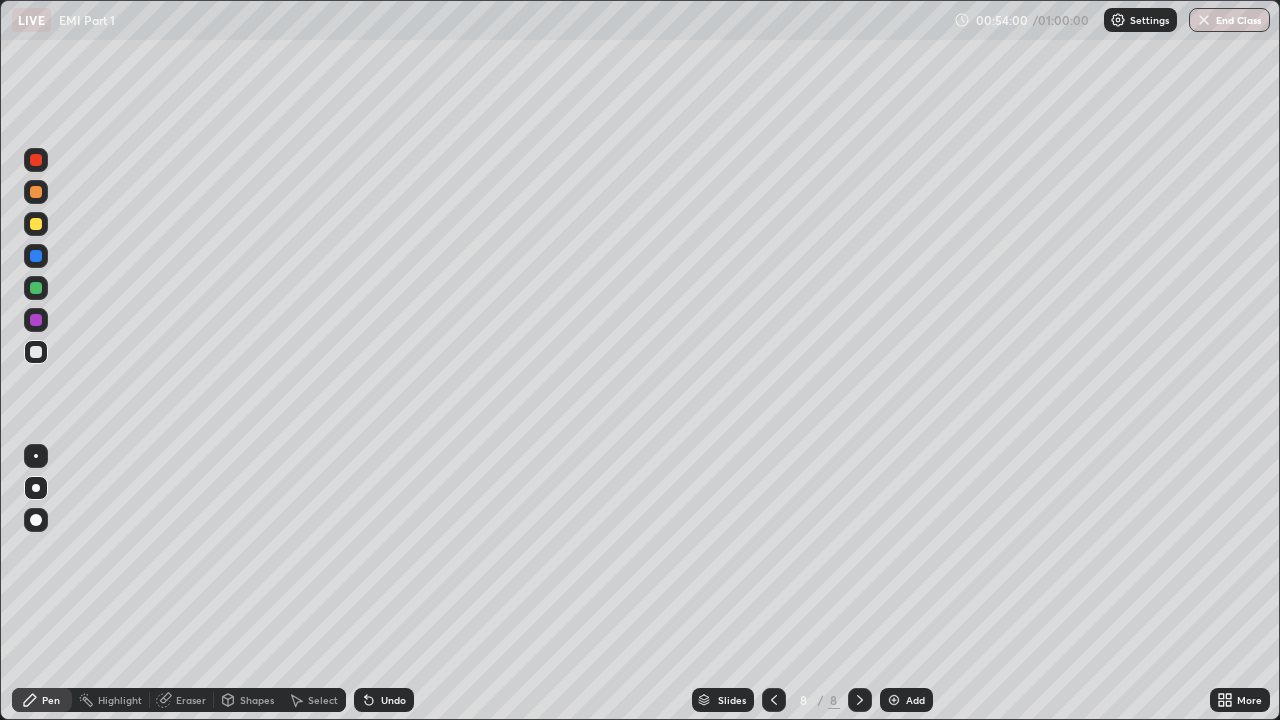 click at bounding box center (36, 224) 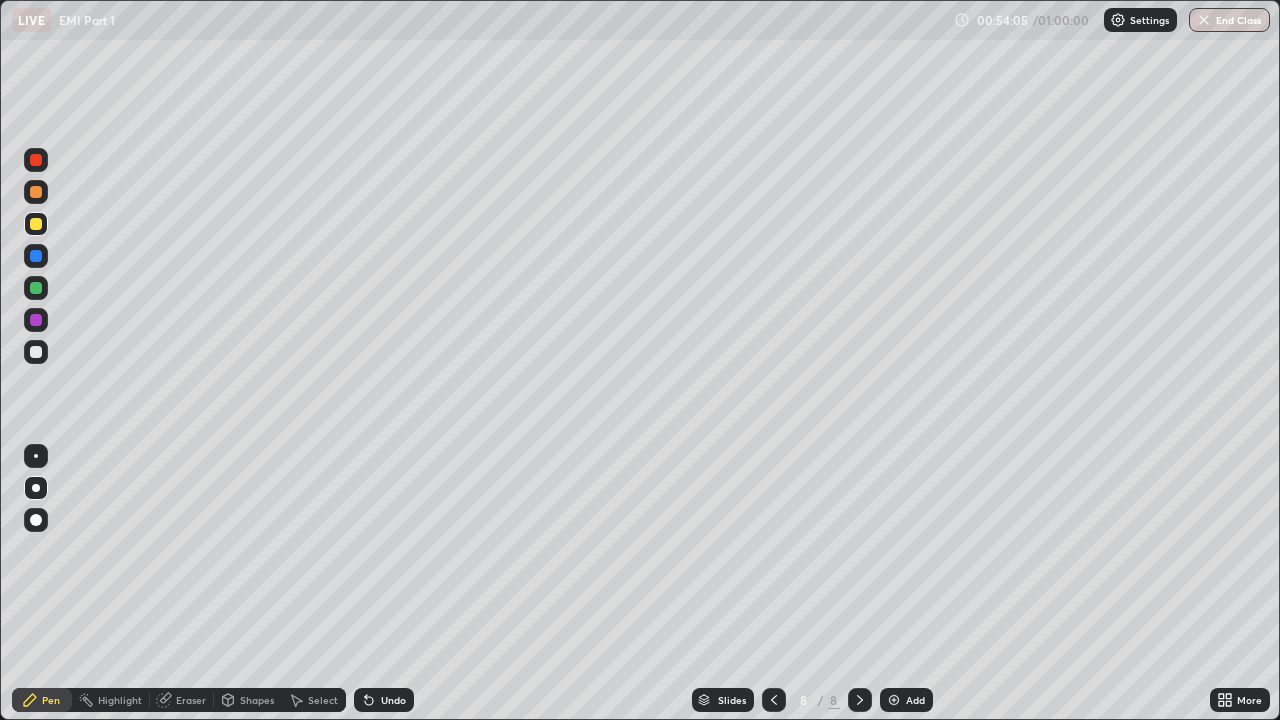 click at bounding box center (36, 192) 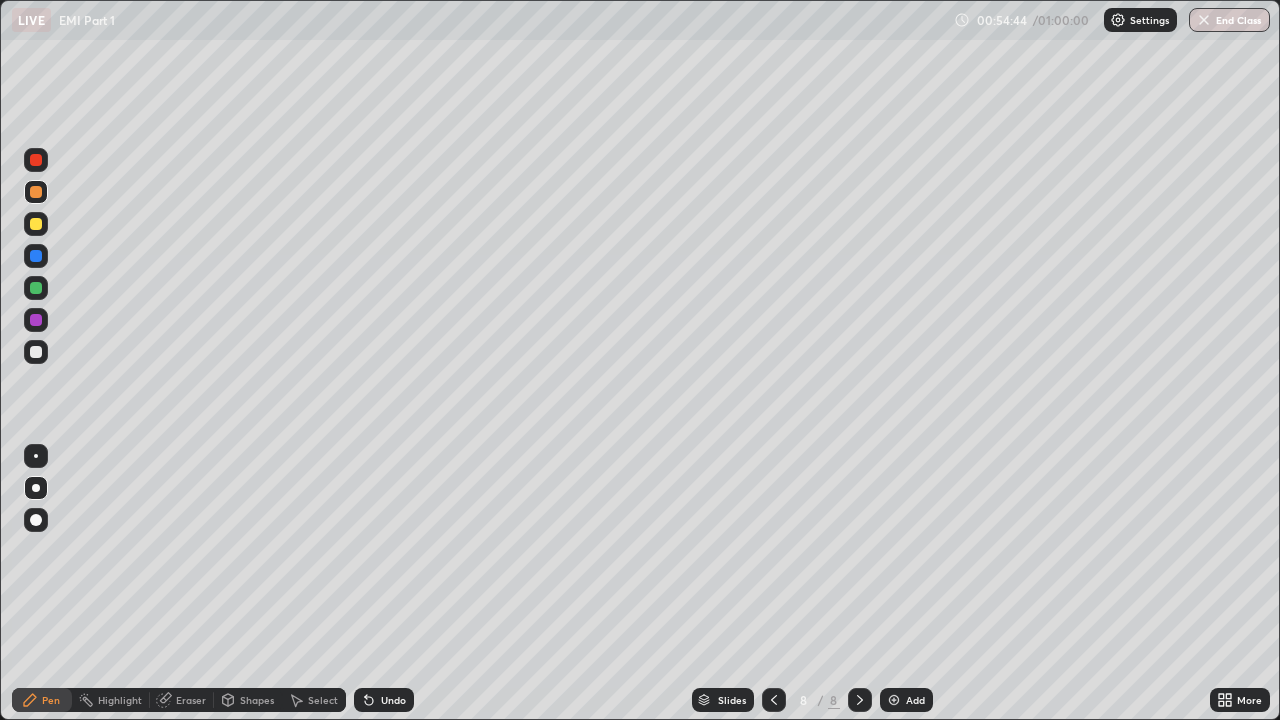 click at bounding box center (36, 352) 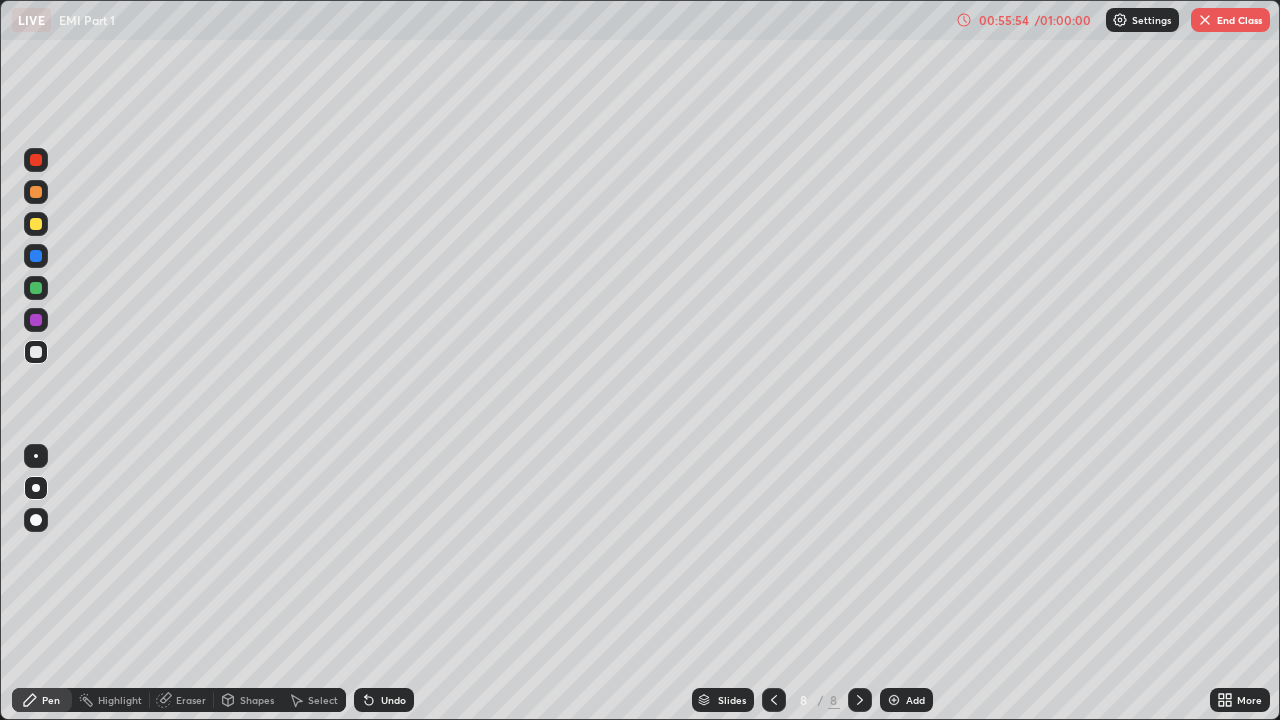 click on "Shapes" at bounding box center [248, 700] 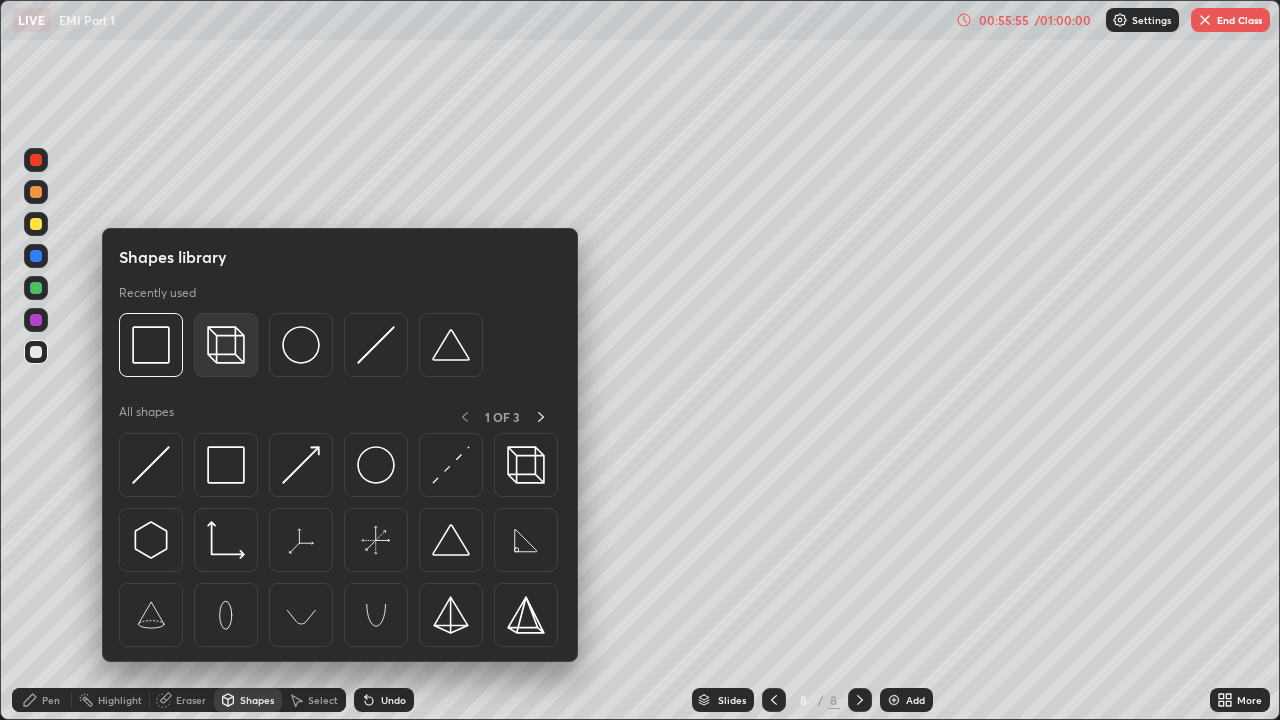 click at bounding box center (226, 345) 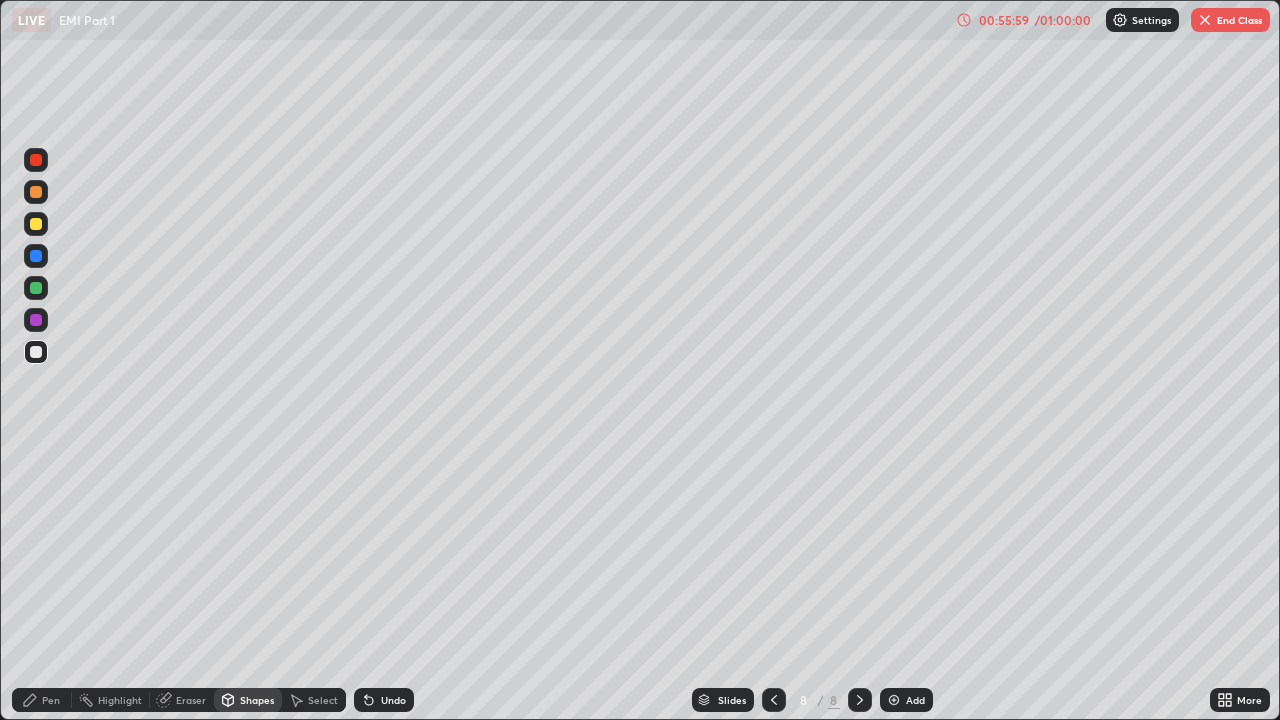 click at bounding box center (36, 224) 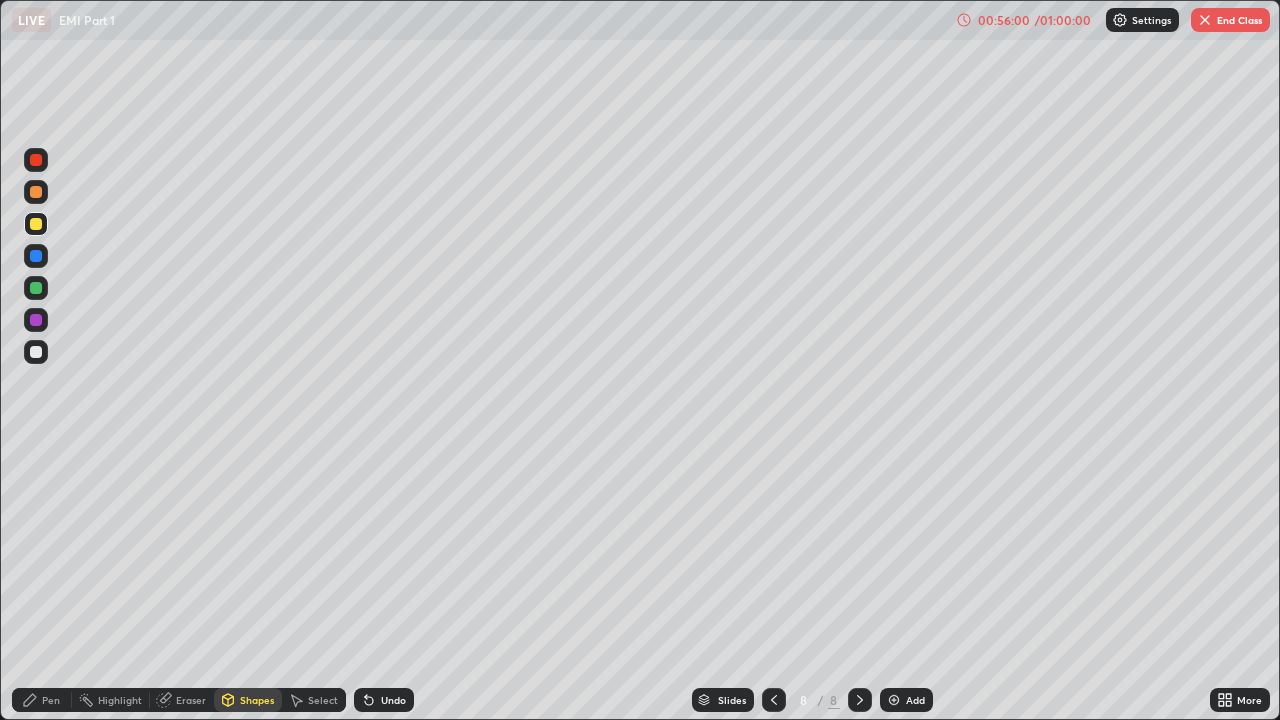 click on "Pen" at bounding box center [51, 700] 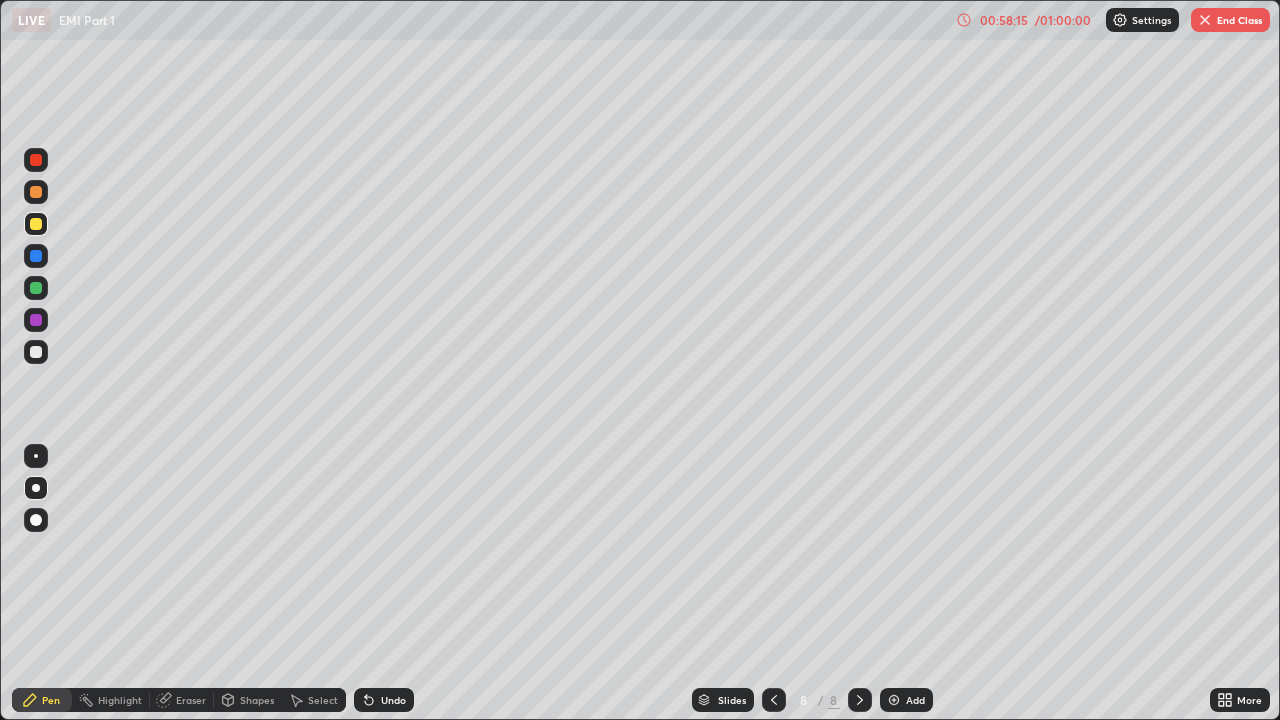 click at bounding box center [894, 700] 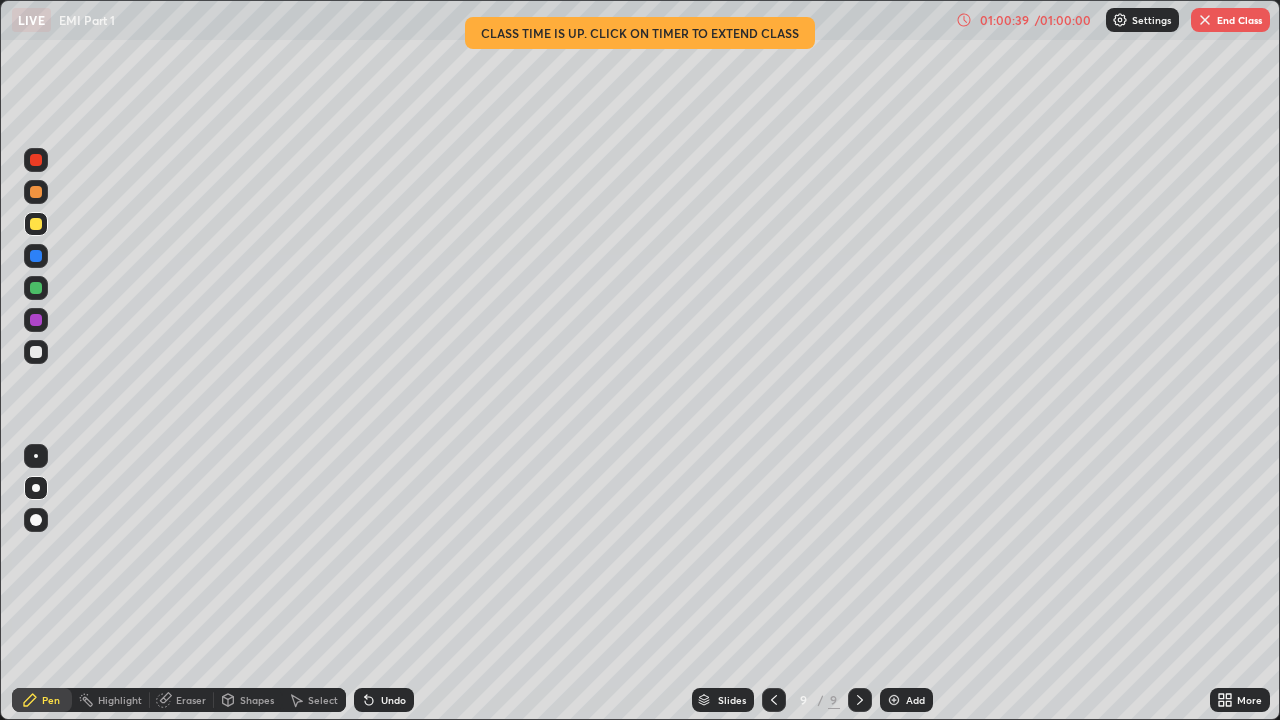 click on "End Class" at bounding box center [1230, 20] 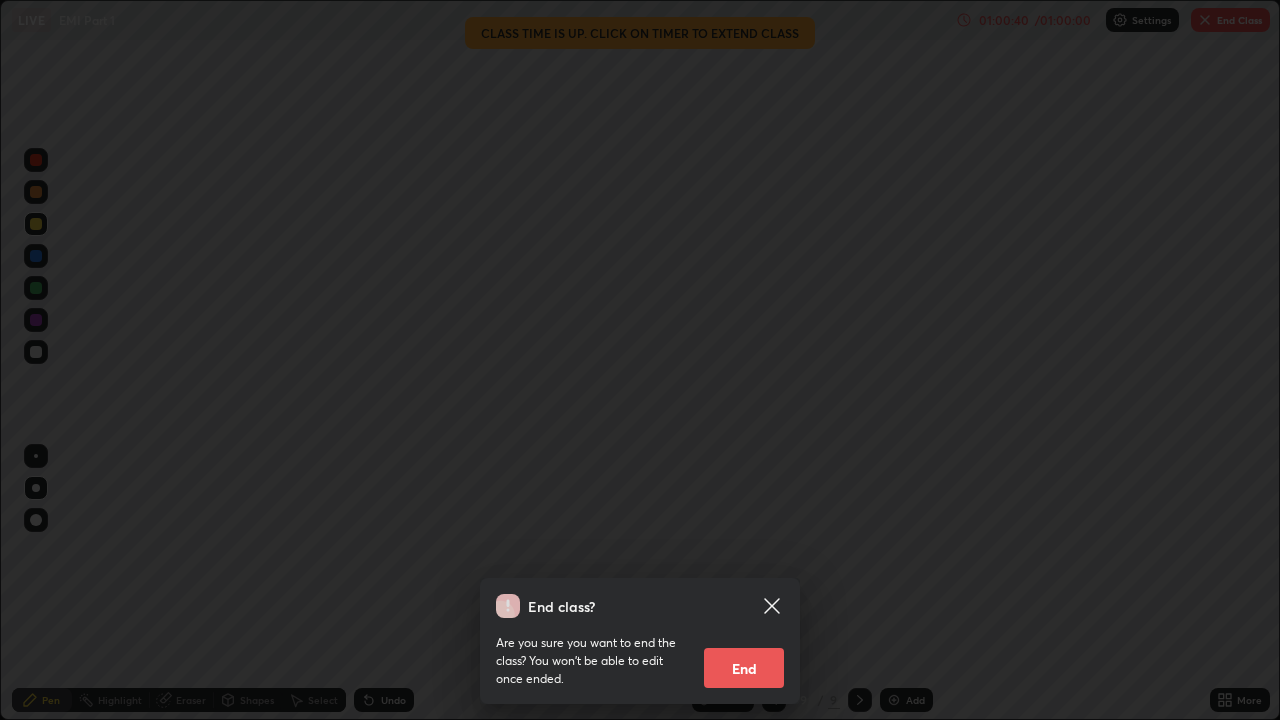 click on "End" at bounding box center (744, 668) 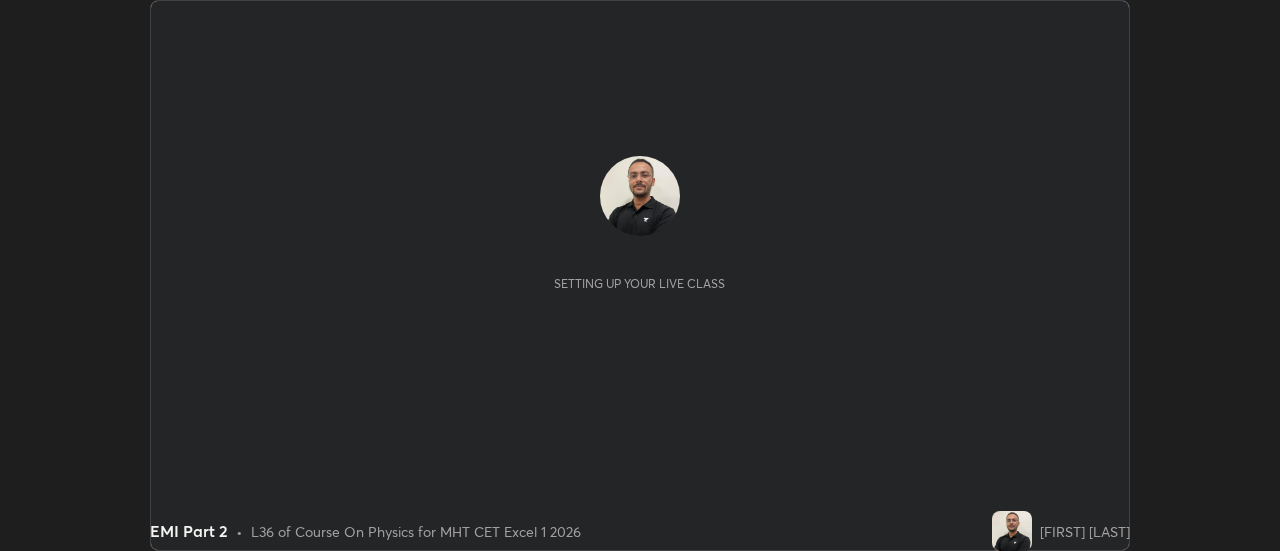 scroll, scrollTop: 0, scrollLeft: 0, axis: both 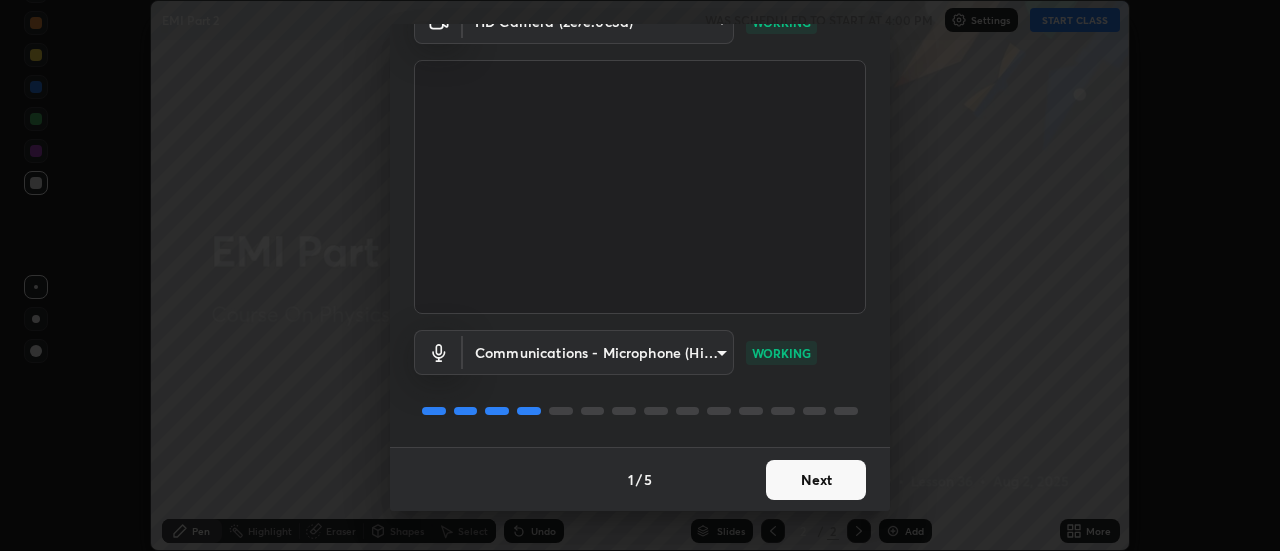 click on "Next" at bounding box center (816, 480) 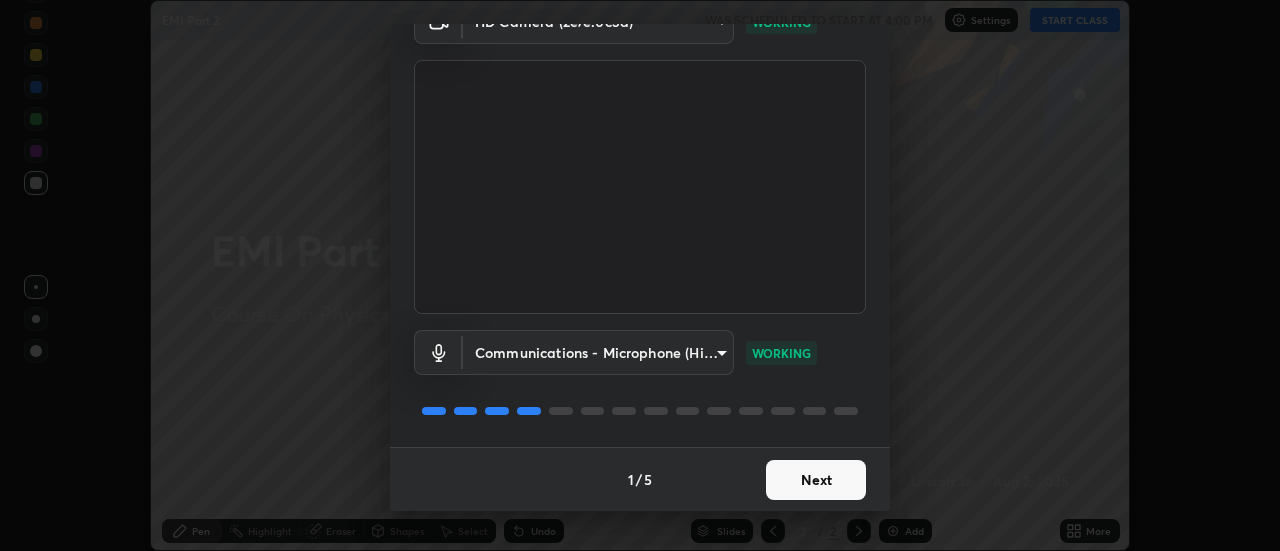 scroll, scrollTop: 0, scrollLeft: 0, axis: both 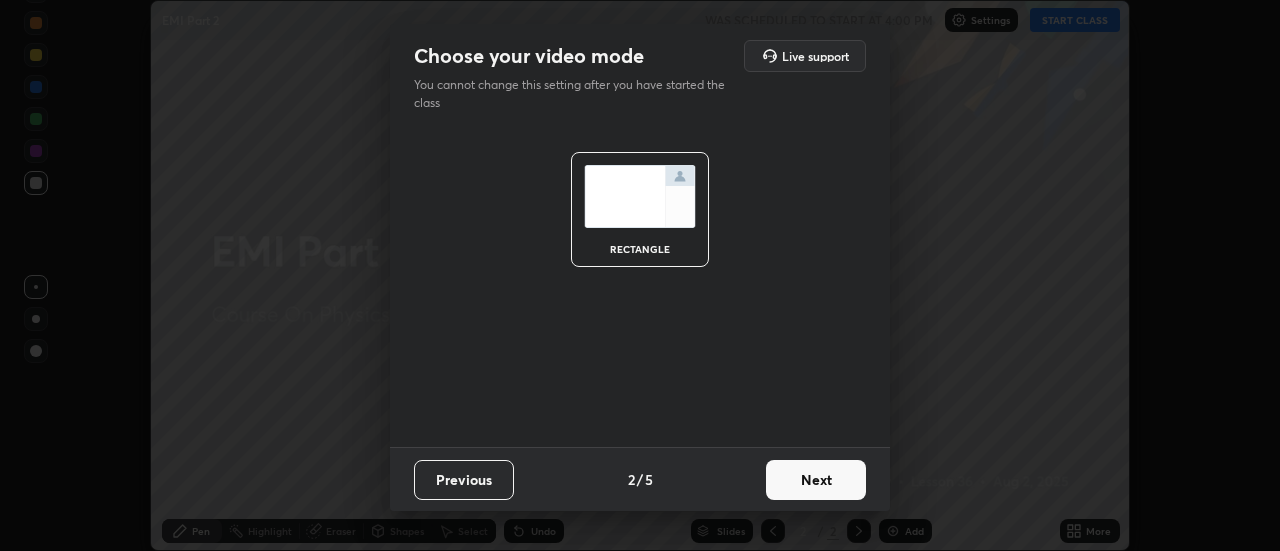 click on "Next" at bounding box center [816, 480] 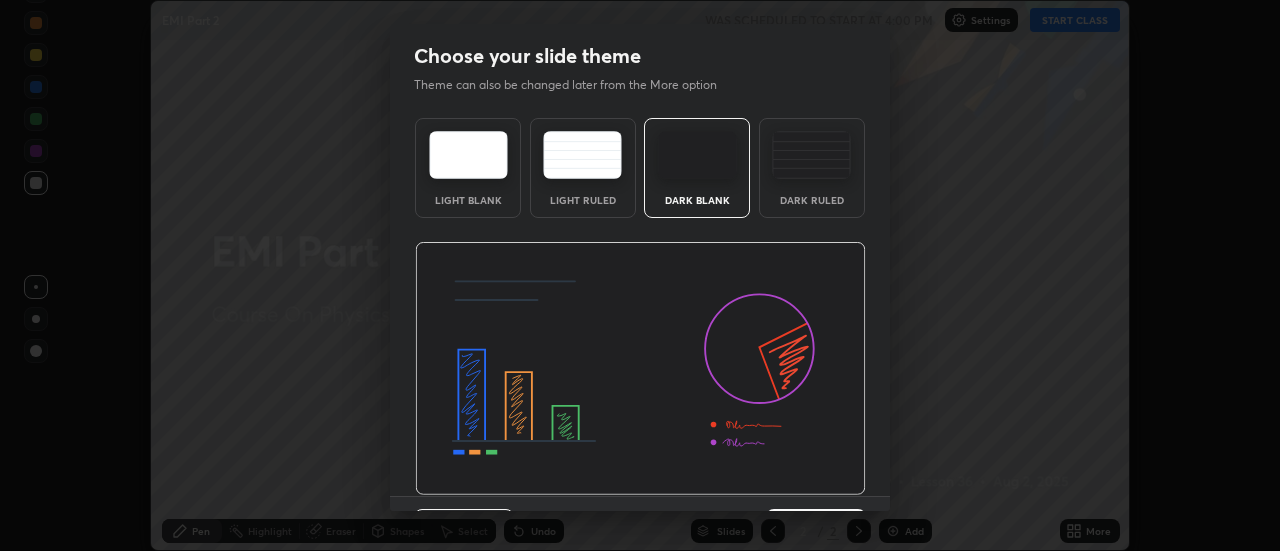 scroll, scrollTop: 49, scrollLeft: 0, axis: vertical 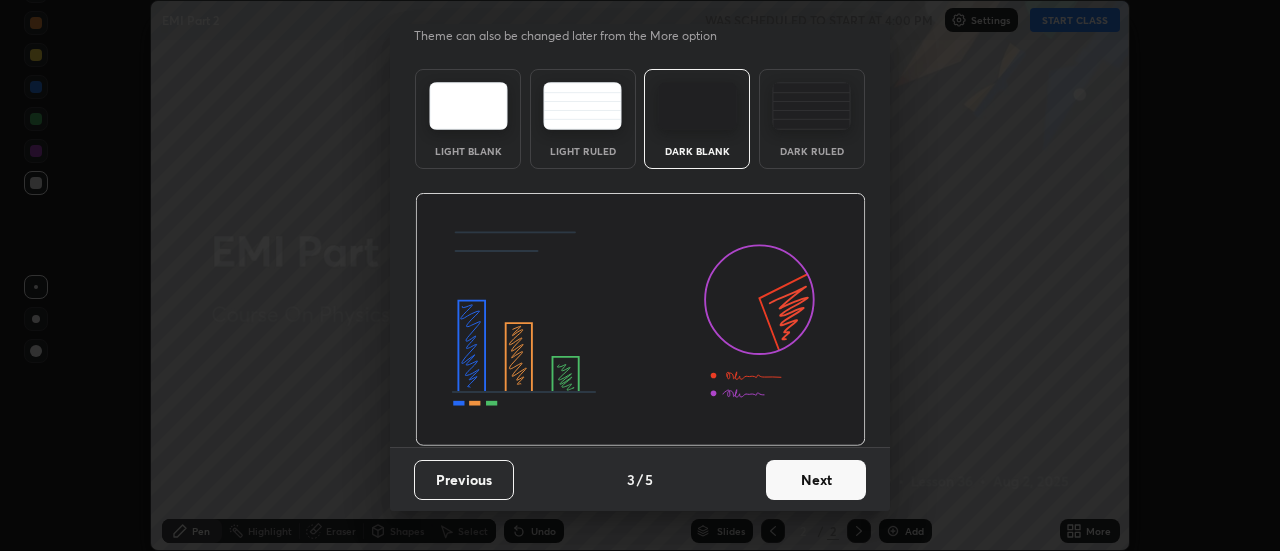 click on "Next" at bounding box center (816, 480) 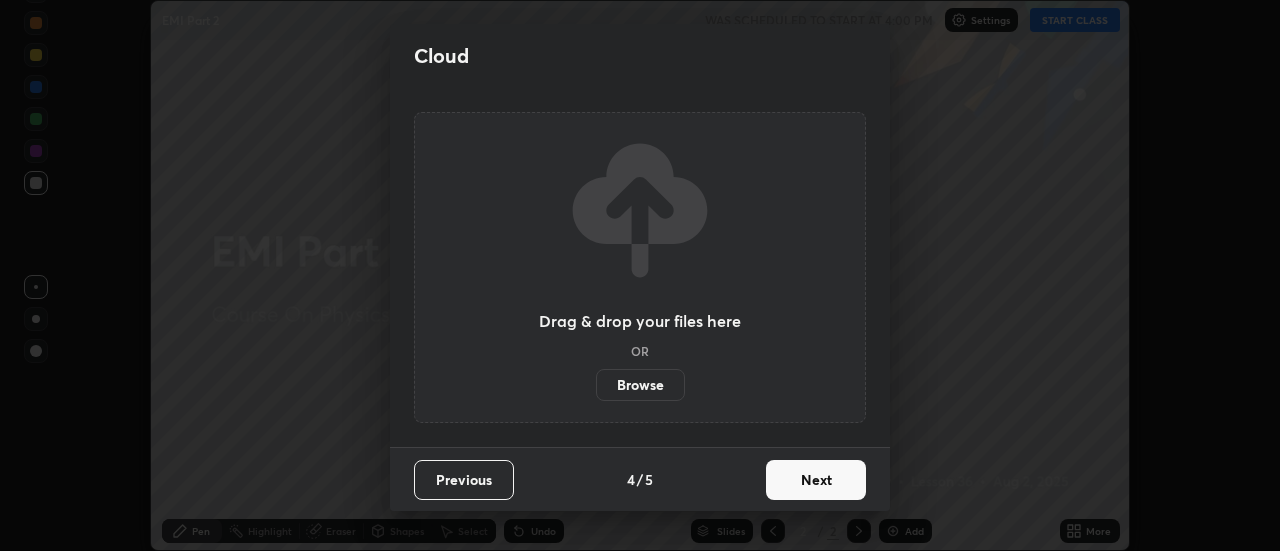 click on "Next" at bounding box center (816, 480) 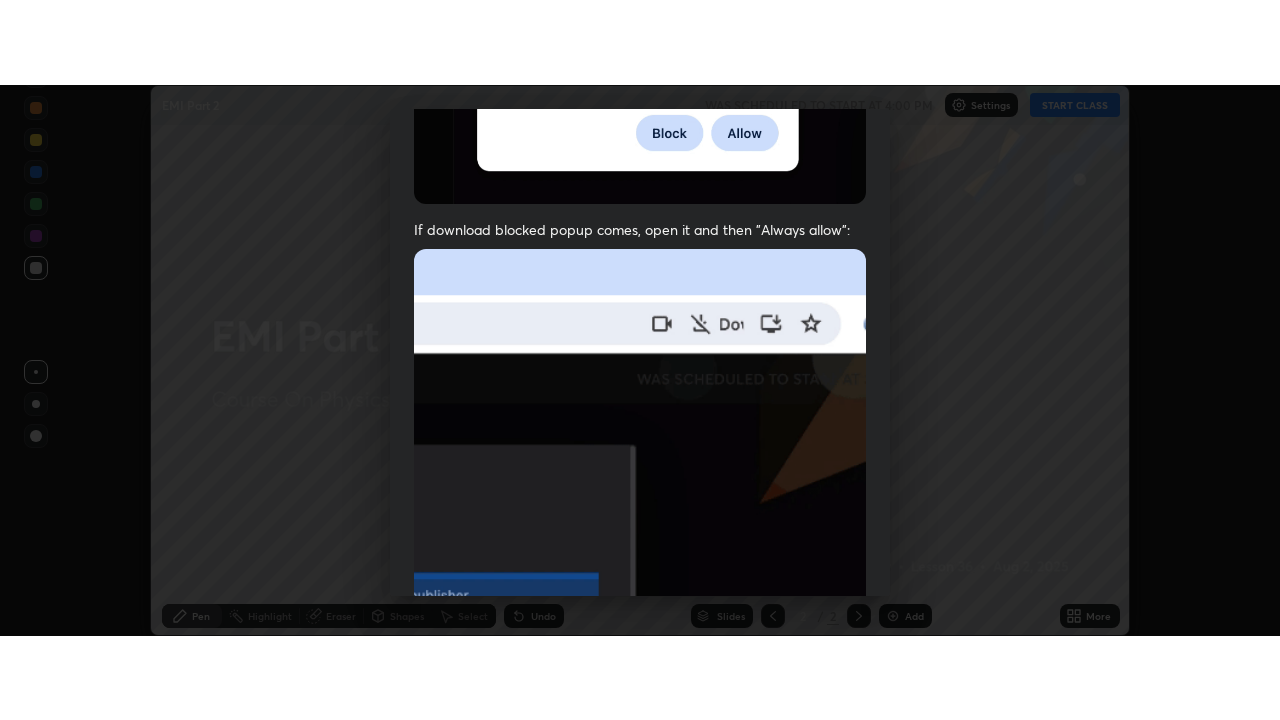 scroll, scrollTop: 513, scrollLeft: 0, axis: vertical 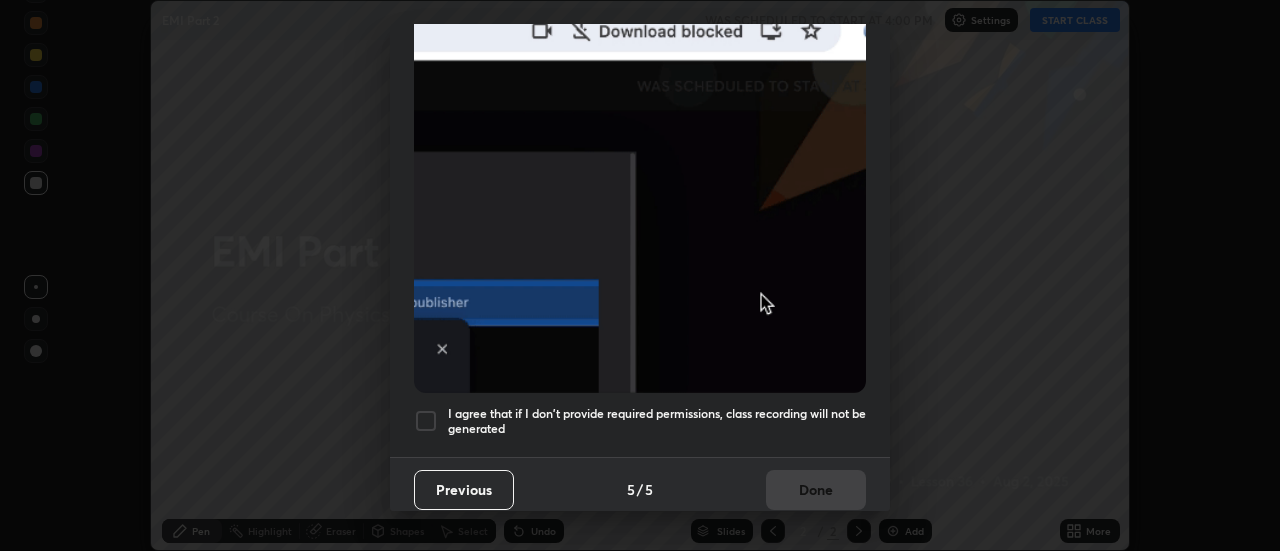 click on "I agree that if I don't provide required permissions, class recording will not be generated" at bounding box center [657, 421] 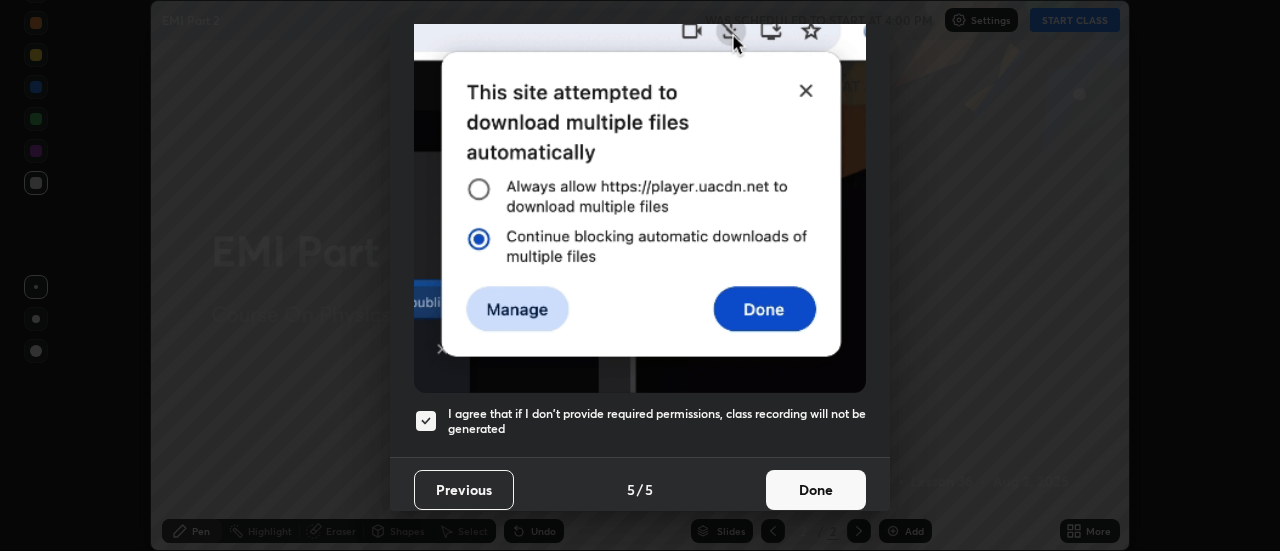 click on "Done" at bounding box center (816, 490) 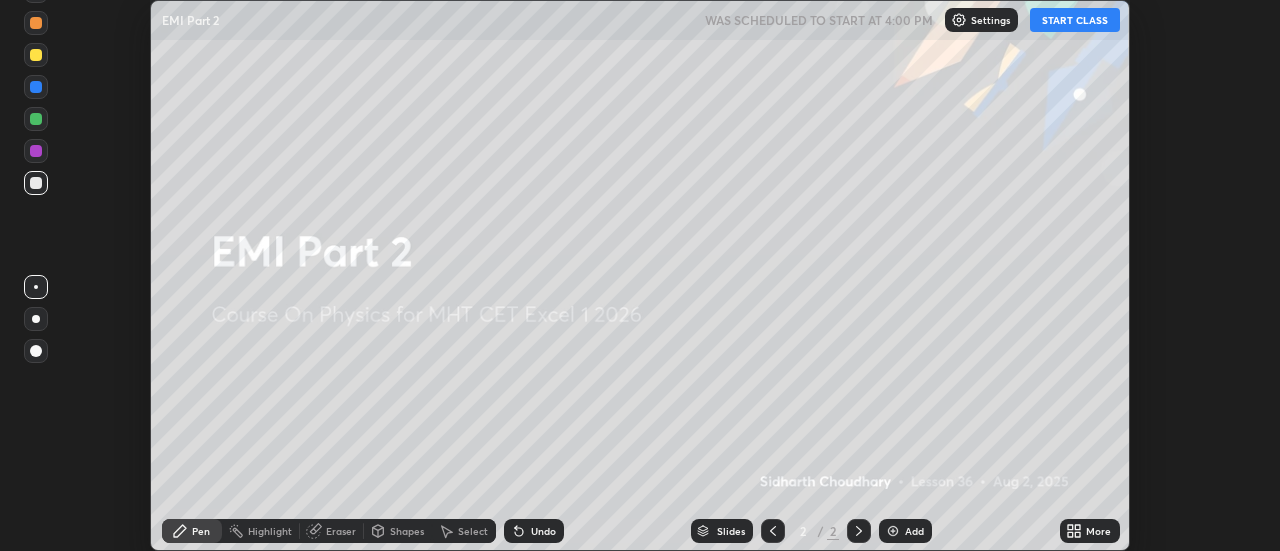click on "START CLASS" at bounding box center (1075, 20) 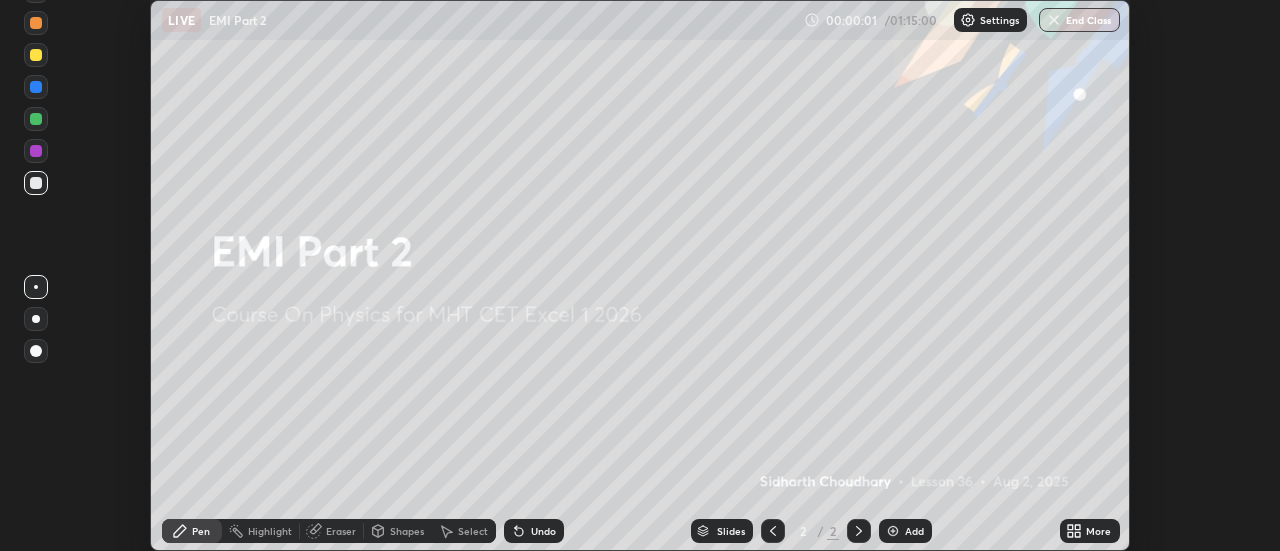 click on "More" at bounding box center [1098, 531] 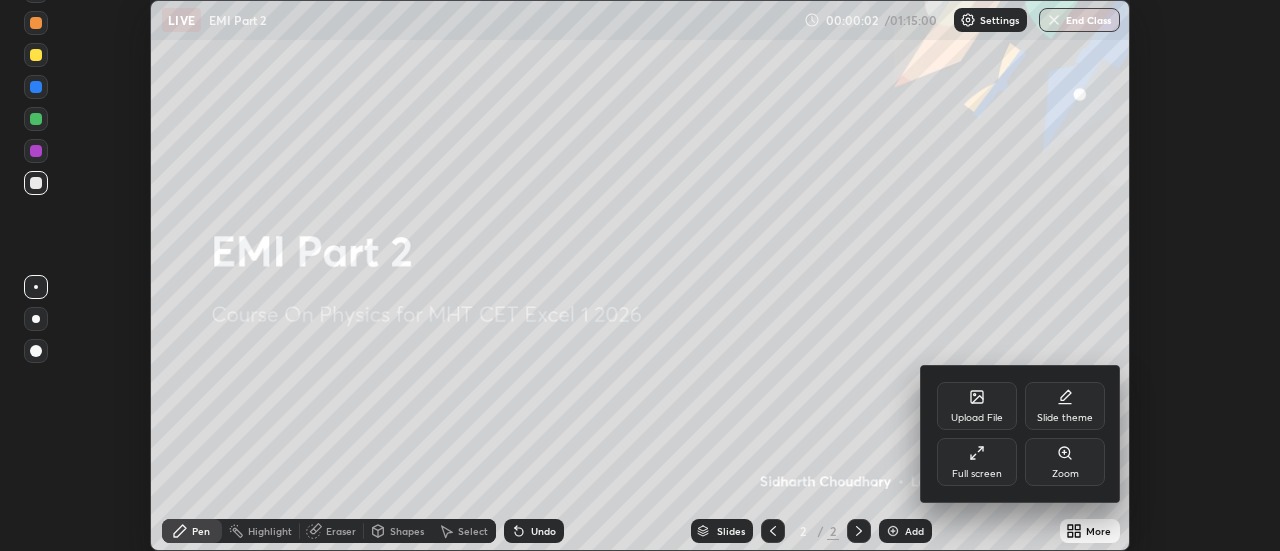 click on "Full screen" at bounding box center [977, 462] 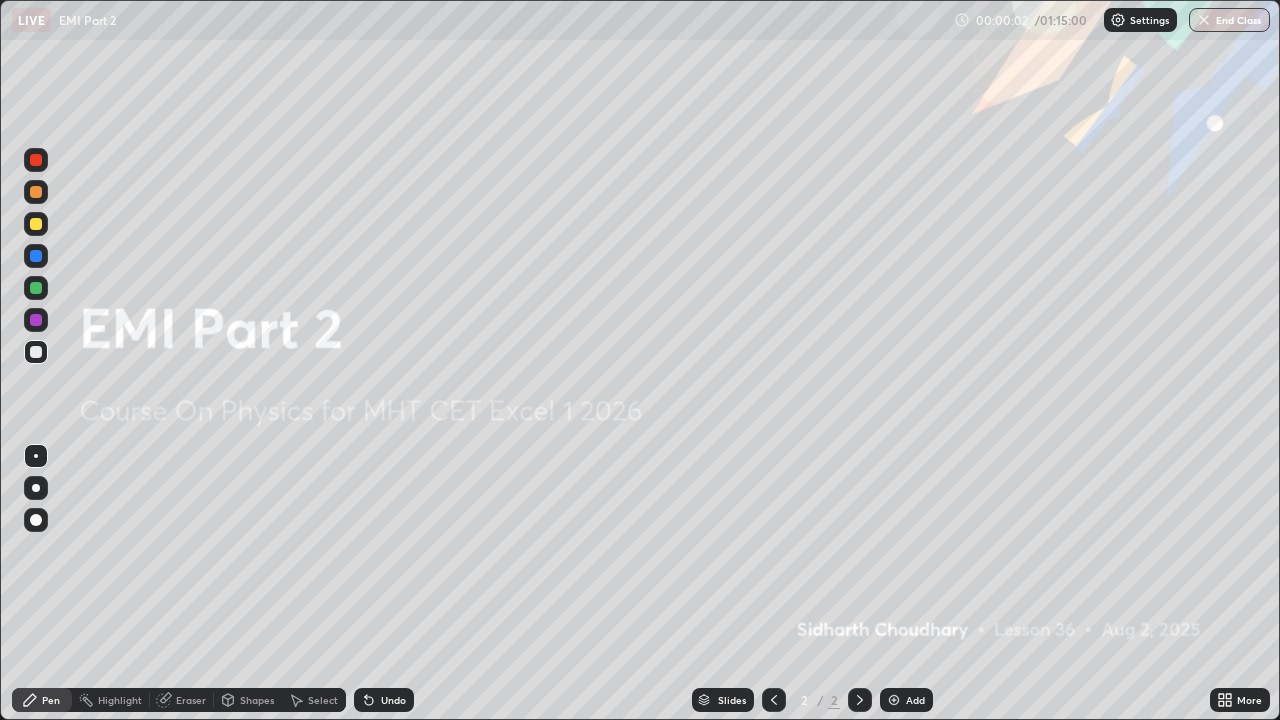 scroll, scrollTop: 99280, scrollLeft: 98720, axis: both 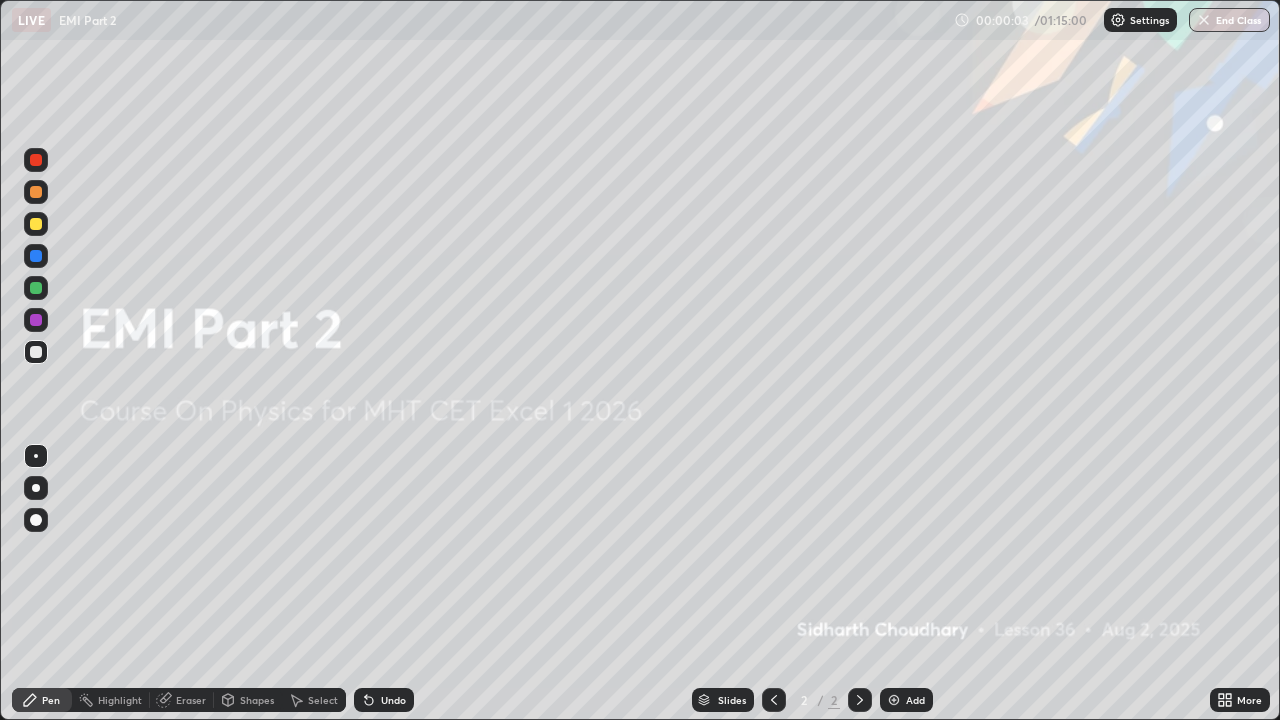 click at bounding box center (894, 700) 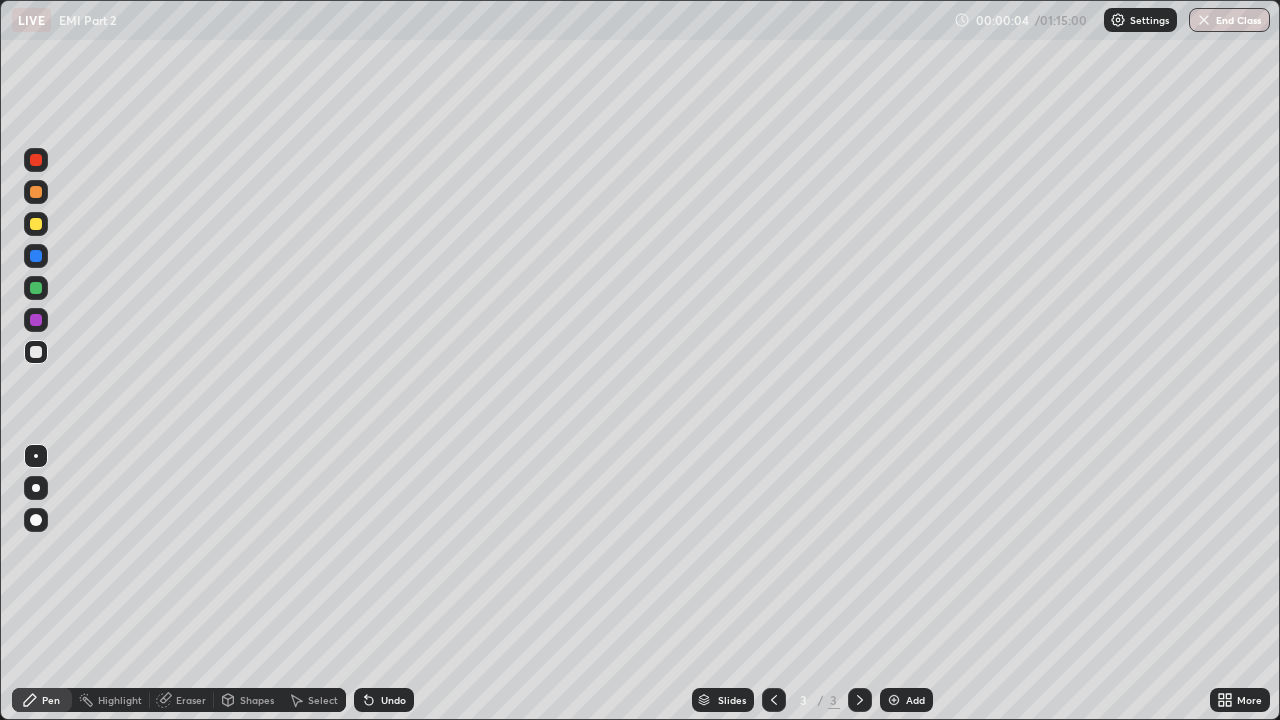 click at bounding box center (36, 488) 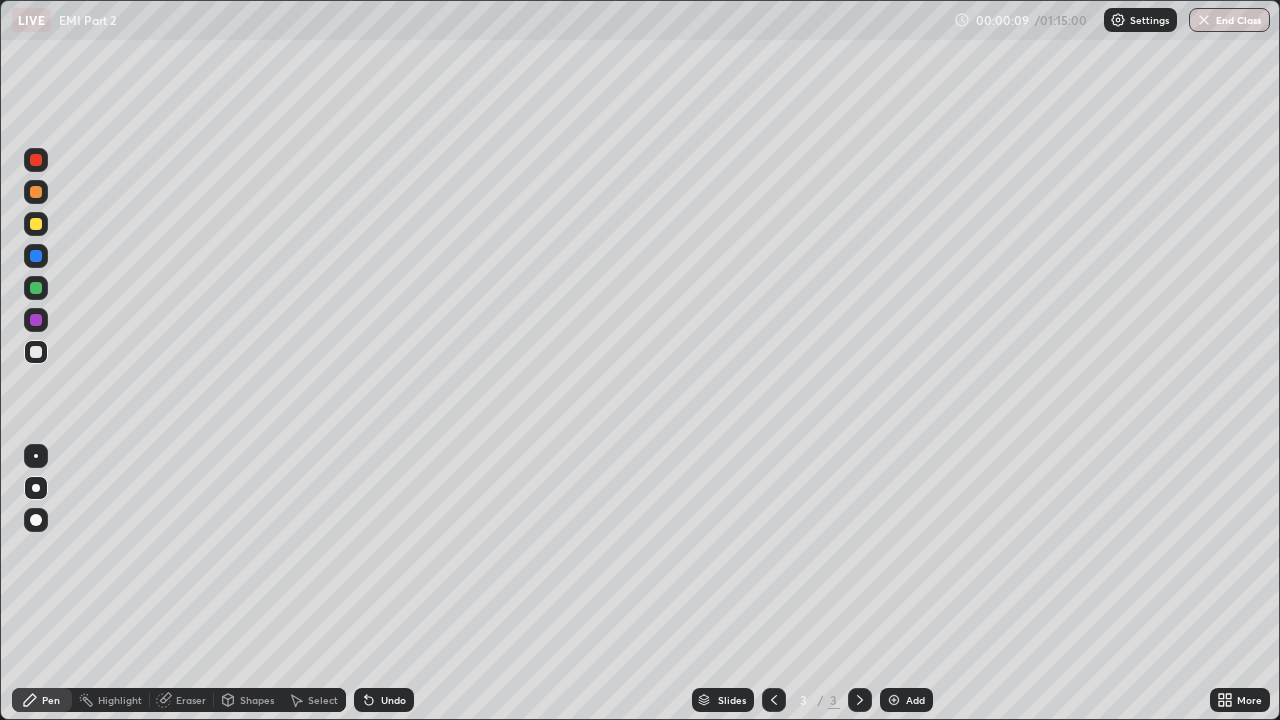 click on "Undo" at bounding box center (384, 700) 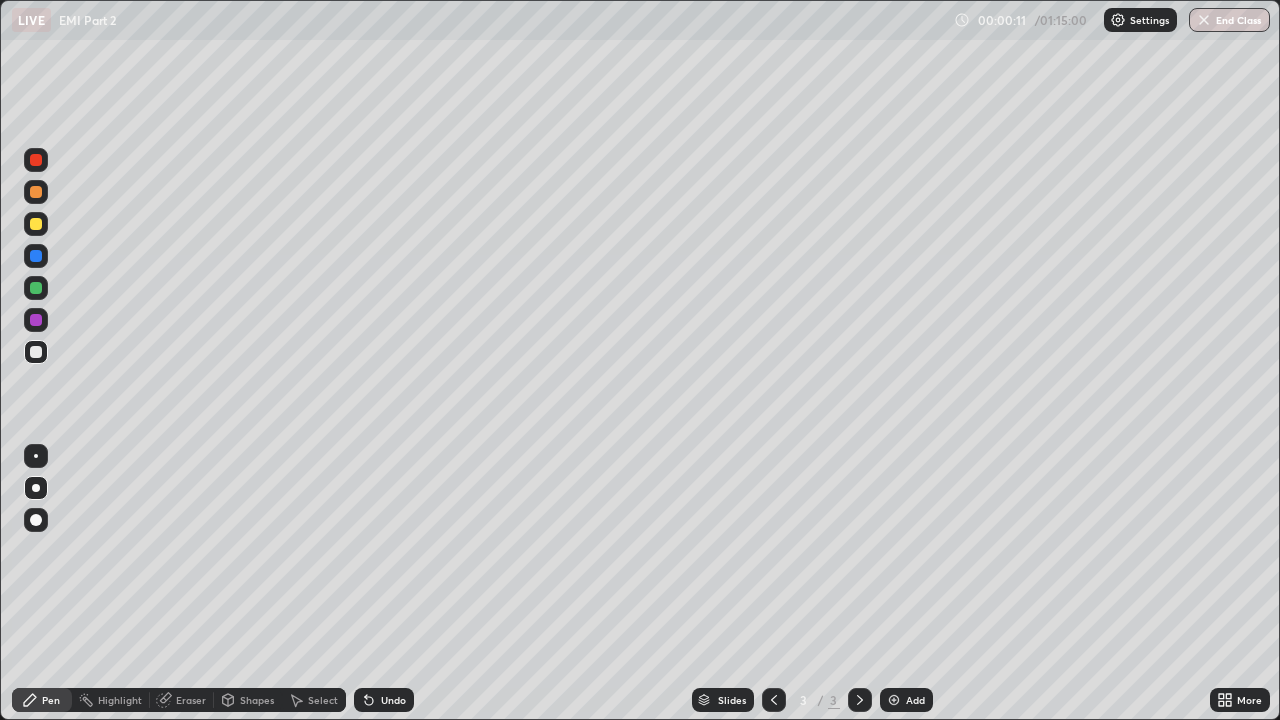 click on "Undo" at bounding box center (384, 700) 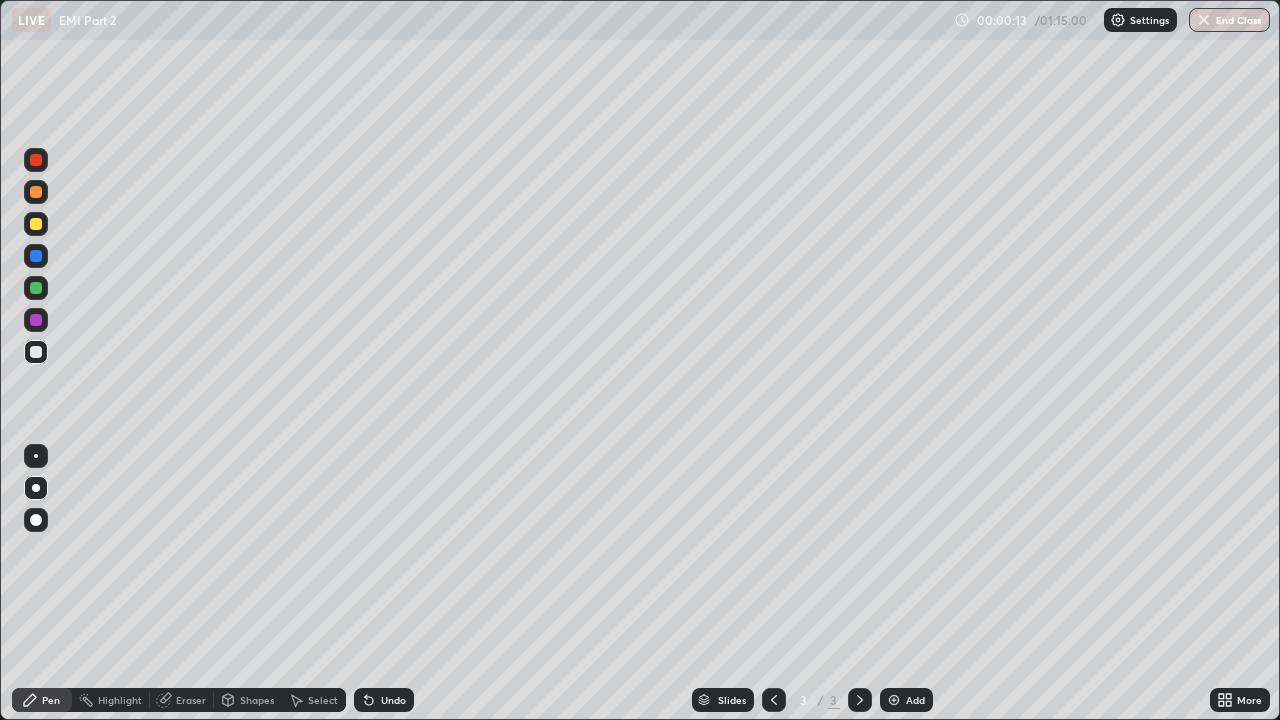 click at bounding box center (36, 352) 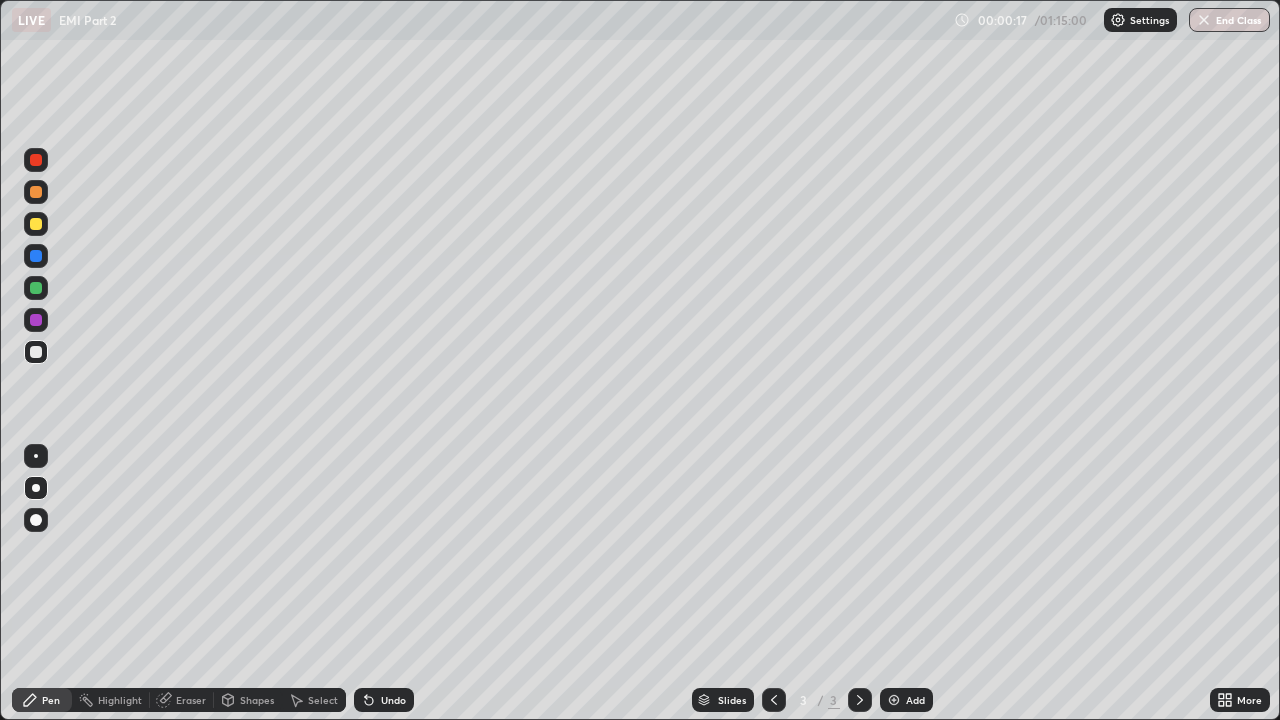 click on "Undo" at bounding box center (384, 700) 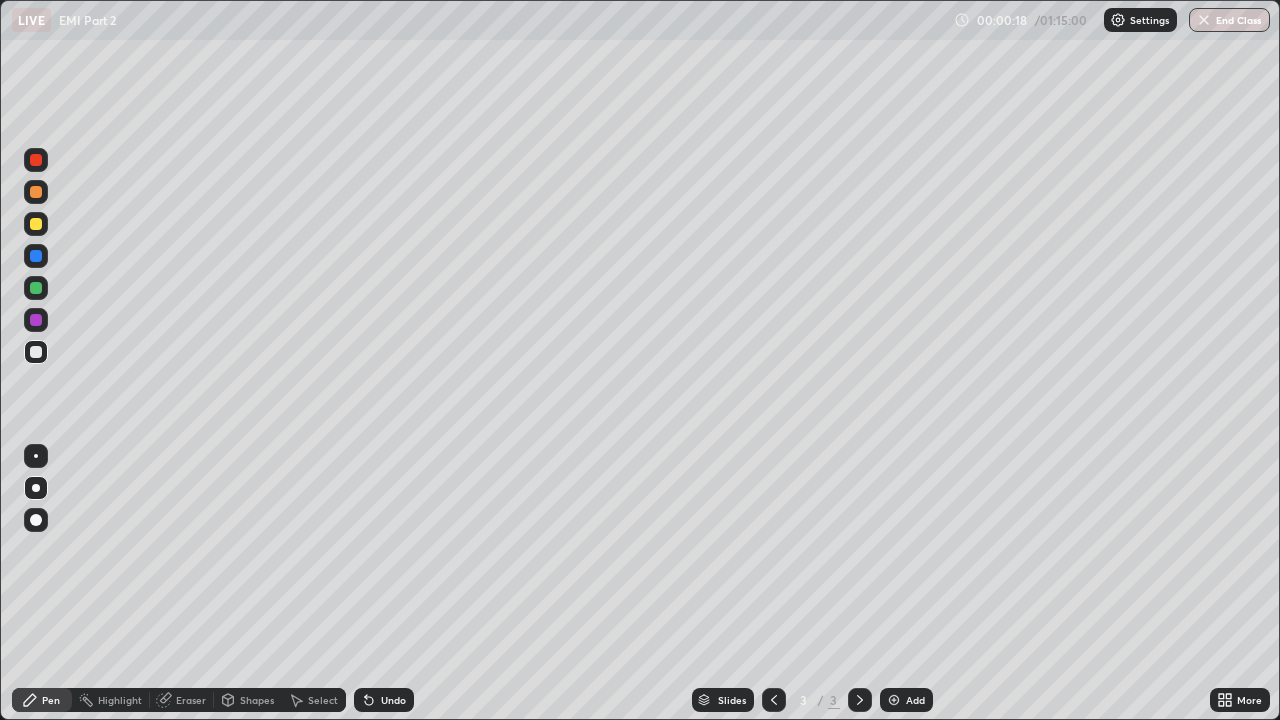 click on "Undo" at bounding box center (384, 700) 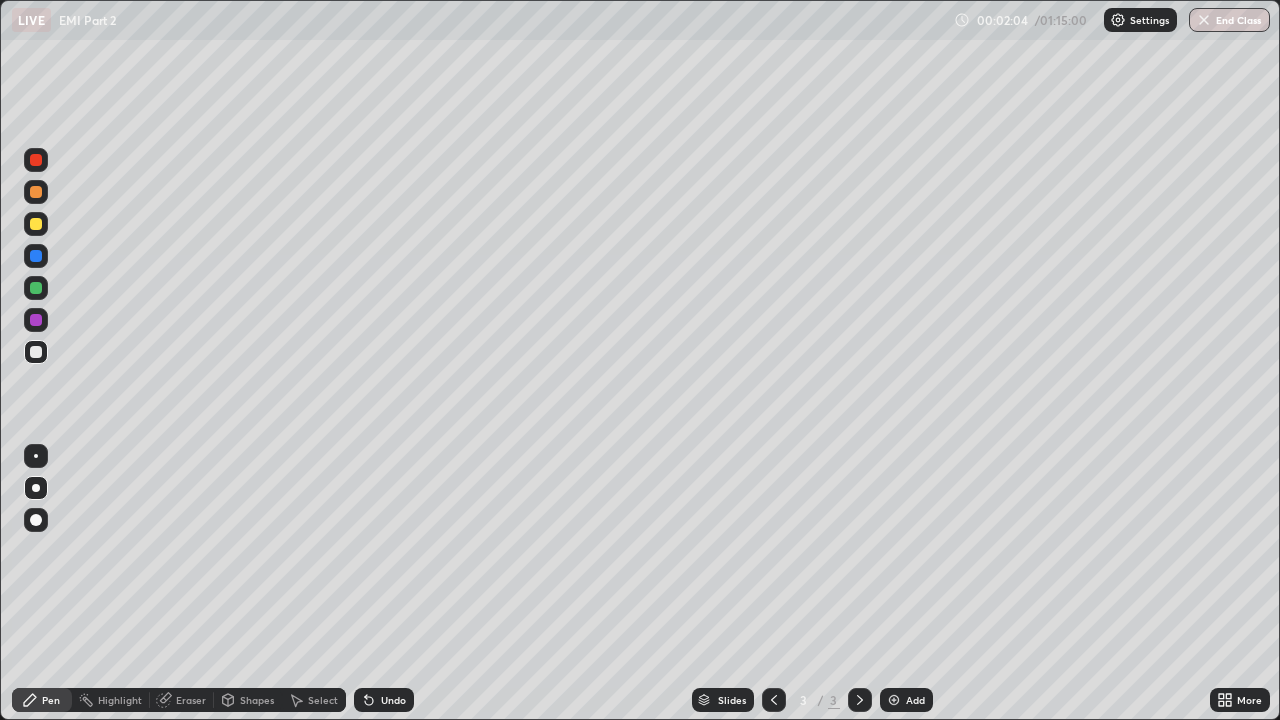 click on "Shapes" at bounding box center [257, 700] 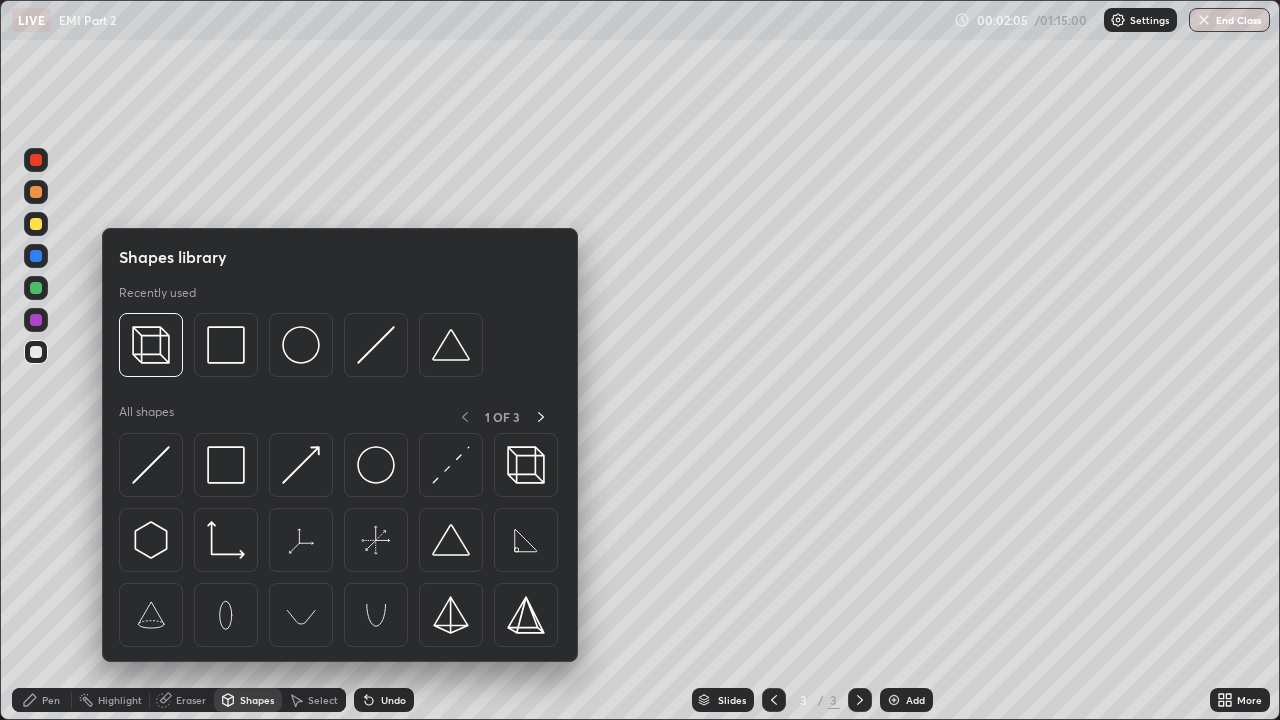 click on "Eraser" at bounding box center [182, 700] 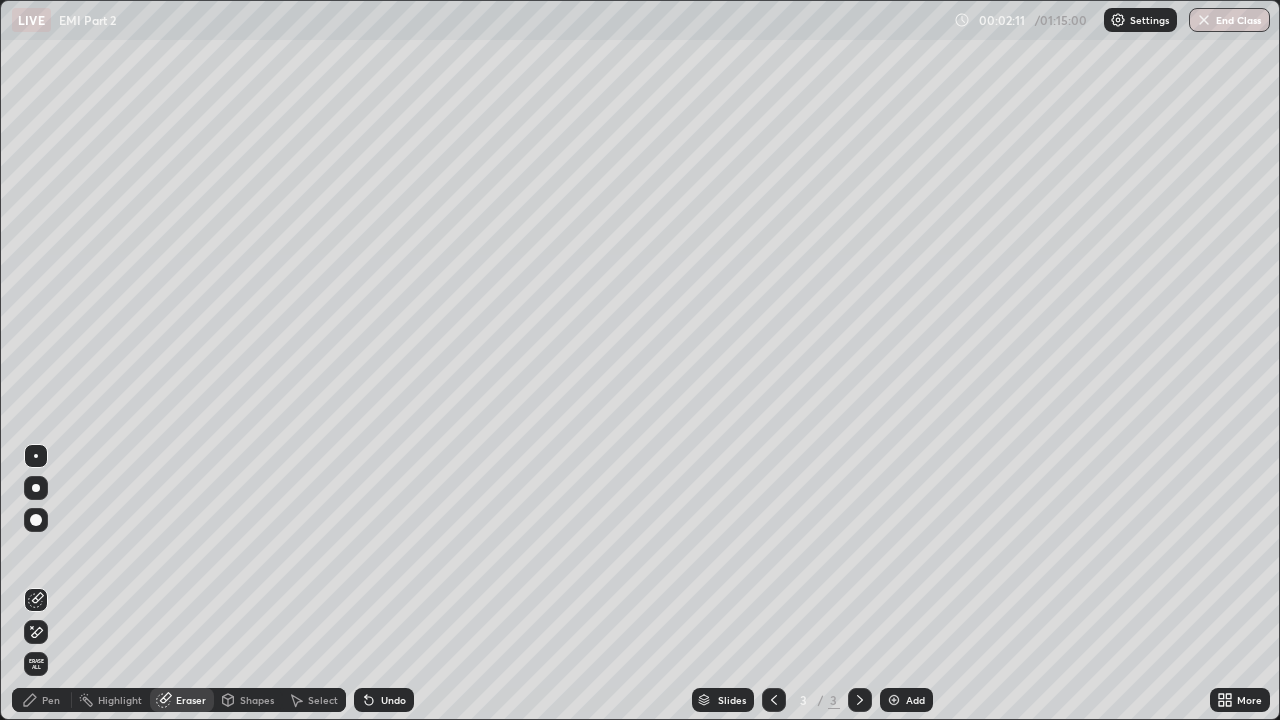 click on "Pen" at bounding box center (51, 700) 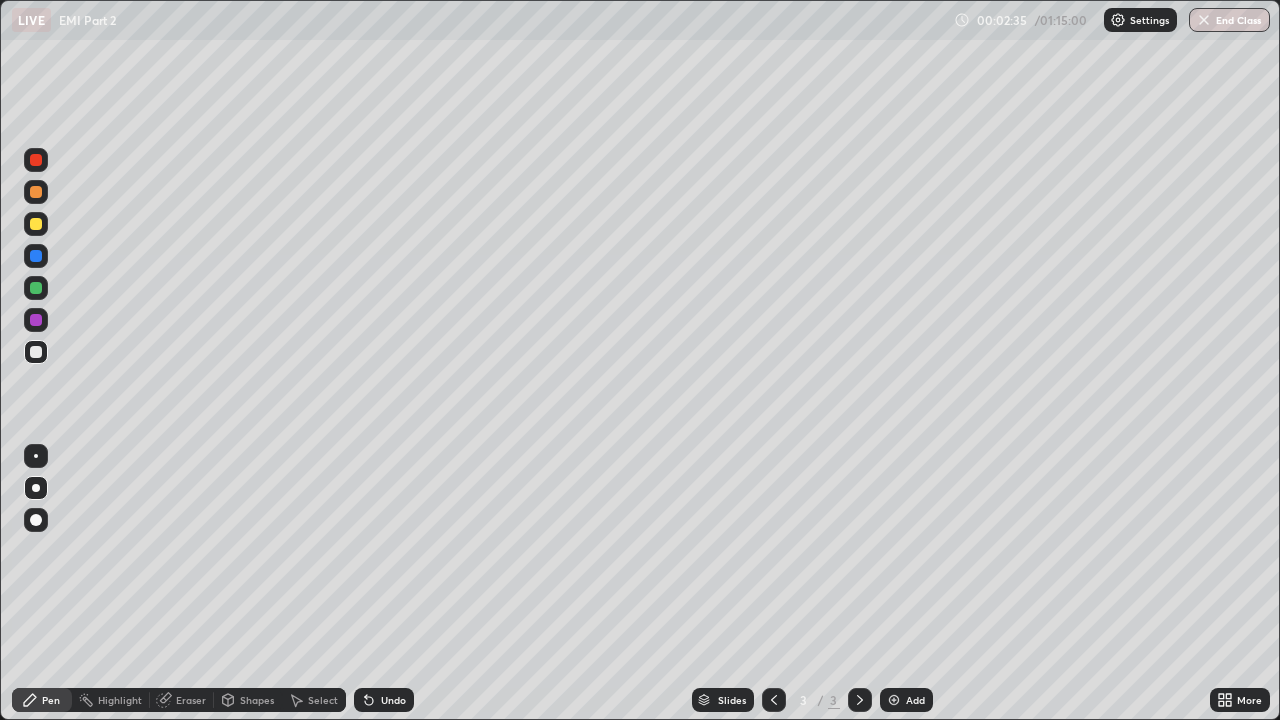 click on "Add" at bounding box center [906, 700] 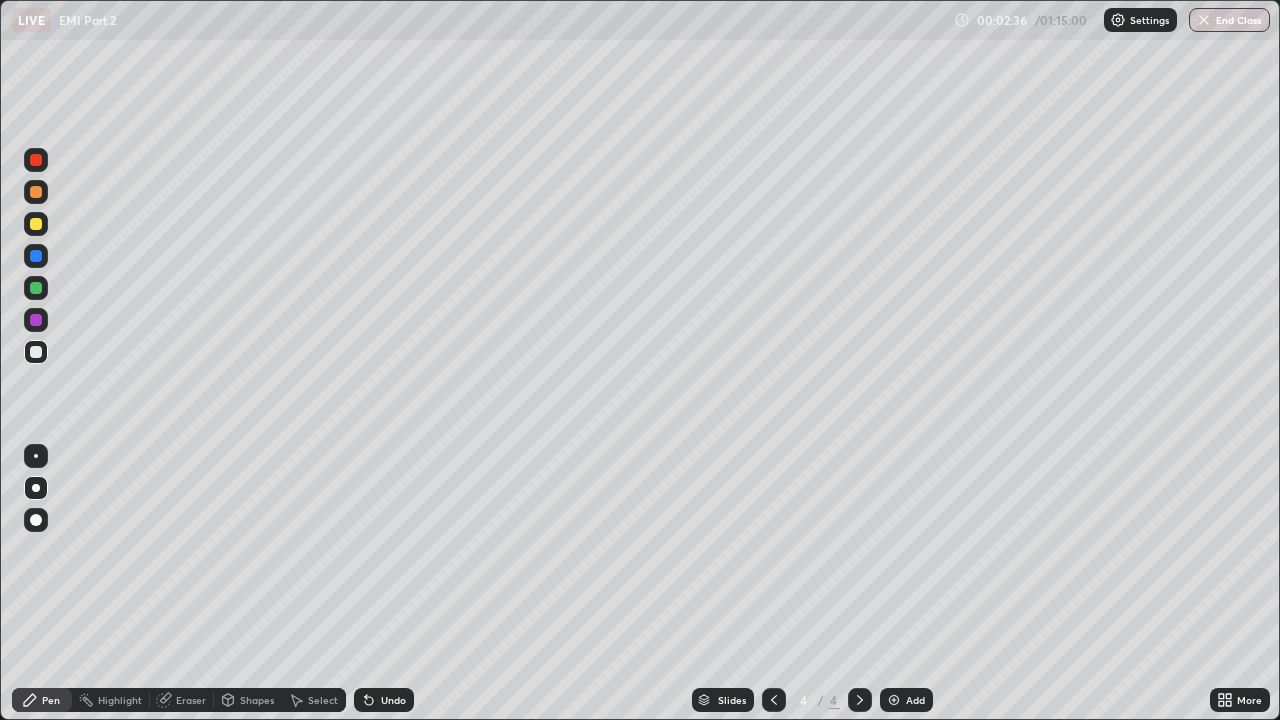 click at bounding box center [36, 352] 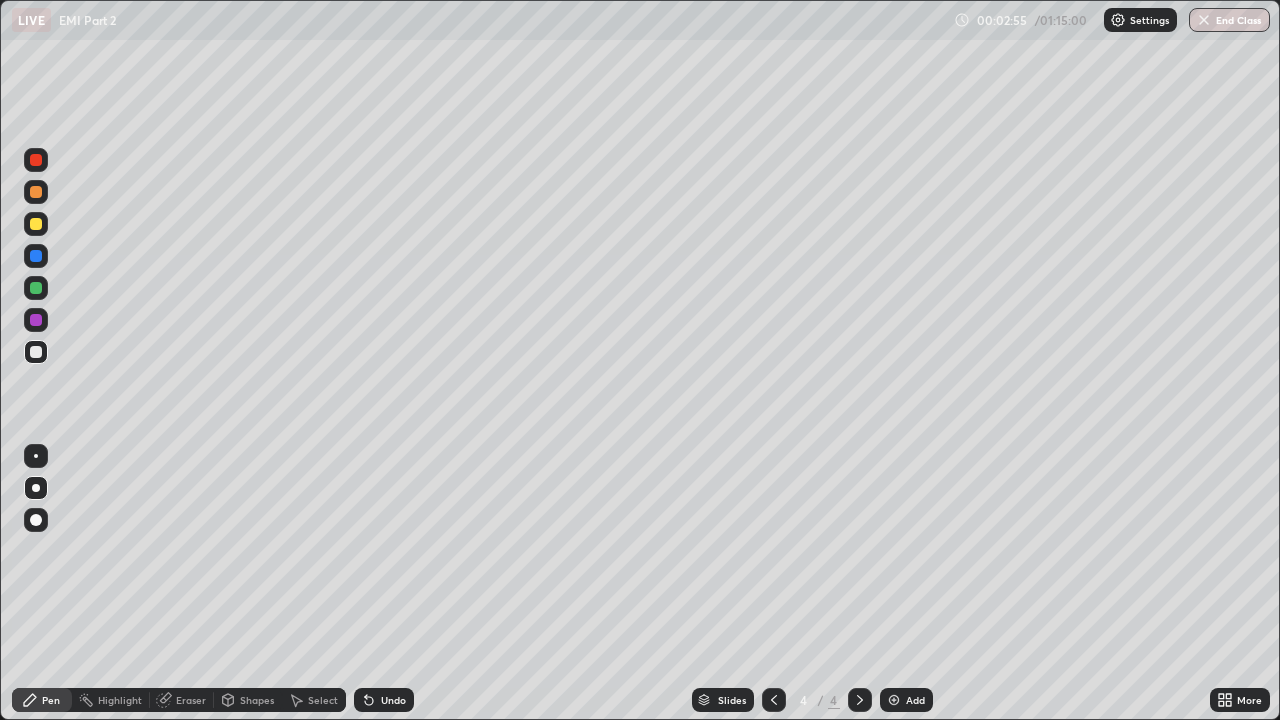 click at bounding box center (36, 224) 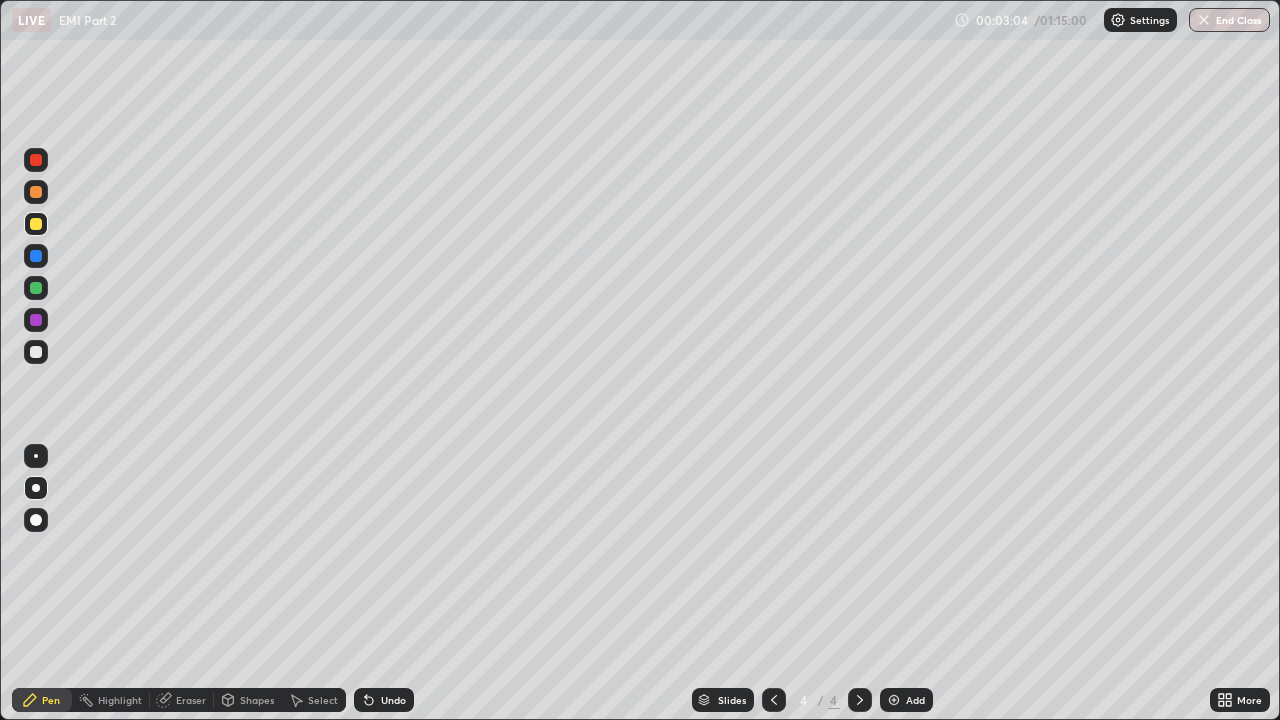 click at bounding box center [36, 288] 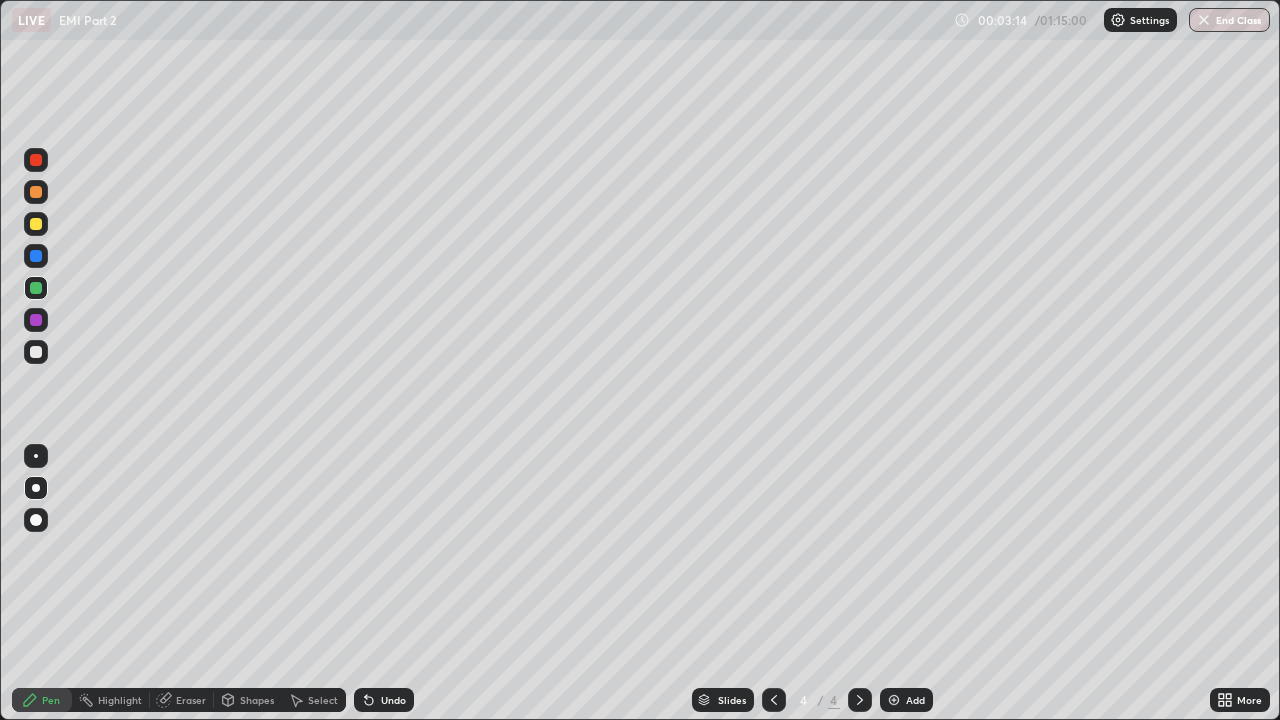 click at bounding box center [36, 224] 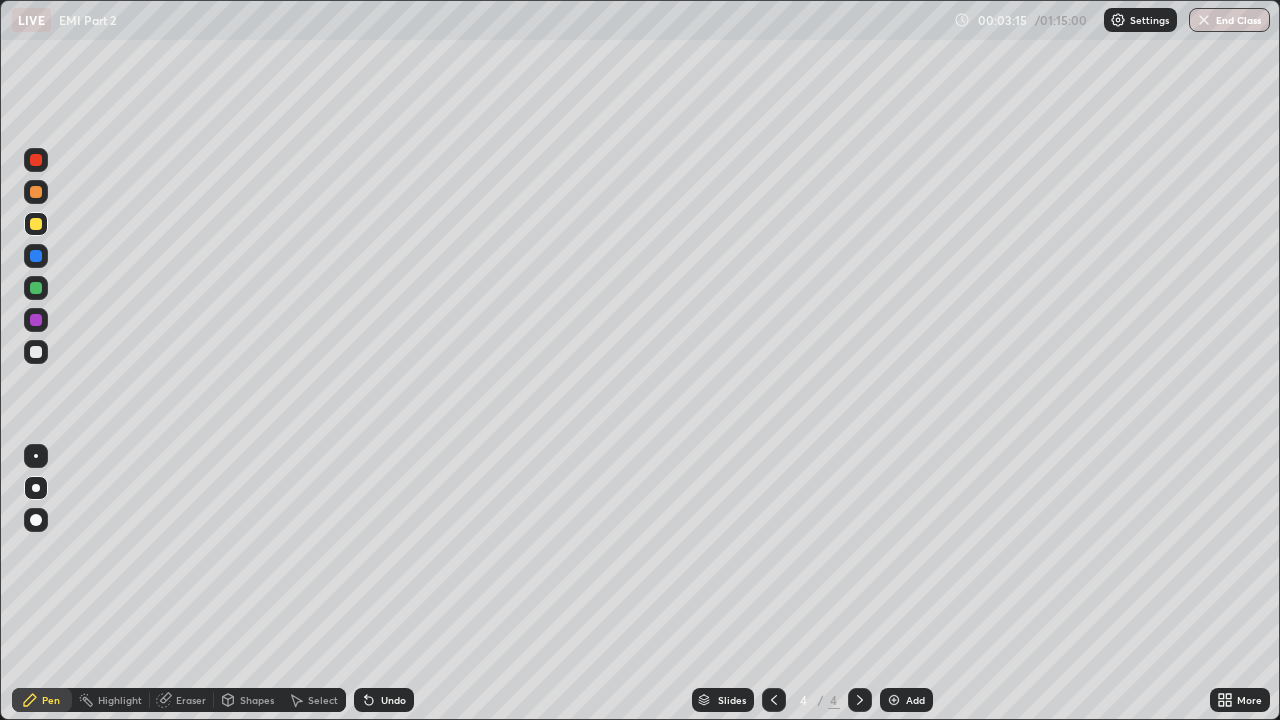 click at bounding box center [36, 192] 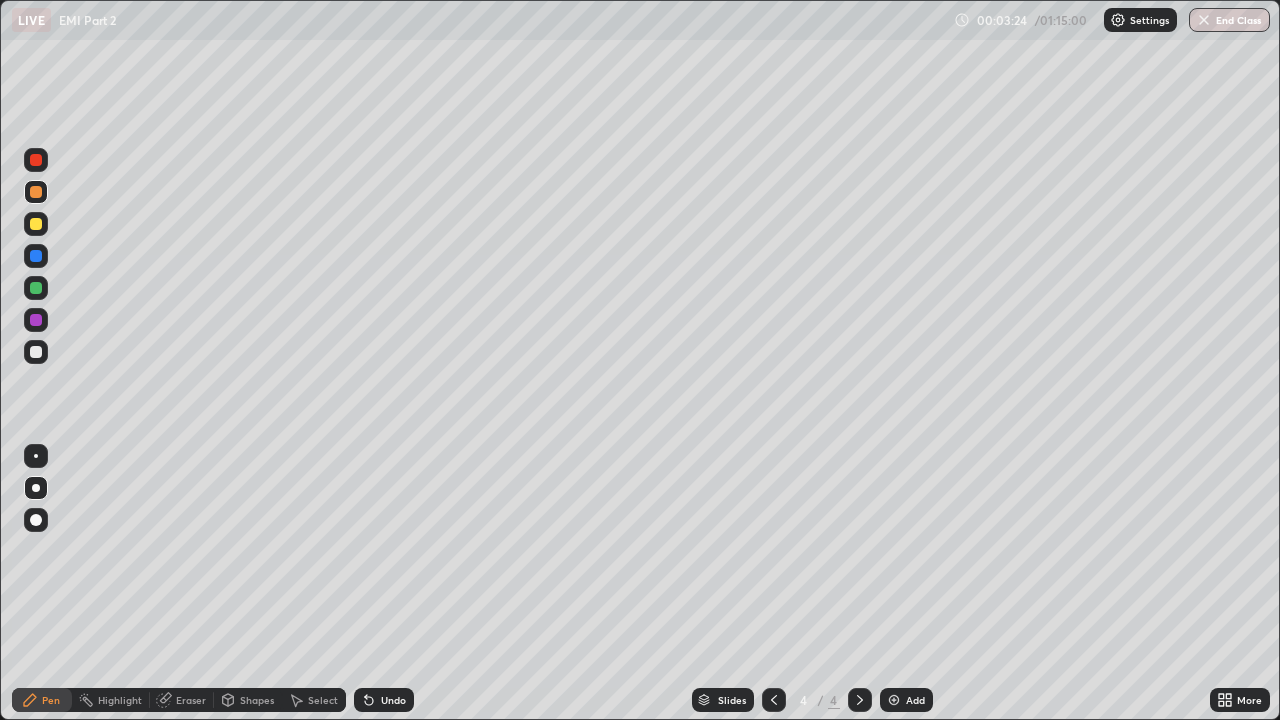 click at bounding box center [36, 224] 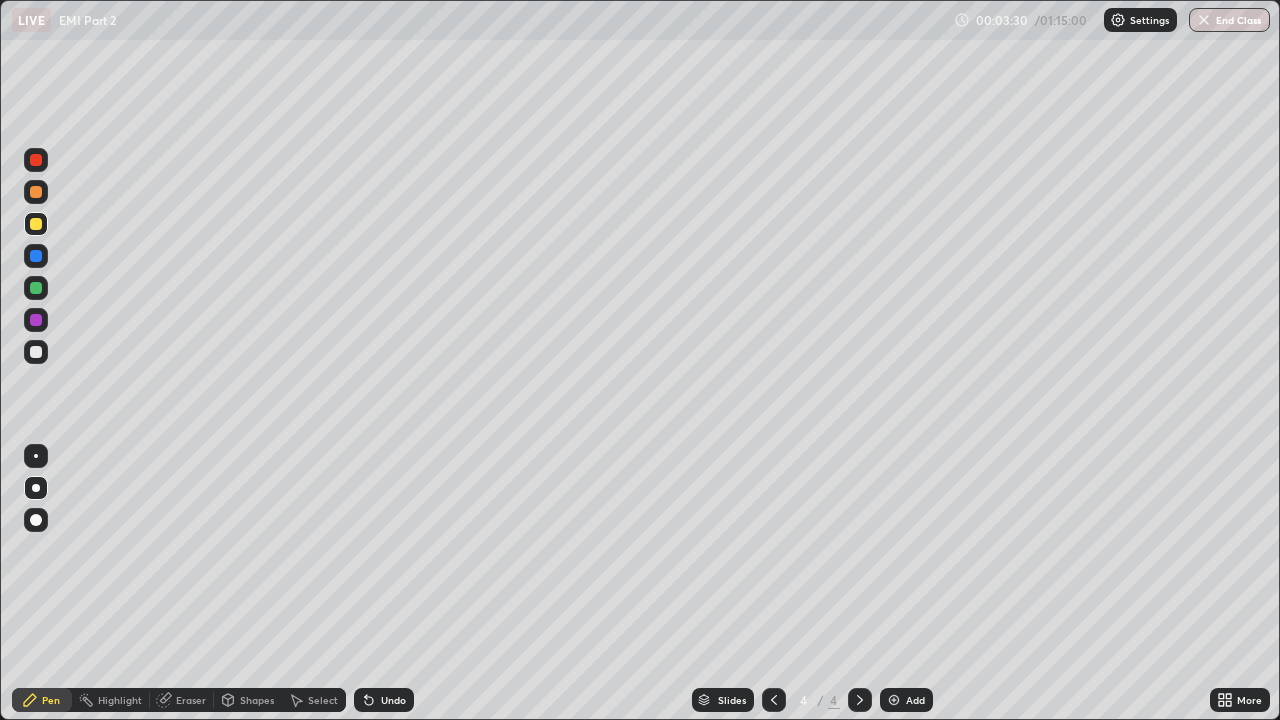 click at bounding box center [36, 288] 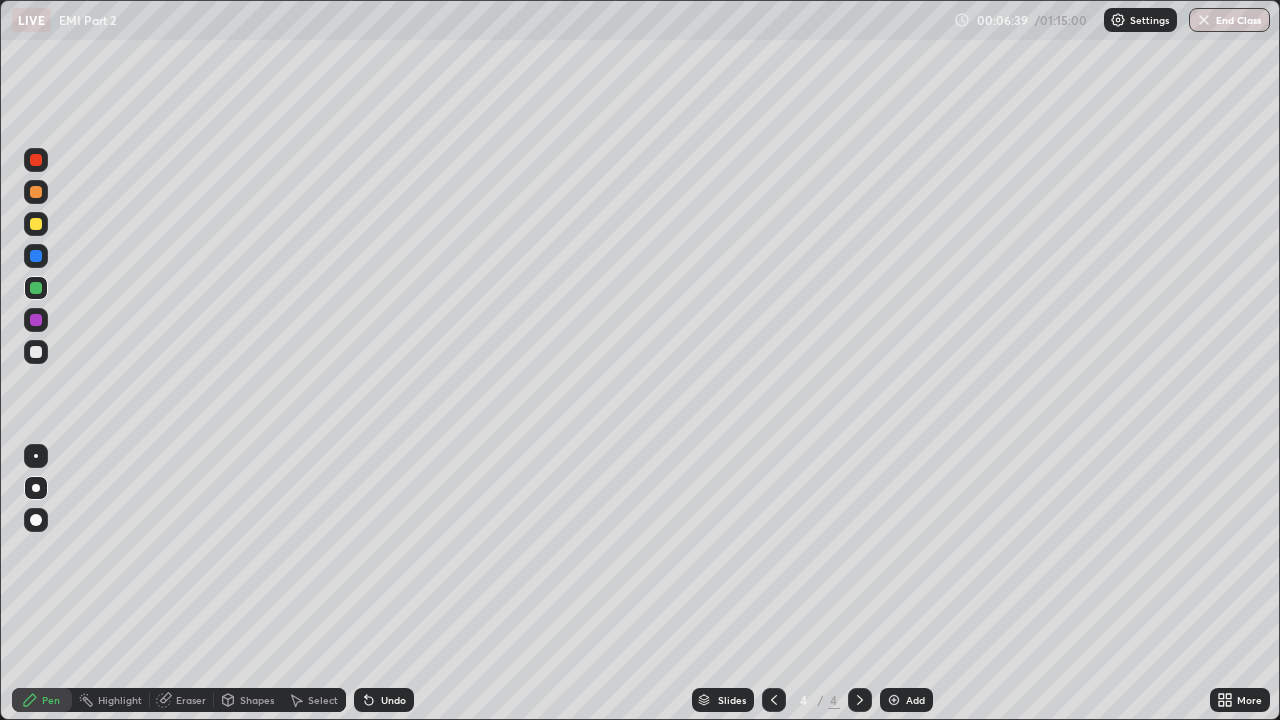click at bounding box center [36, 224] 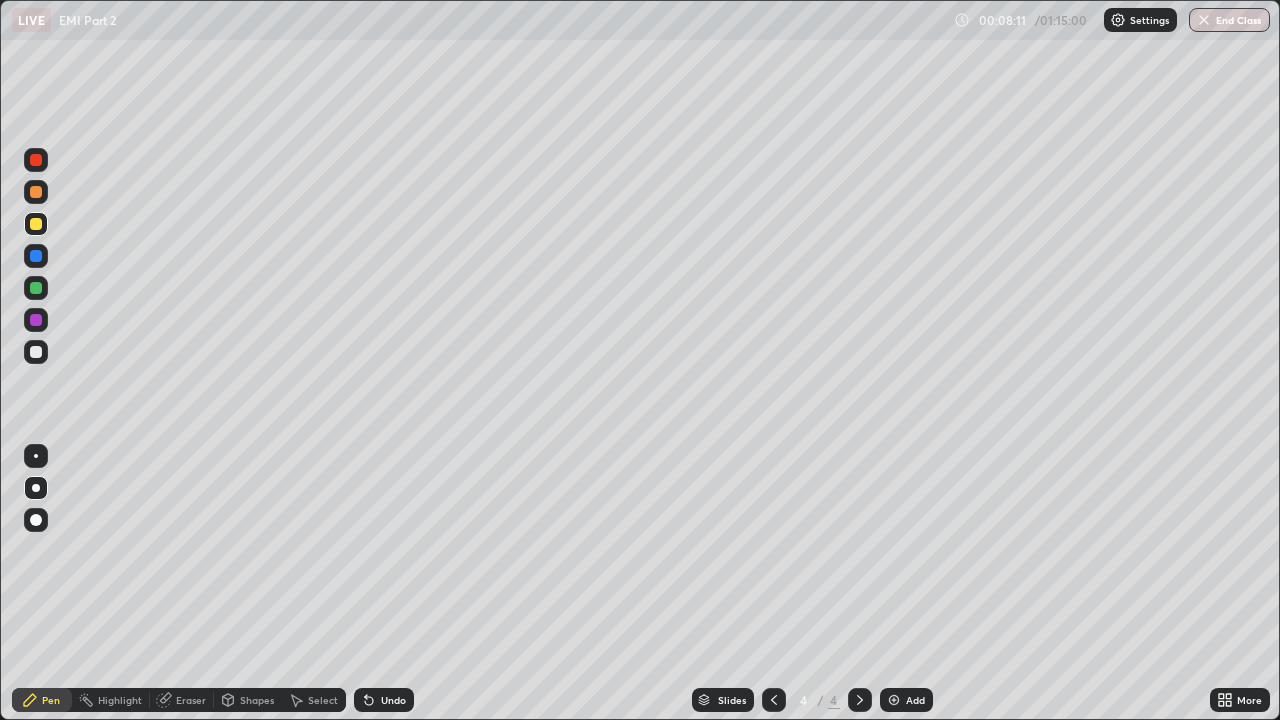 click on "Add" at bounding box center [906, 700] 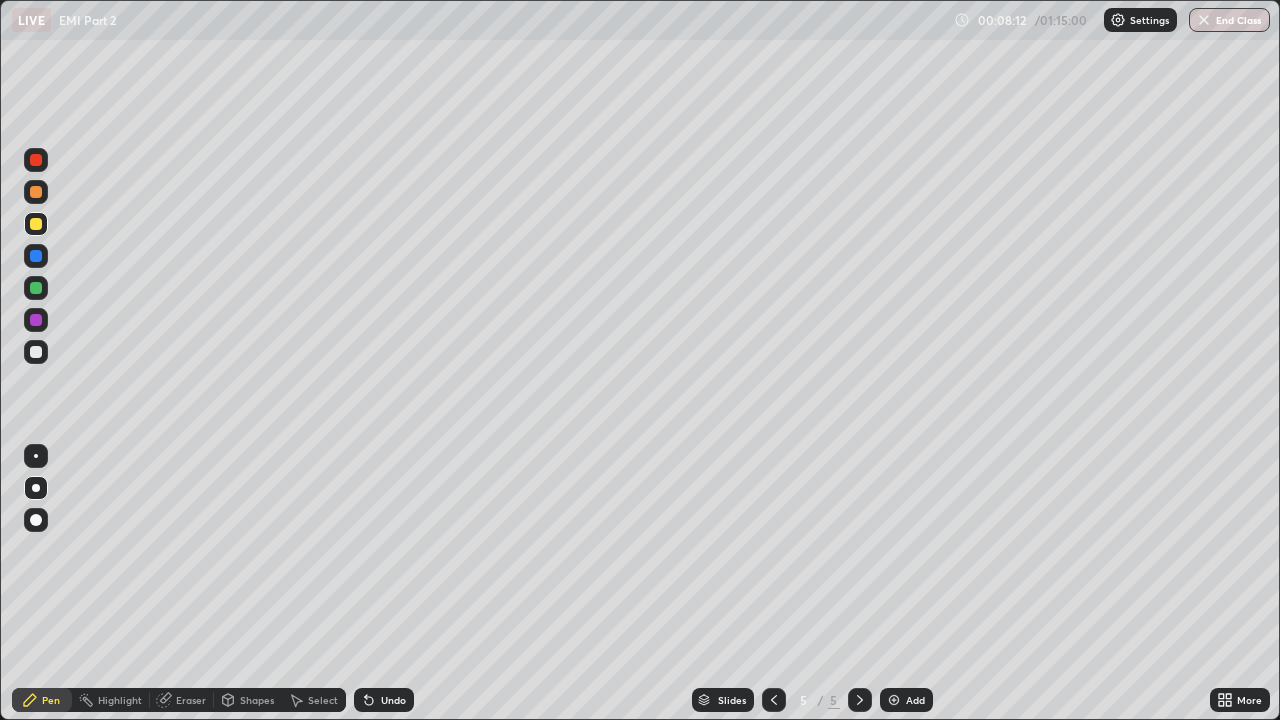 click at bounding box center [36, 352] 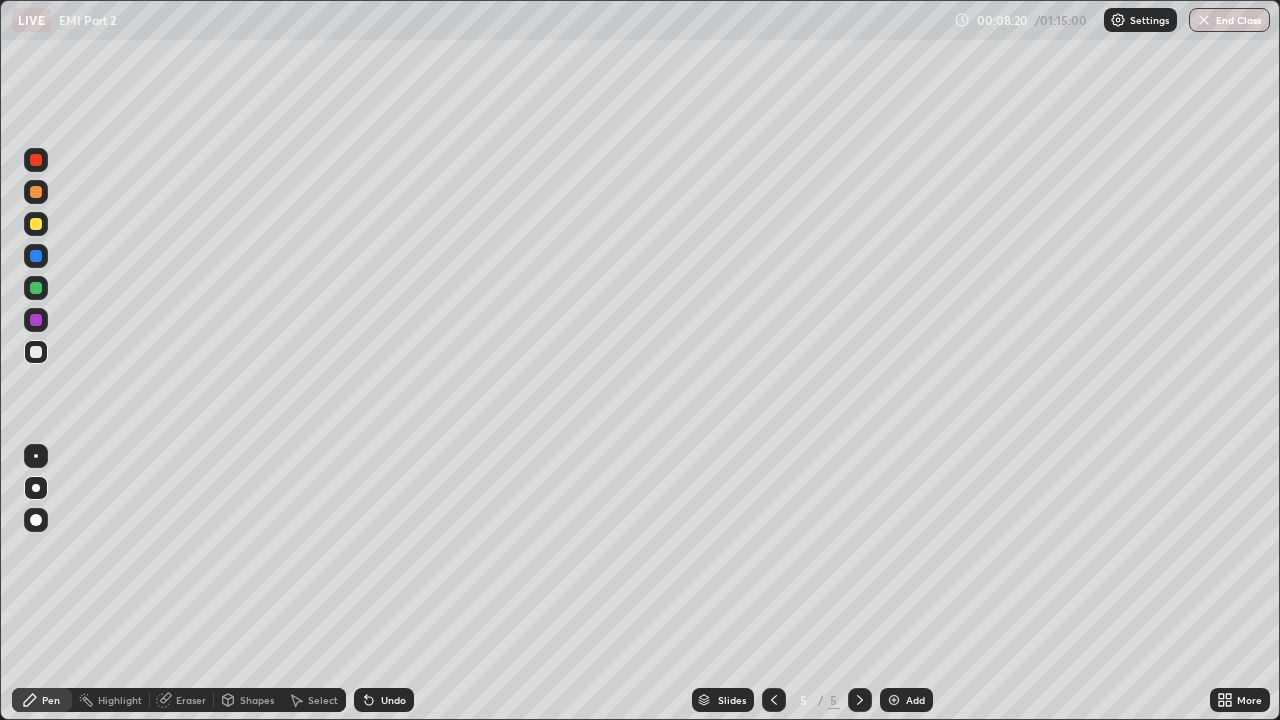 click at bounding box center (36, 224) 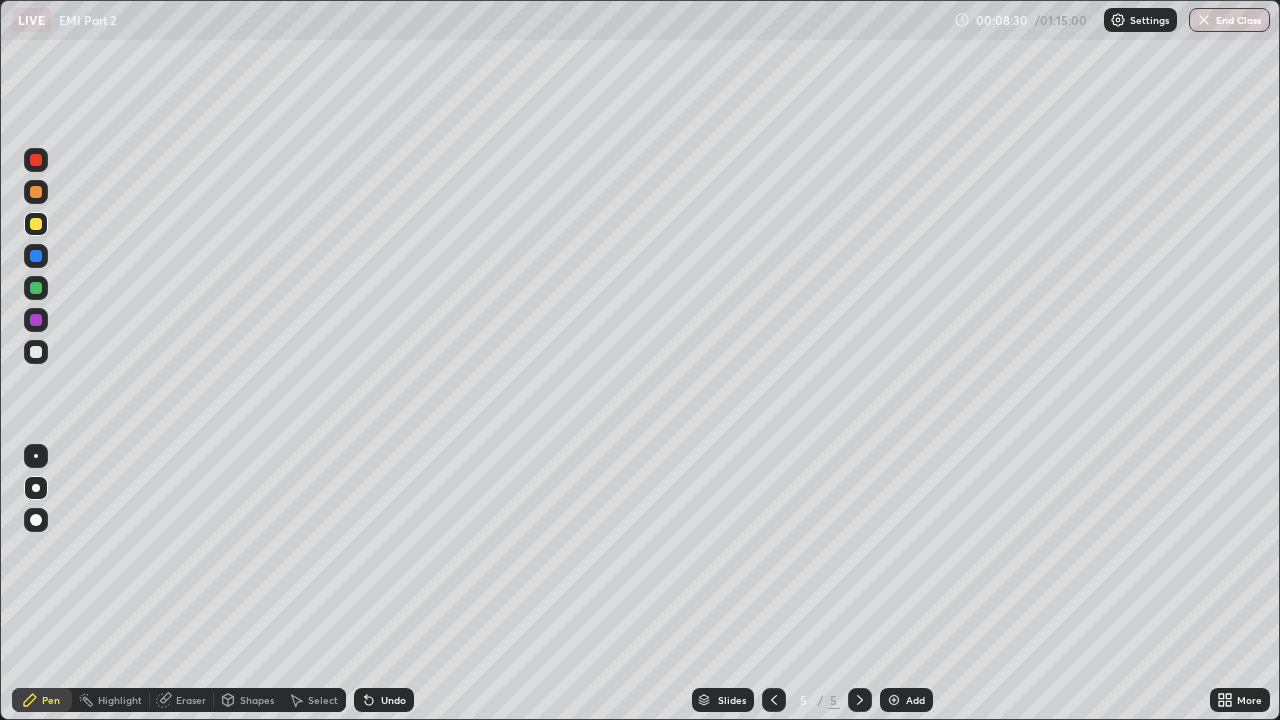 click at bounding box center (36, 192) 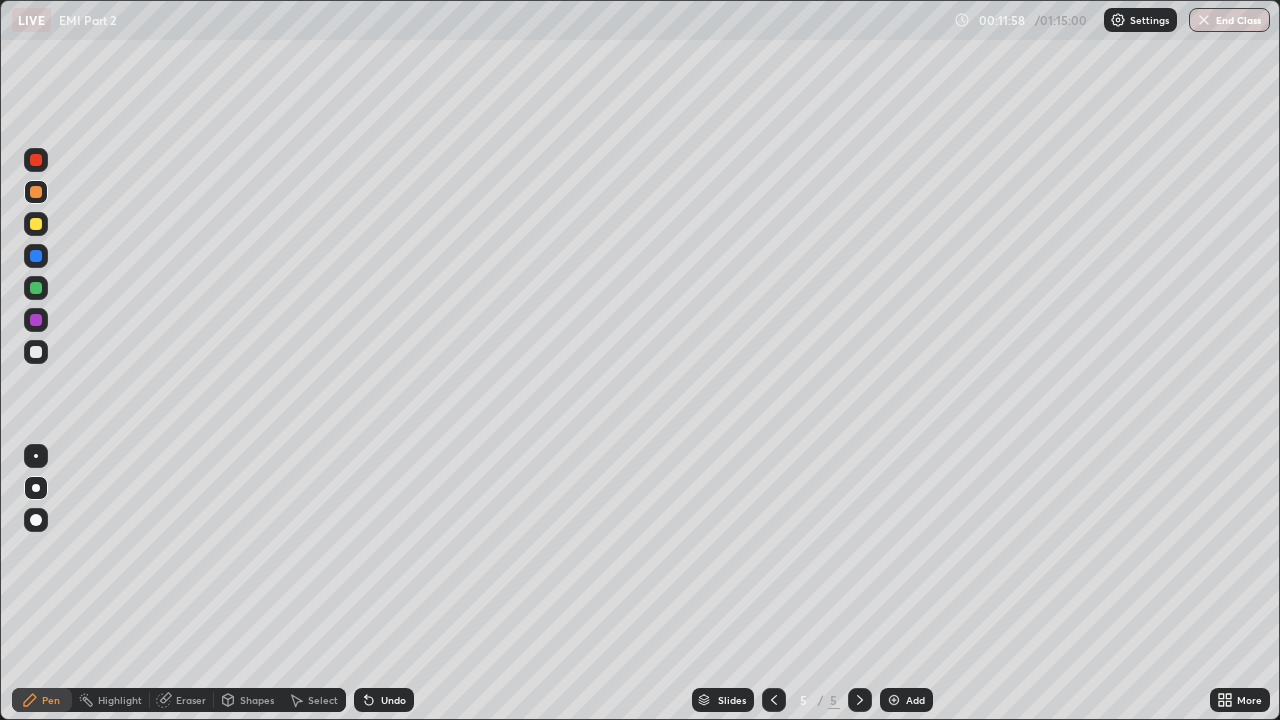 click on "Add" at bounding box center (906, 700) 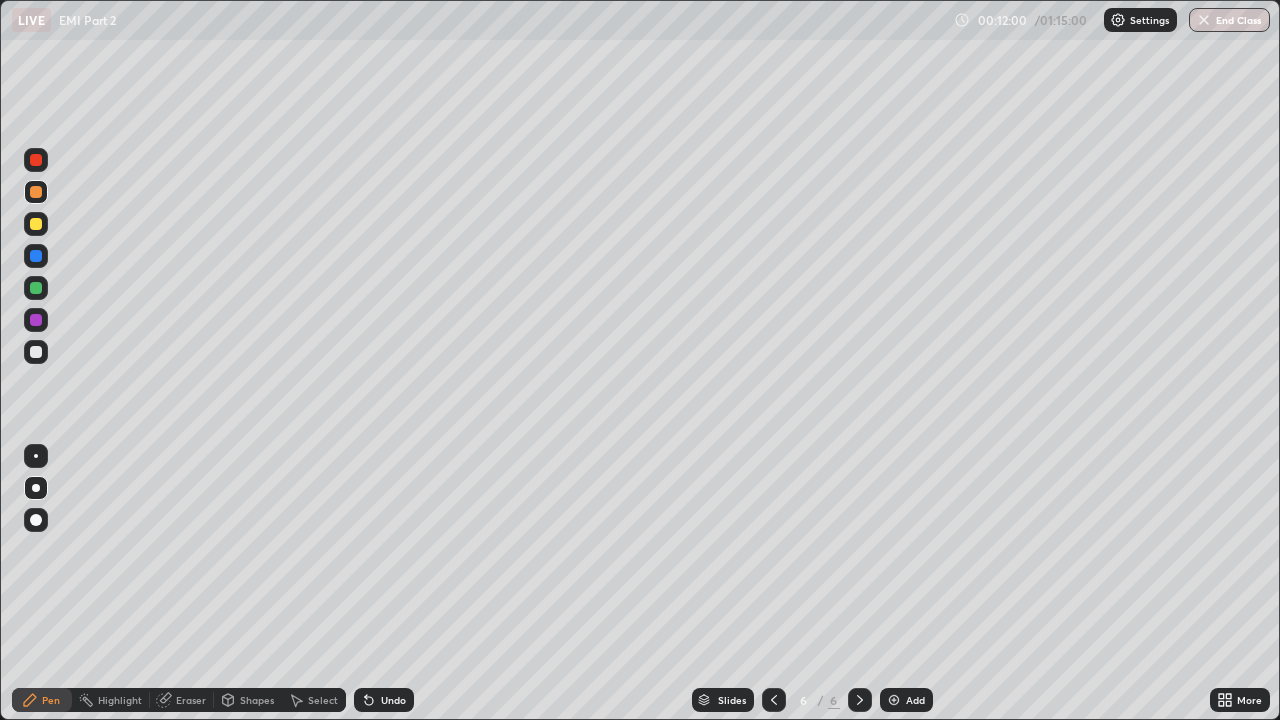 click at bounding box center [36, 352] 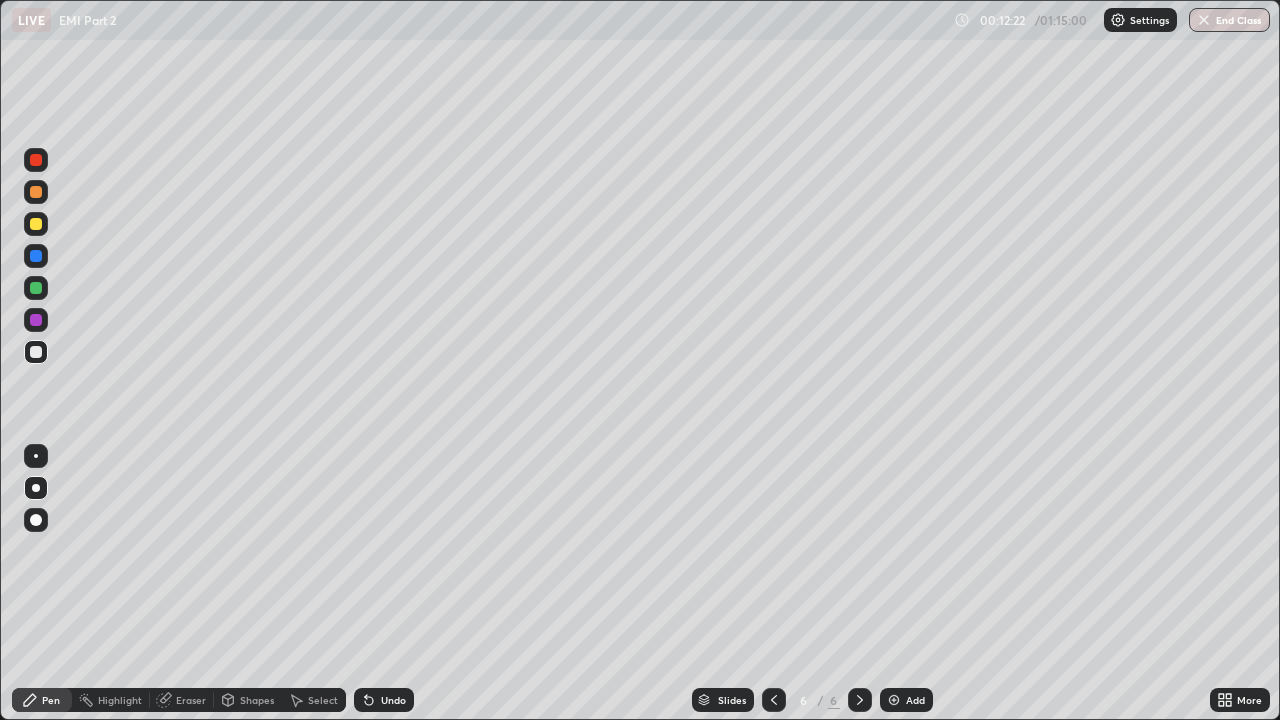 click at bounding box center [36, 224] 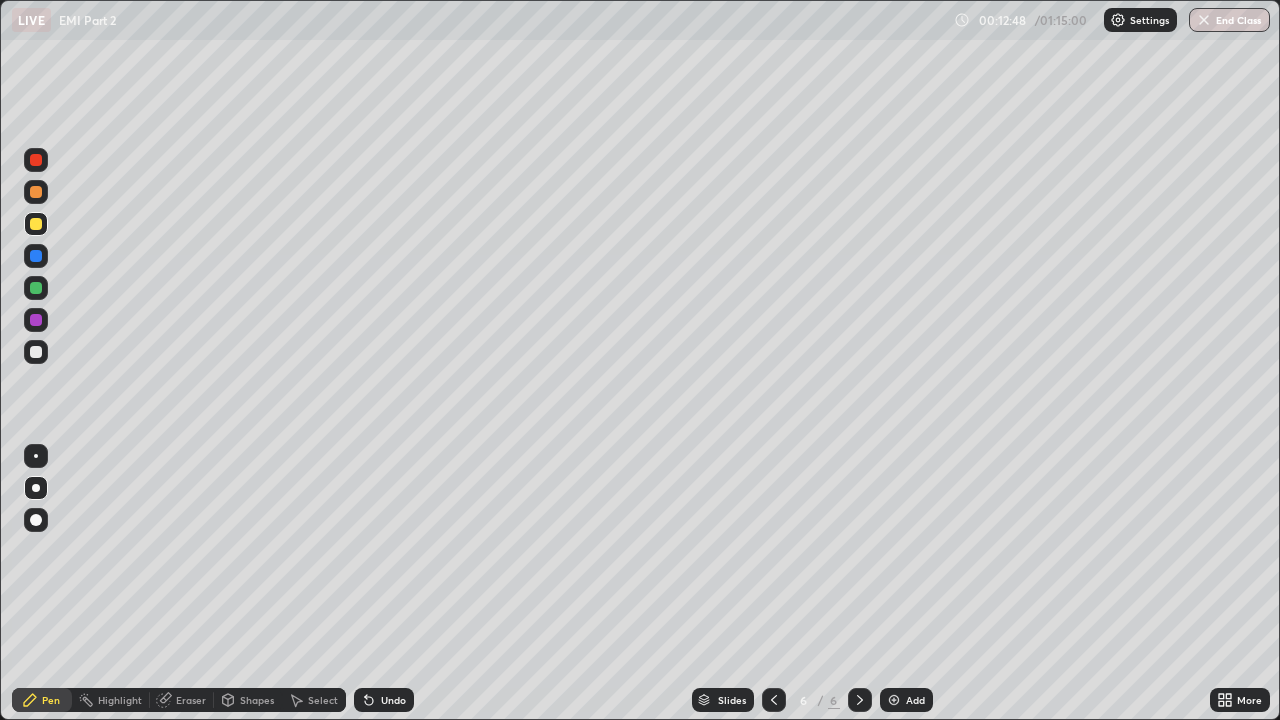click at bounding box center [36, 192] 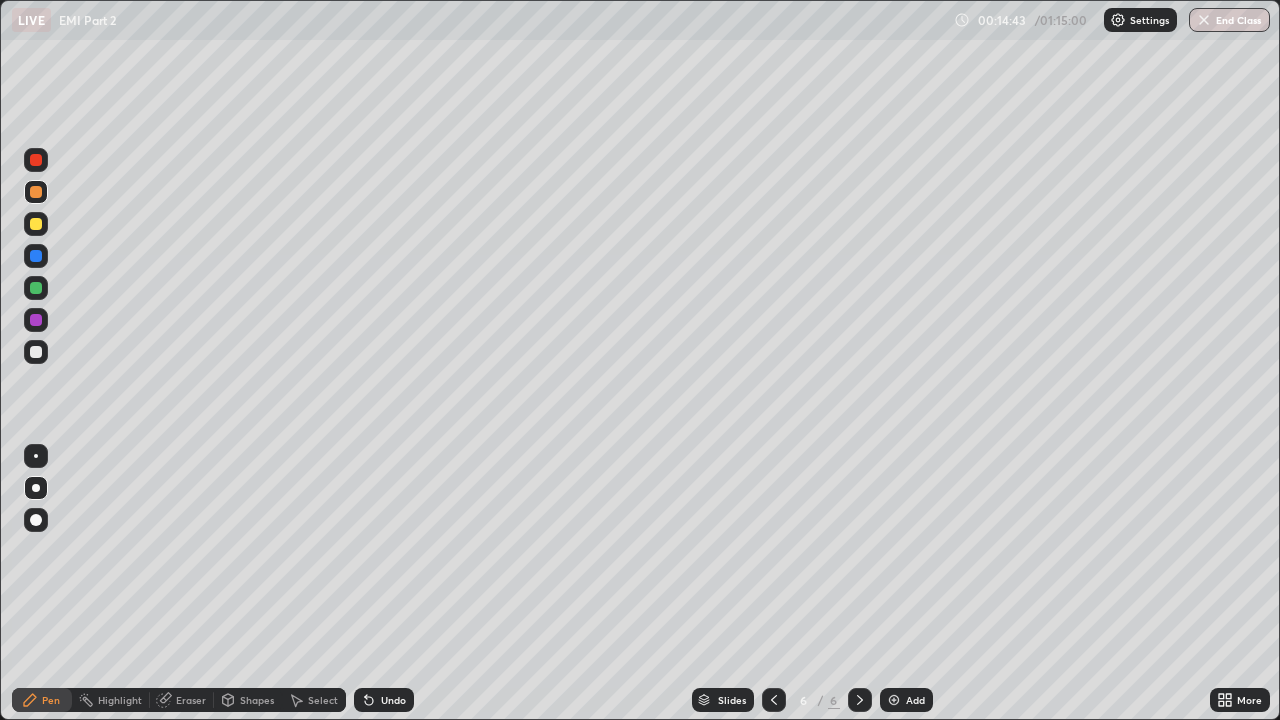 click at bounding box center (36, 192) 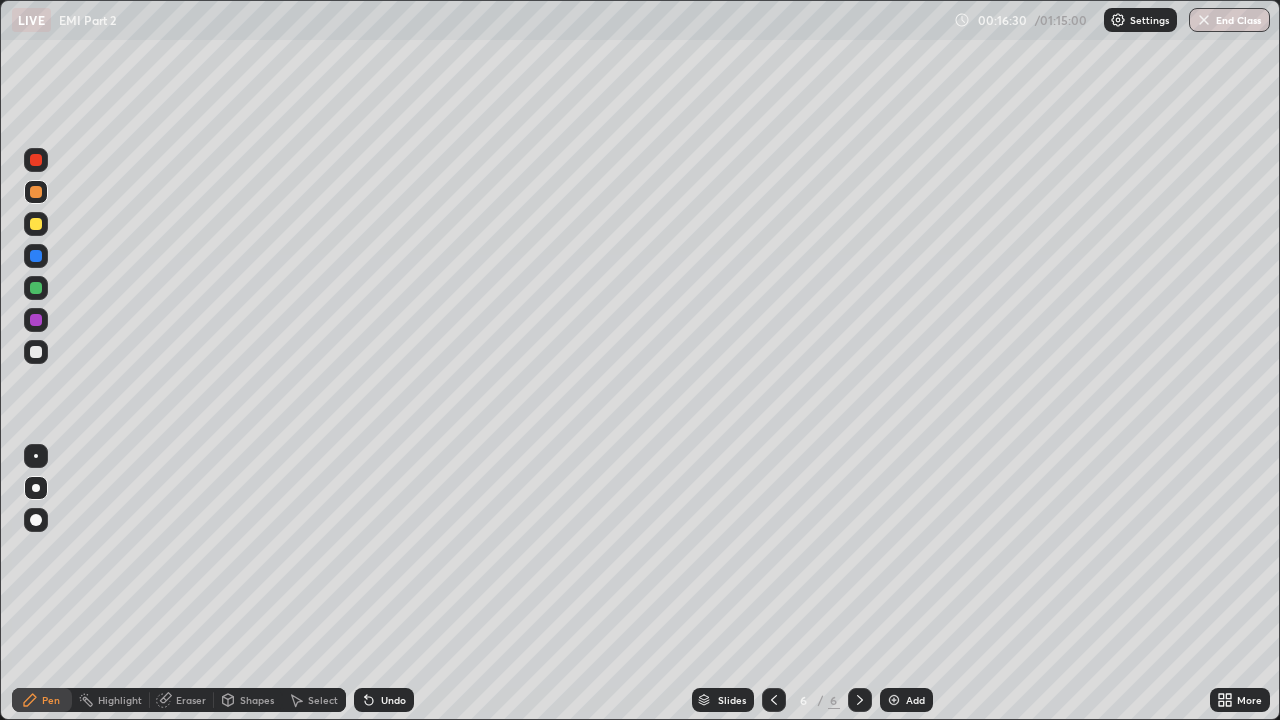 click at bounding box center [894, 700] 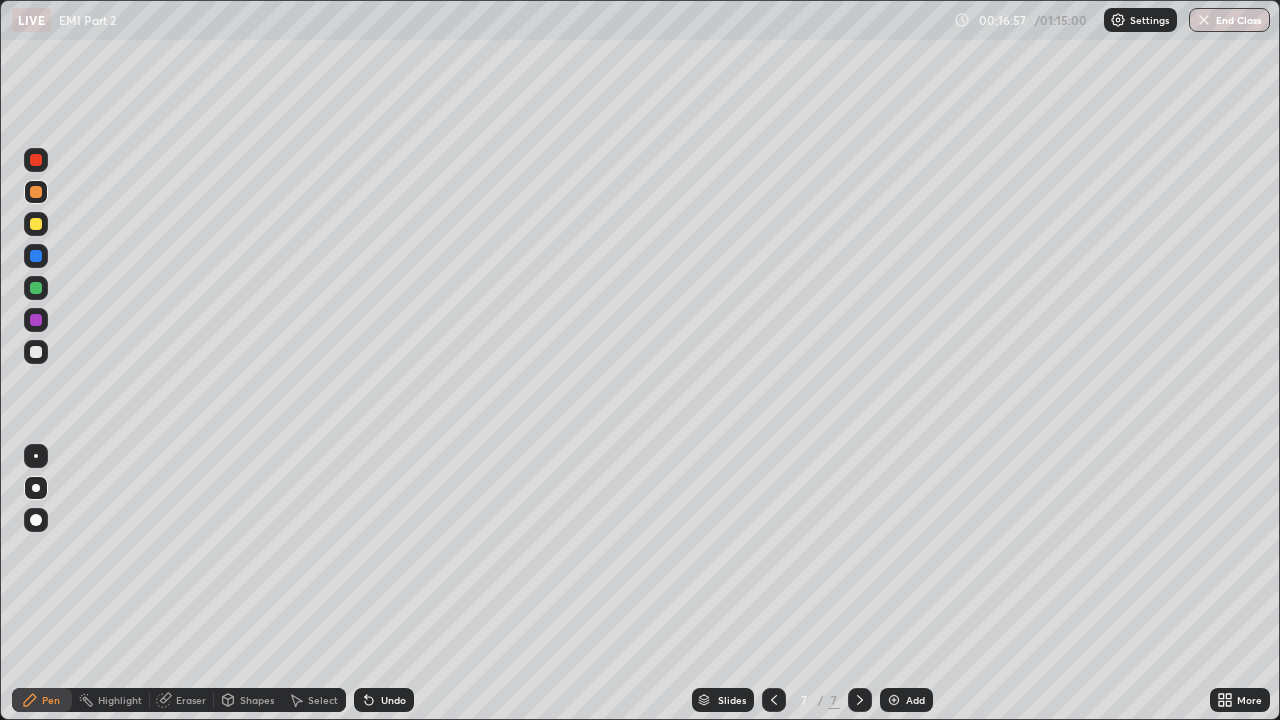 click at bounding box center [36, 224] 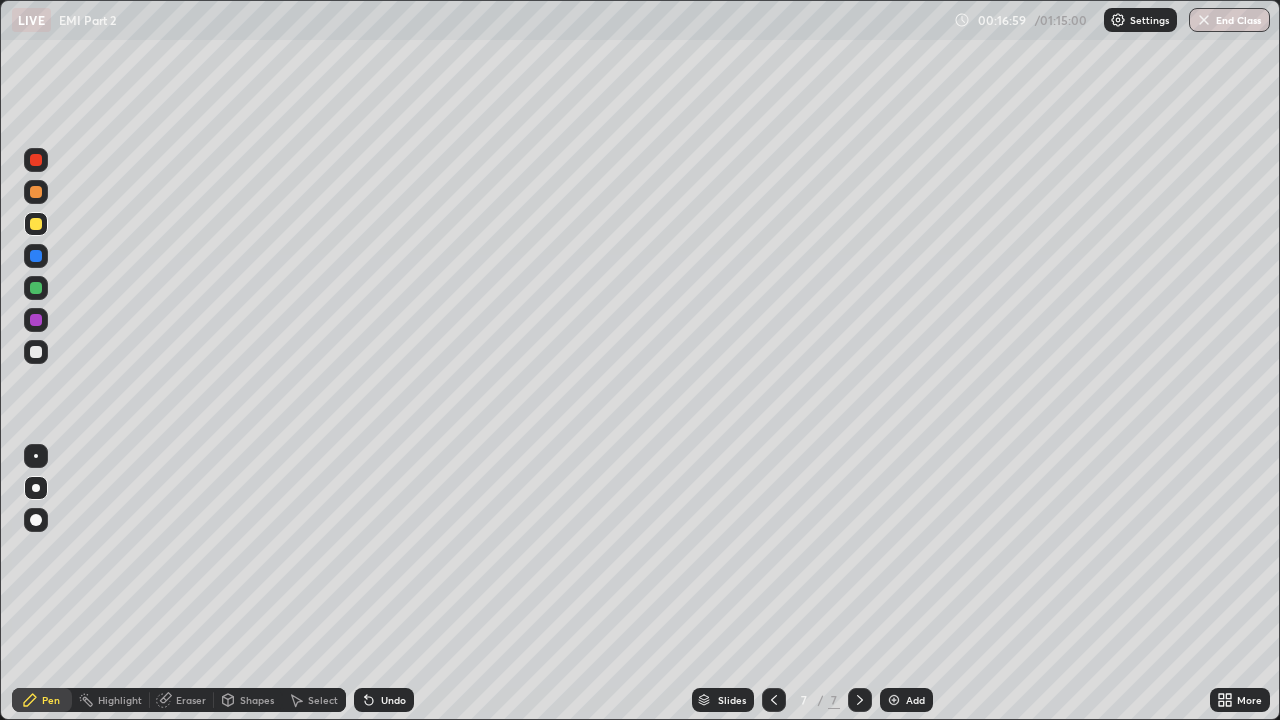 click at bounding box center [36, 352] 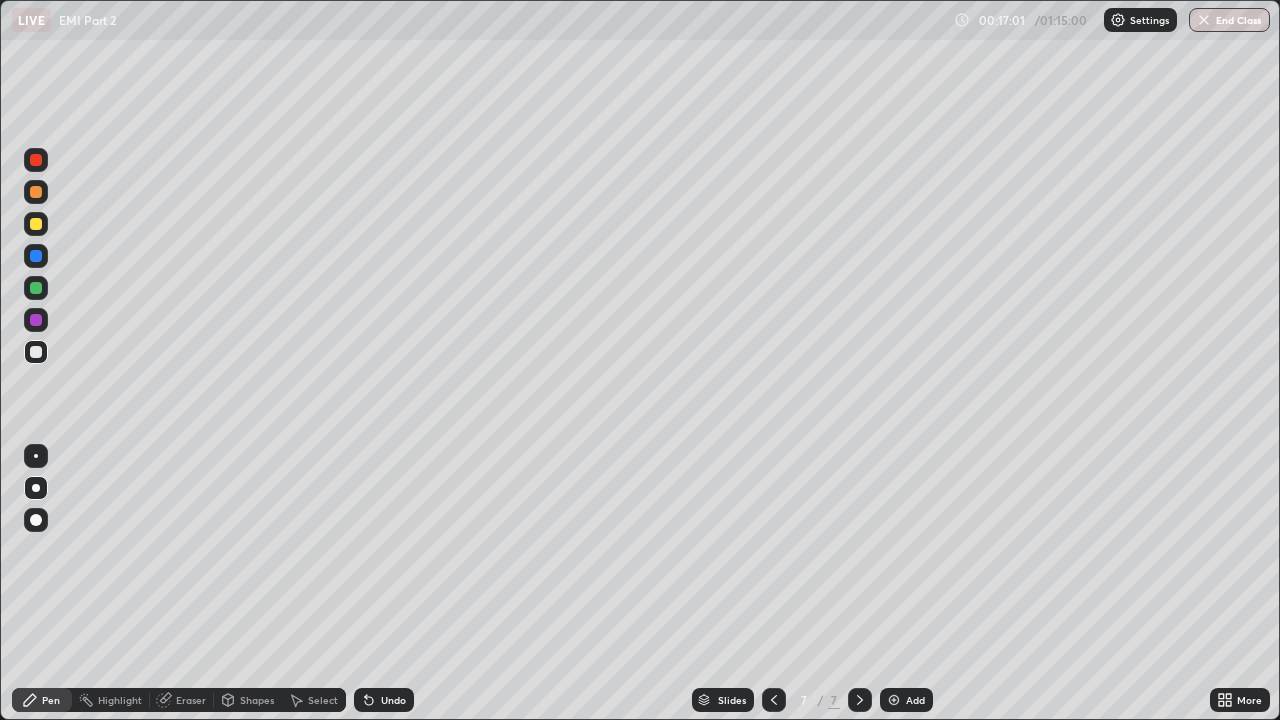 click 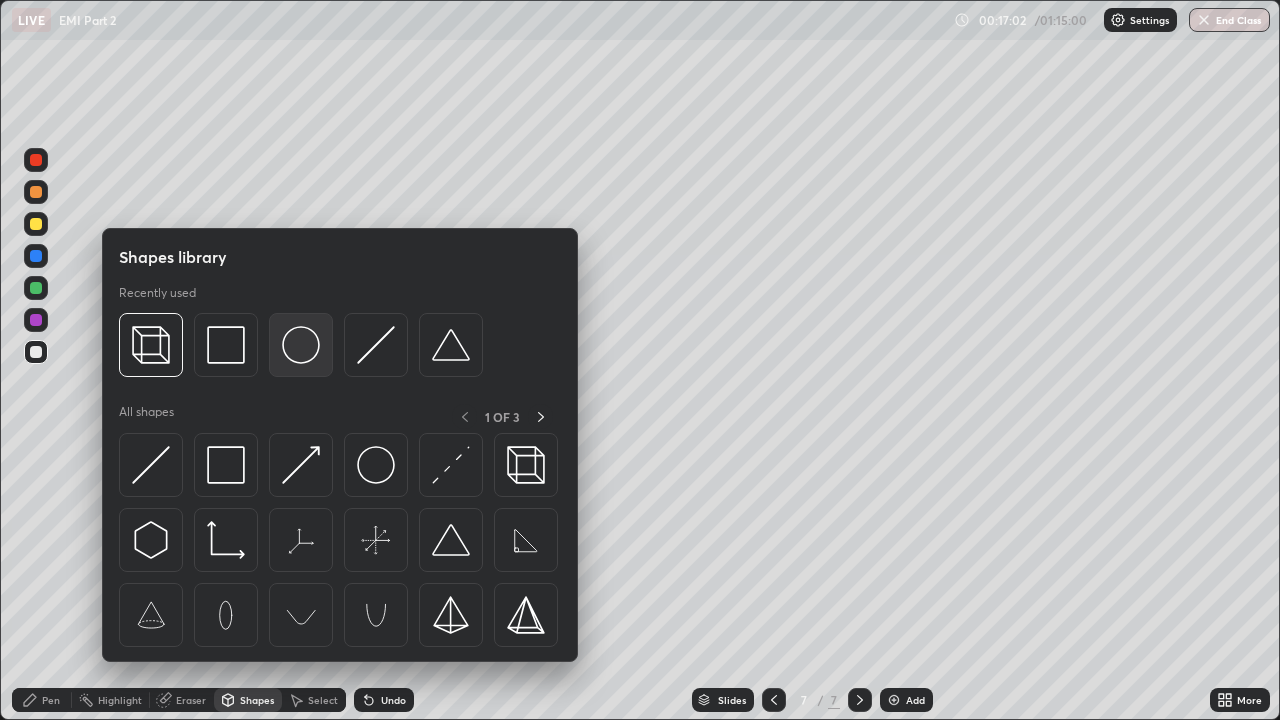 click at bounding box center [301, 345] 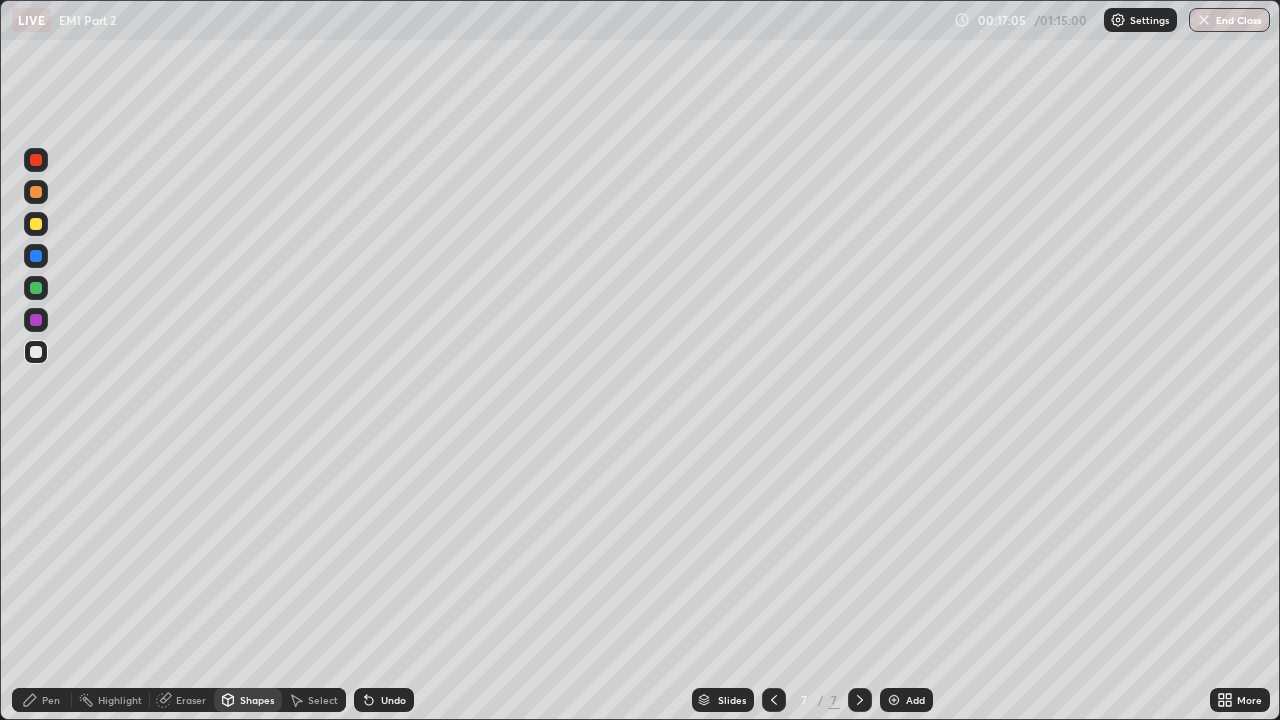 click on "Pen" at bounding box center [51, 700] 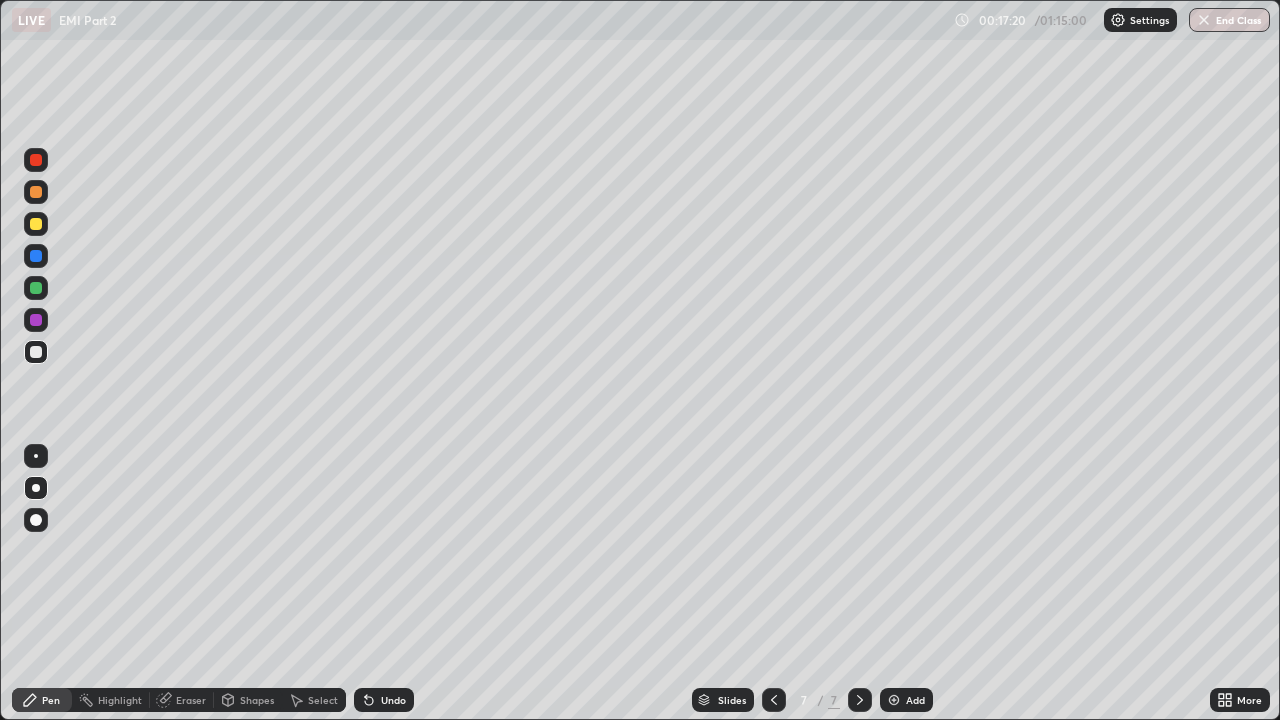 click at bounding box center [36, 288] 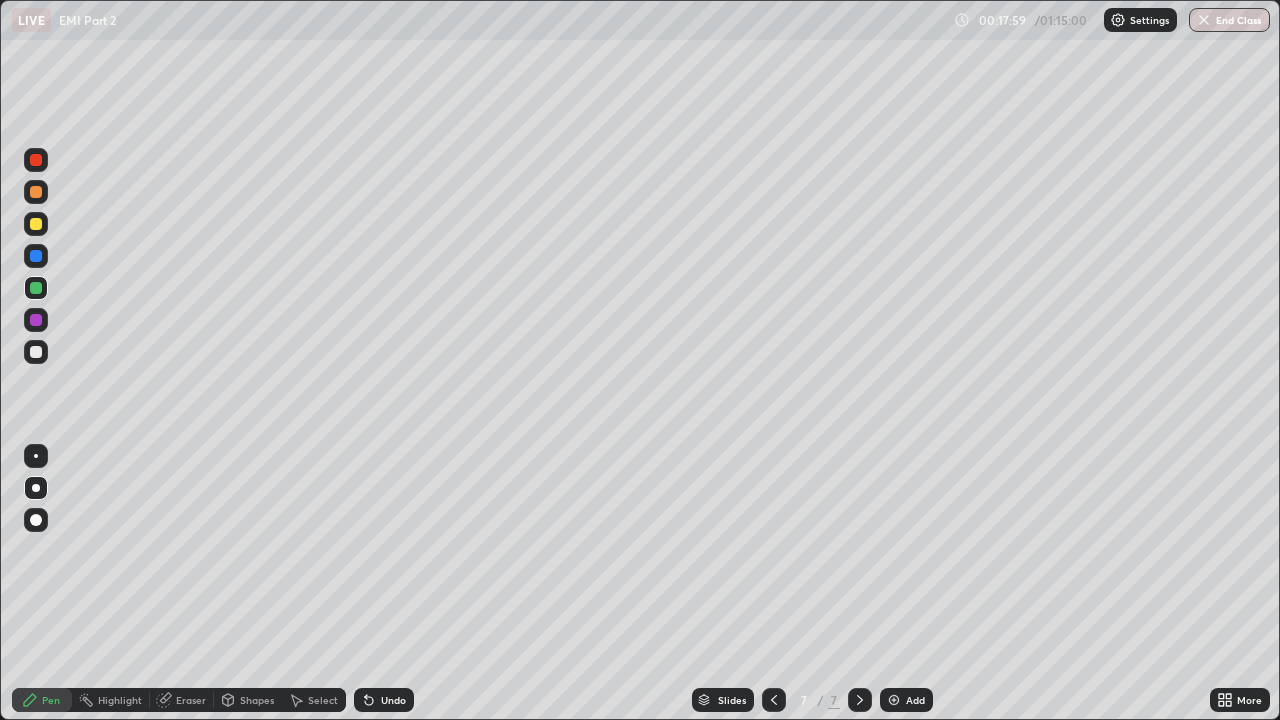 click at bounding box center (36, 224) 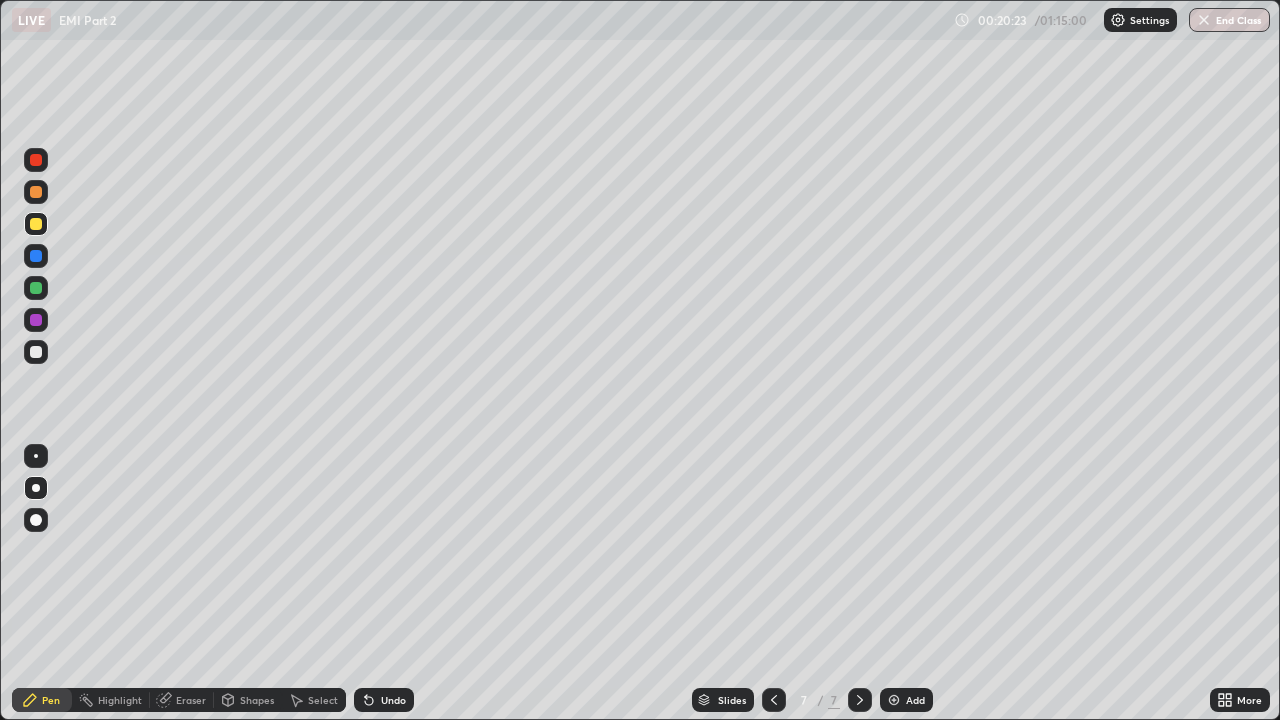 click at bounding box center [36, 352] 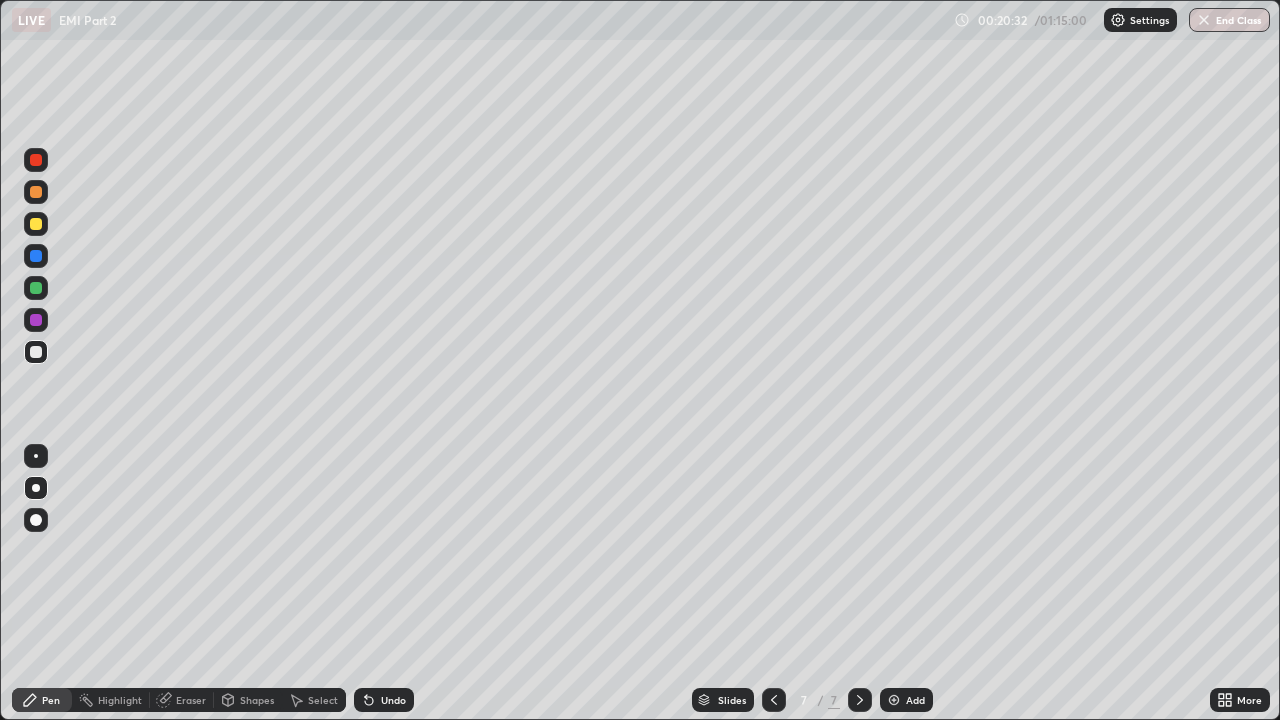 click on "Undo" at bounding box center [384, 700] 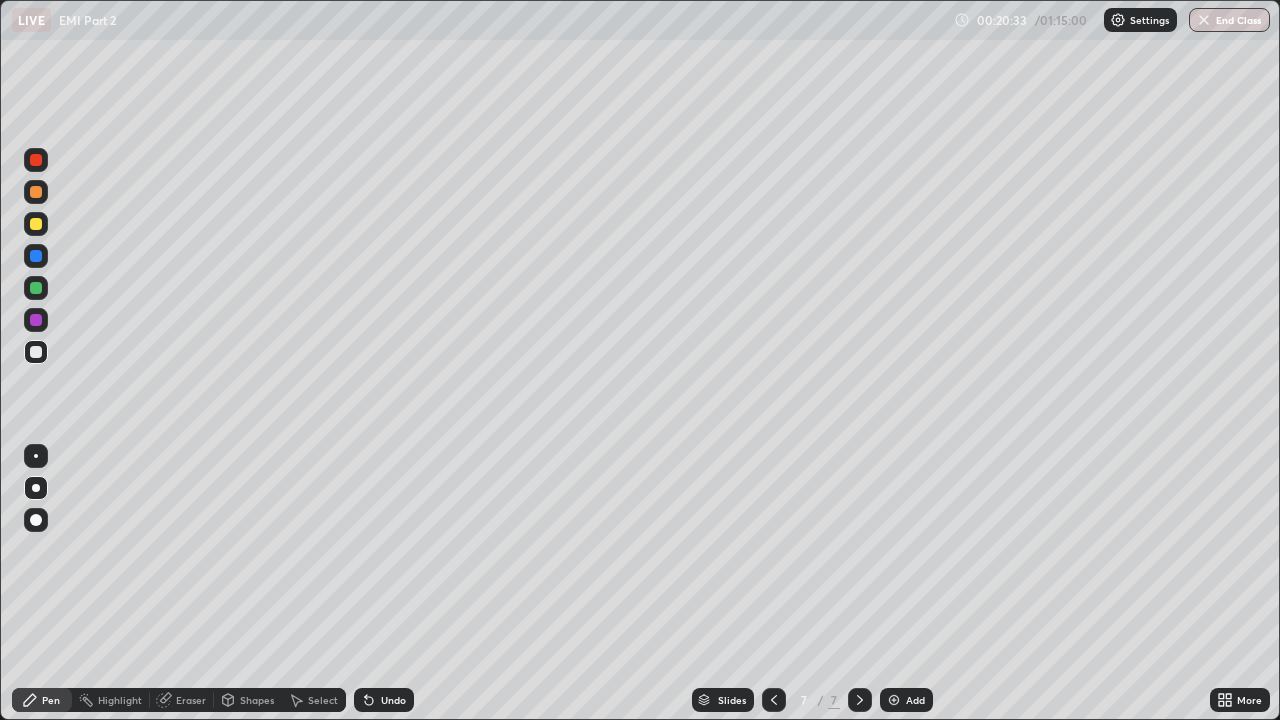 click on "Undo" at bounding box center [384, 700] 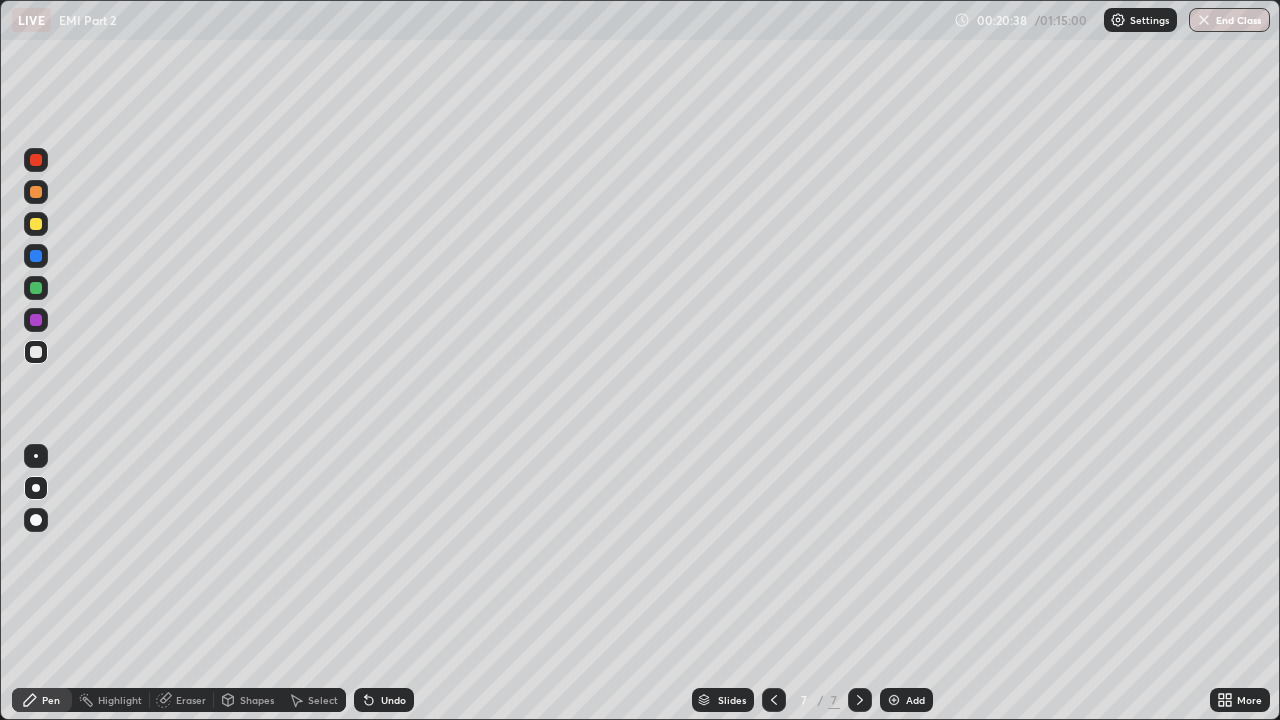 click on "Undo" at bounding box center [384, 700] 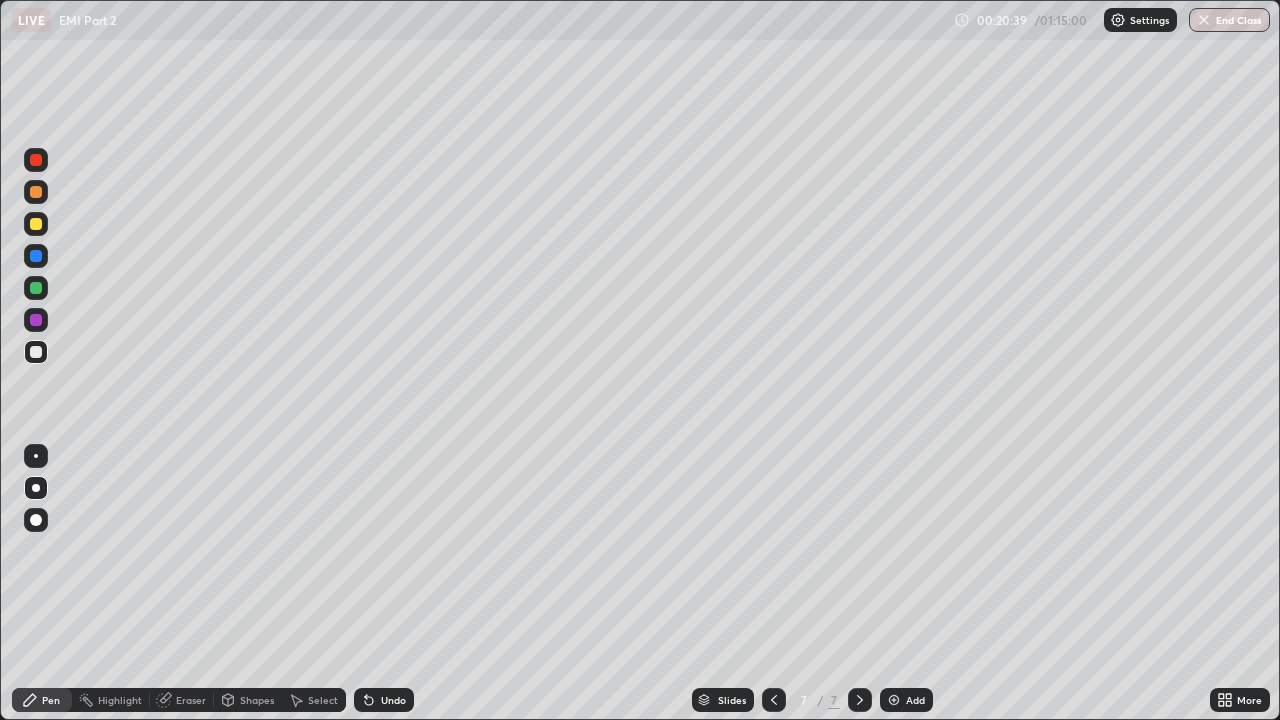 click on "Undo" at bounding box center (393, 700) 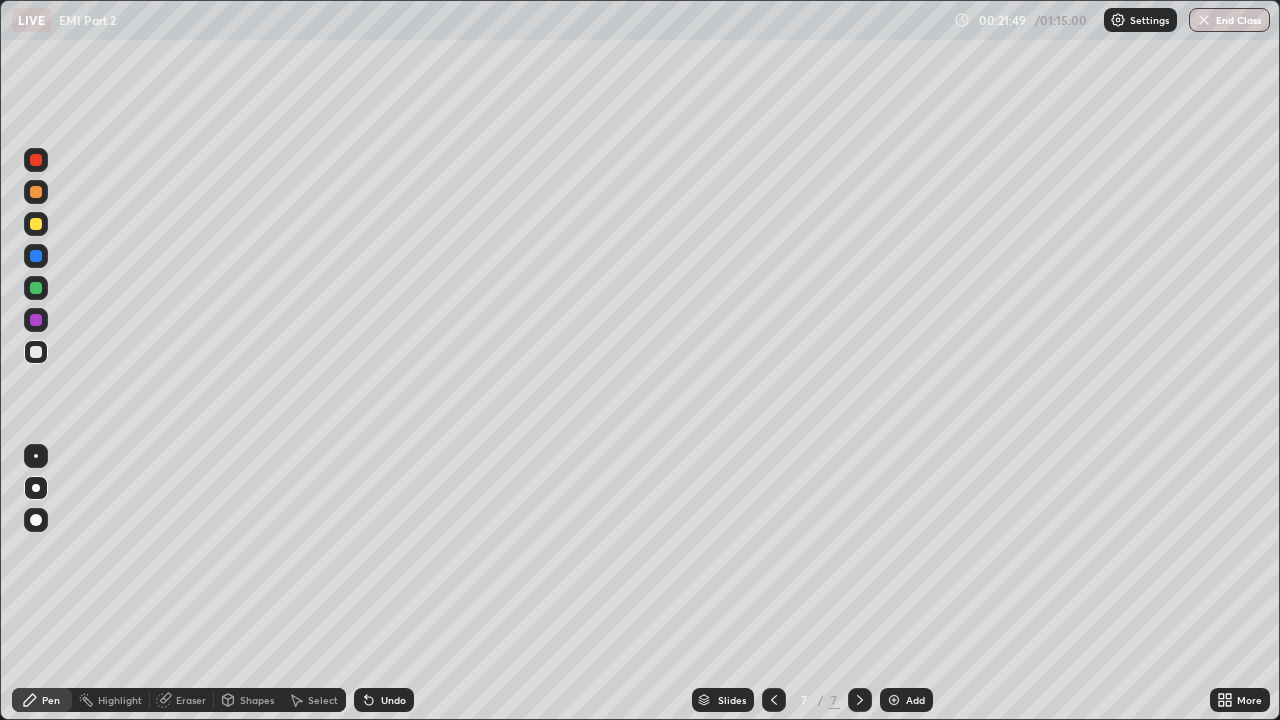 click at bounding box center (36, 352) 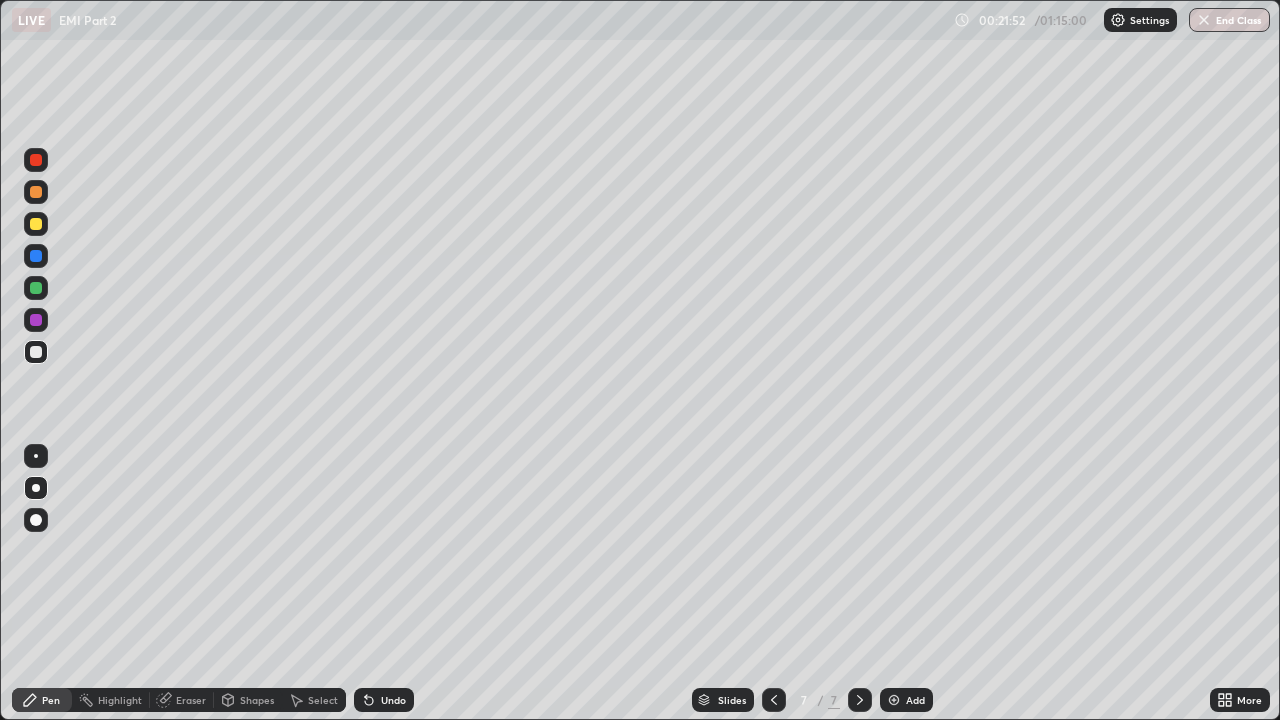 click at bounding box center [36, 288] 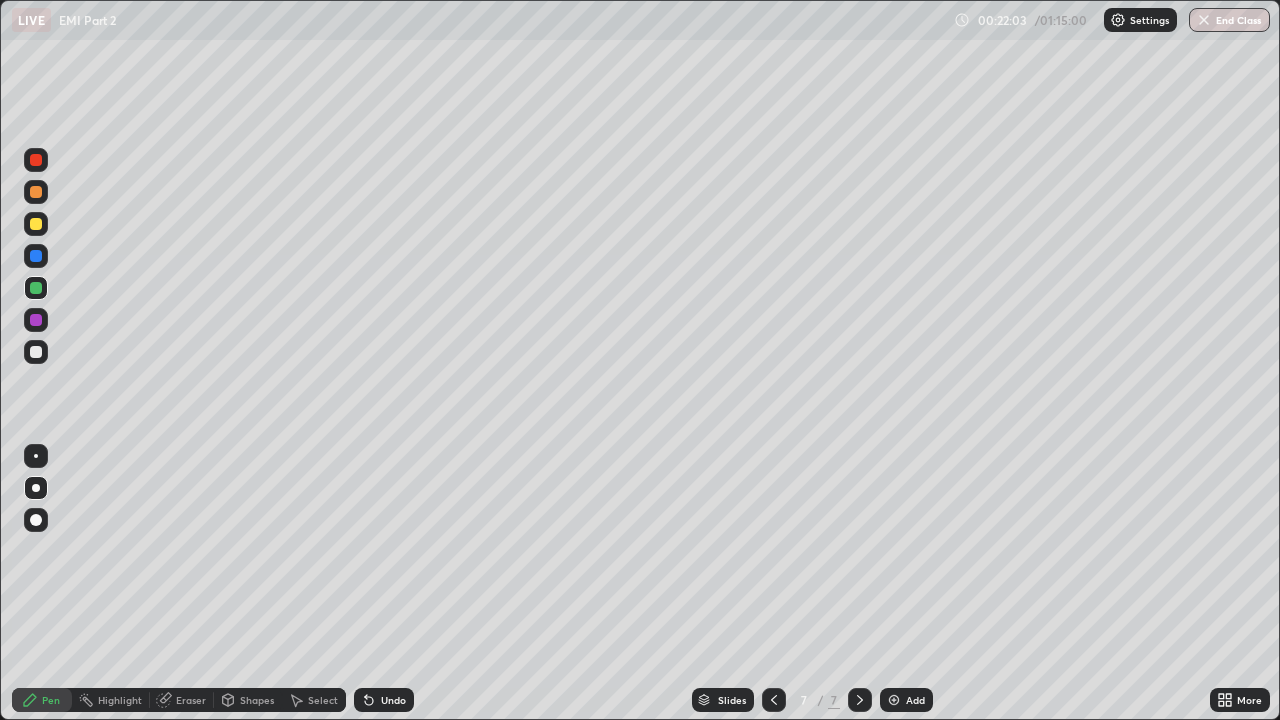 click at bounding box center (36, 352) 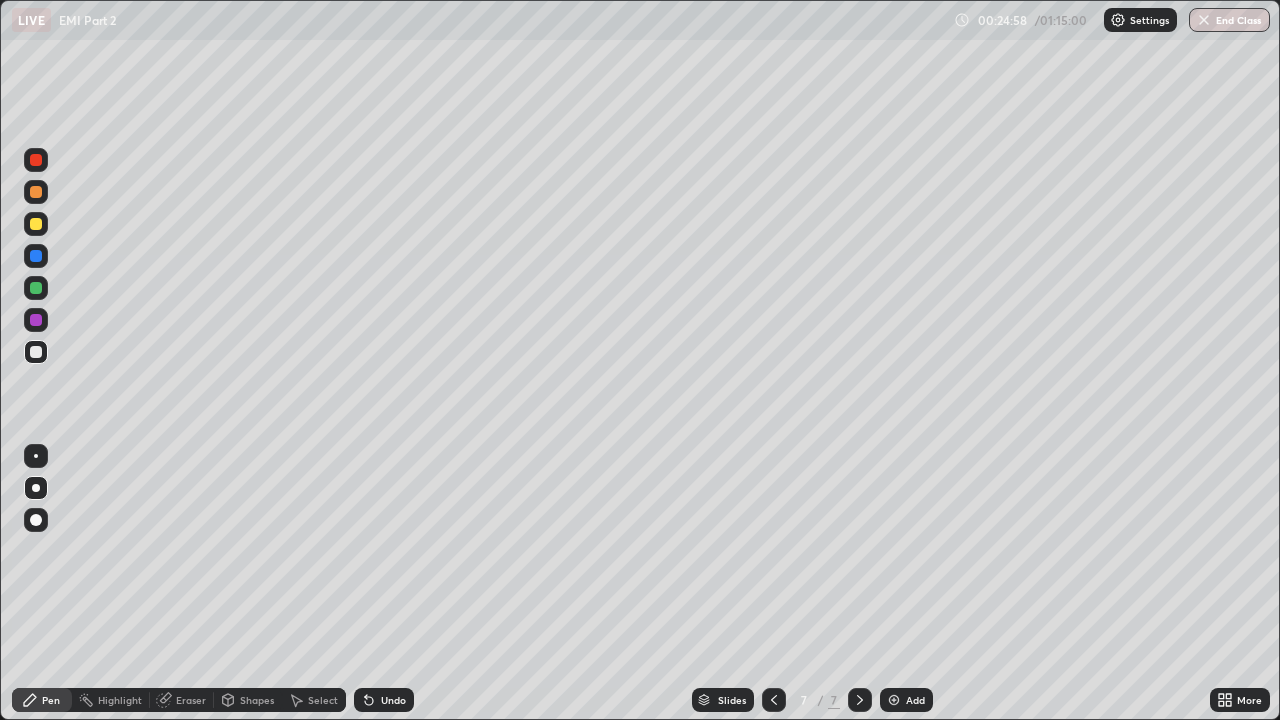 click on "Add" at bounding box center (915, 700) 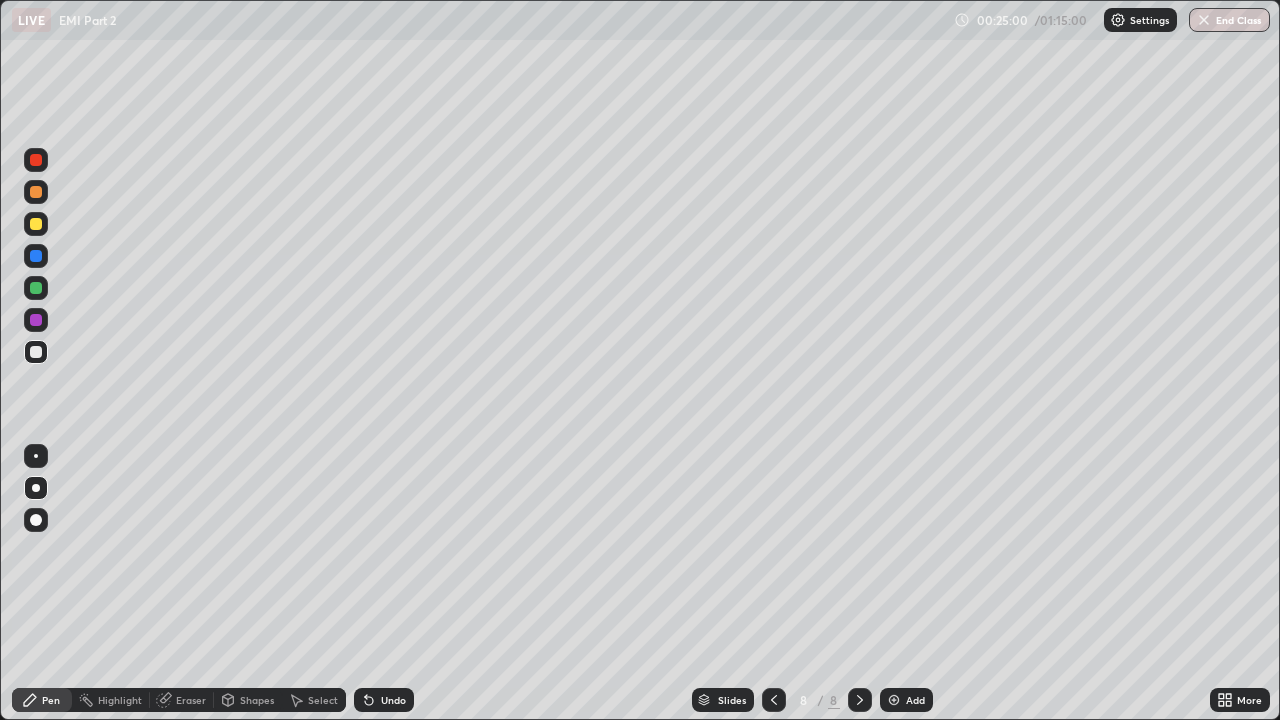 click 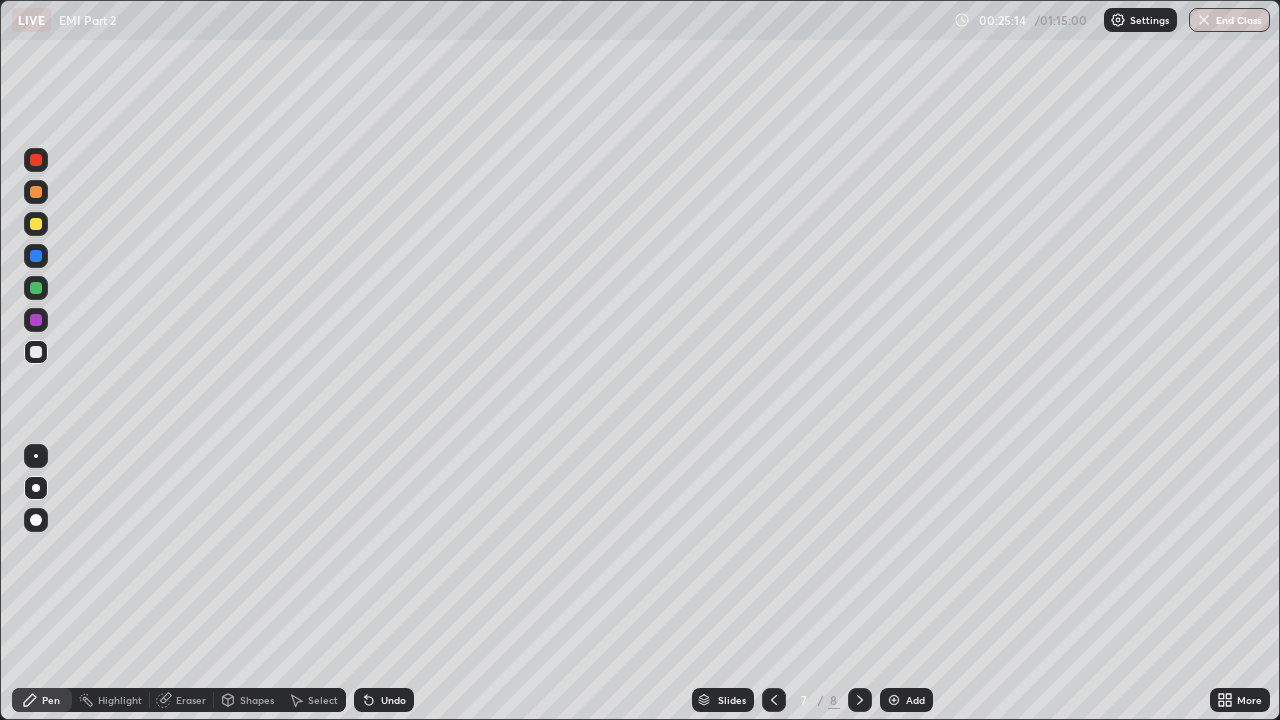 click 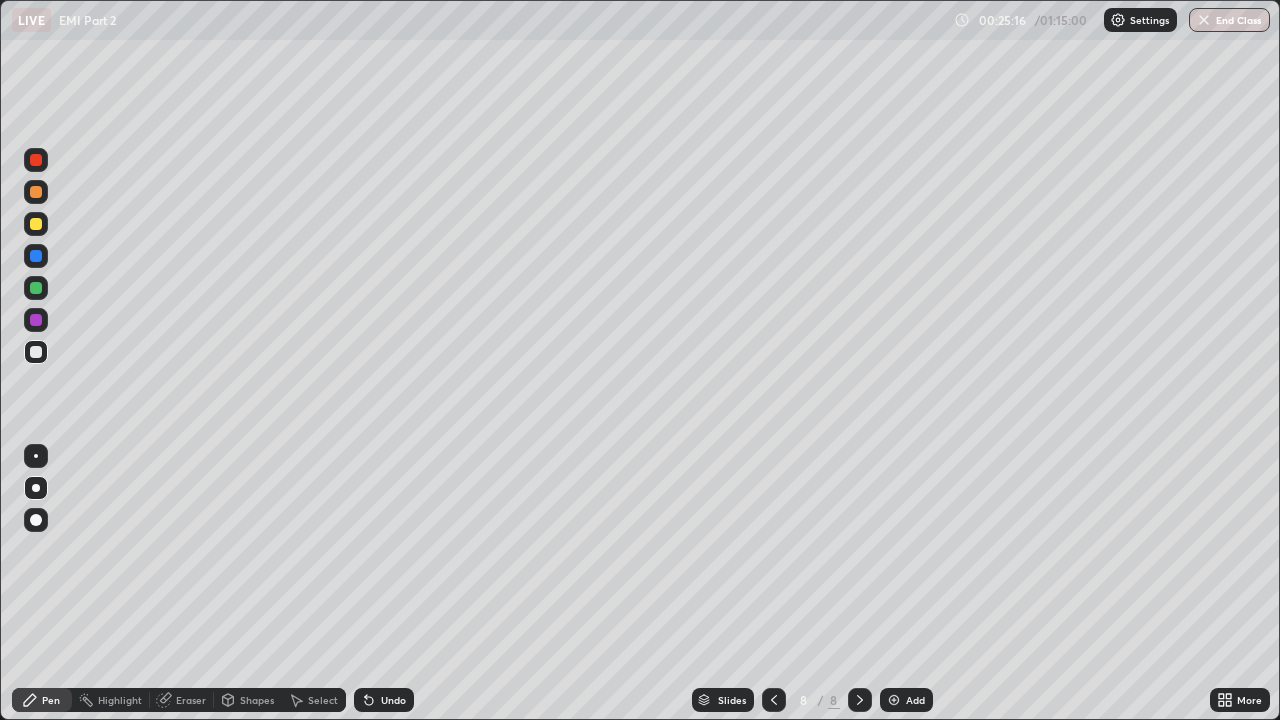 click at bounding box center [36, 488] 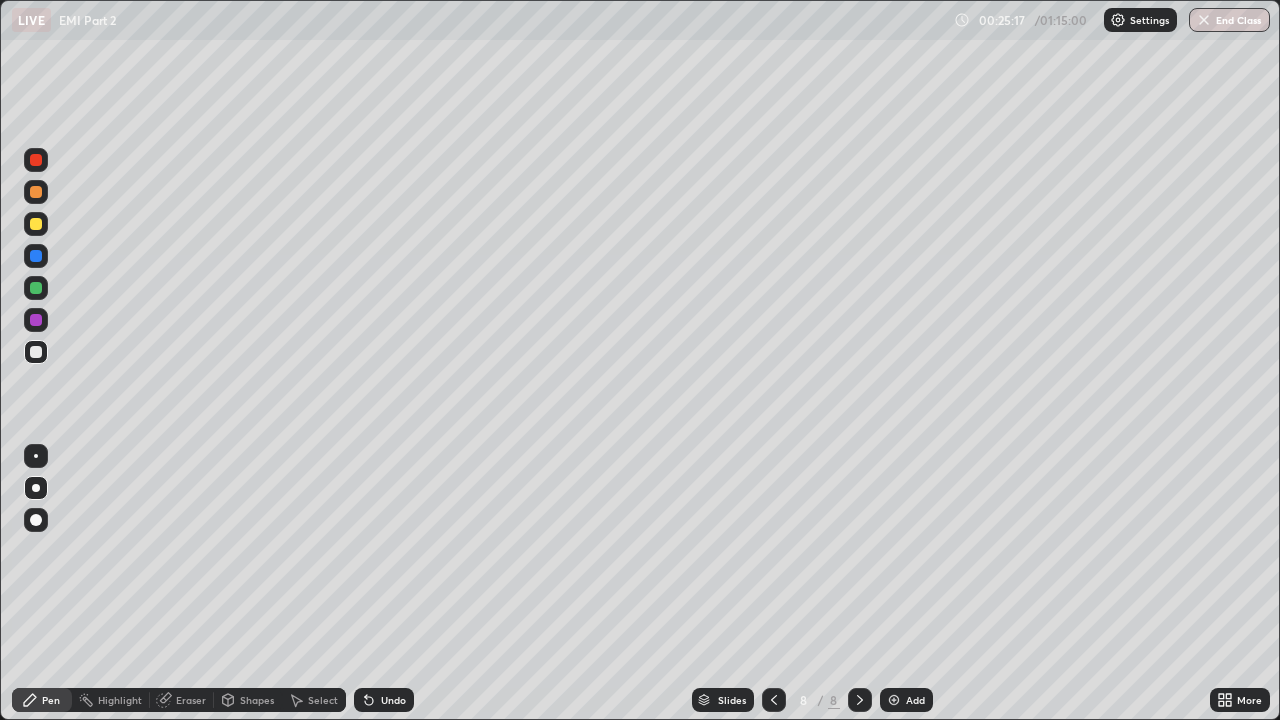 click at bounding box center (36, 288) 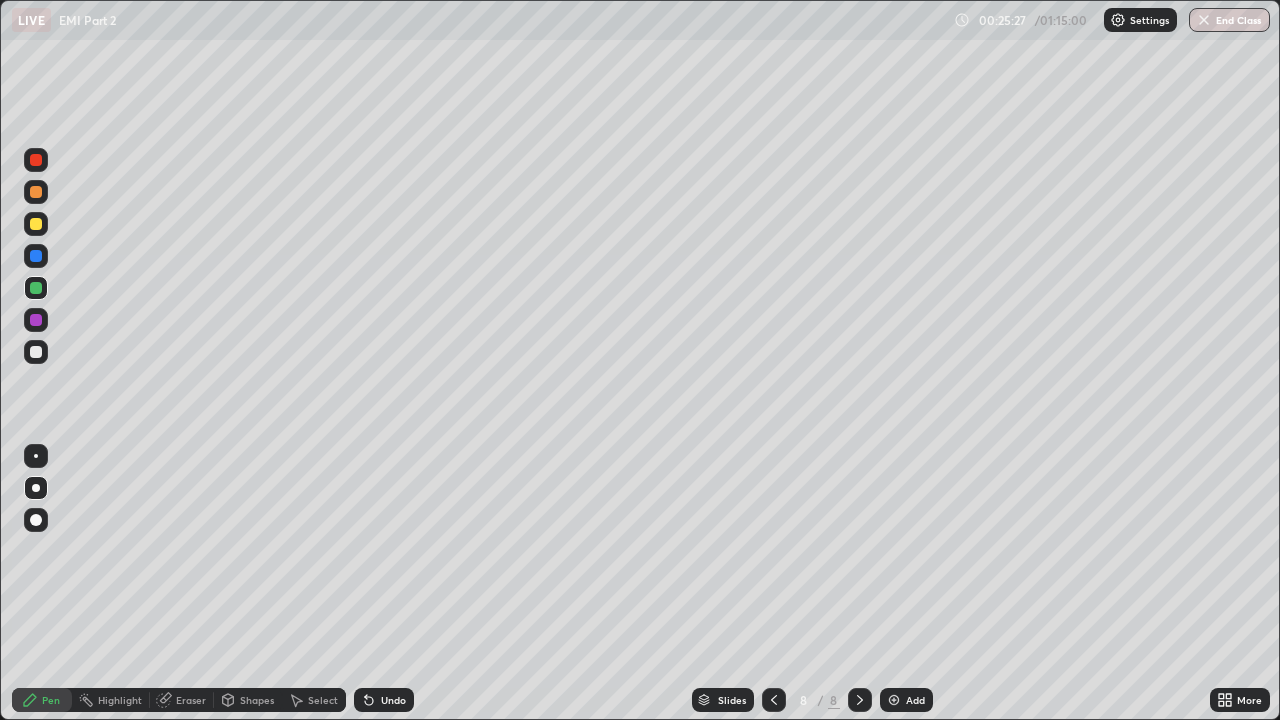 click at bounding box center (36, 224) 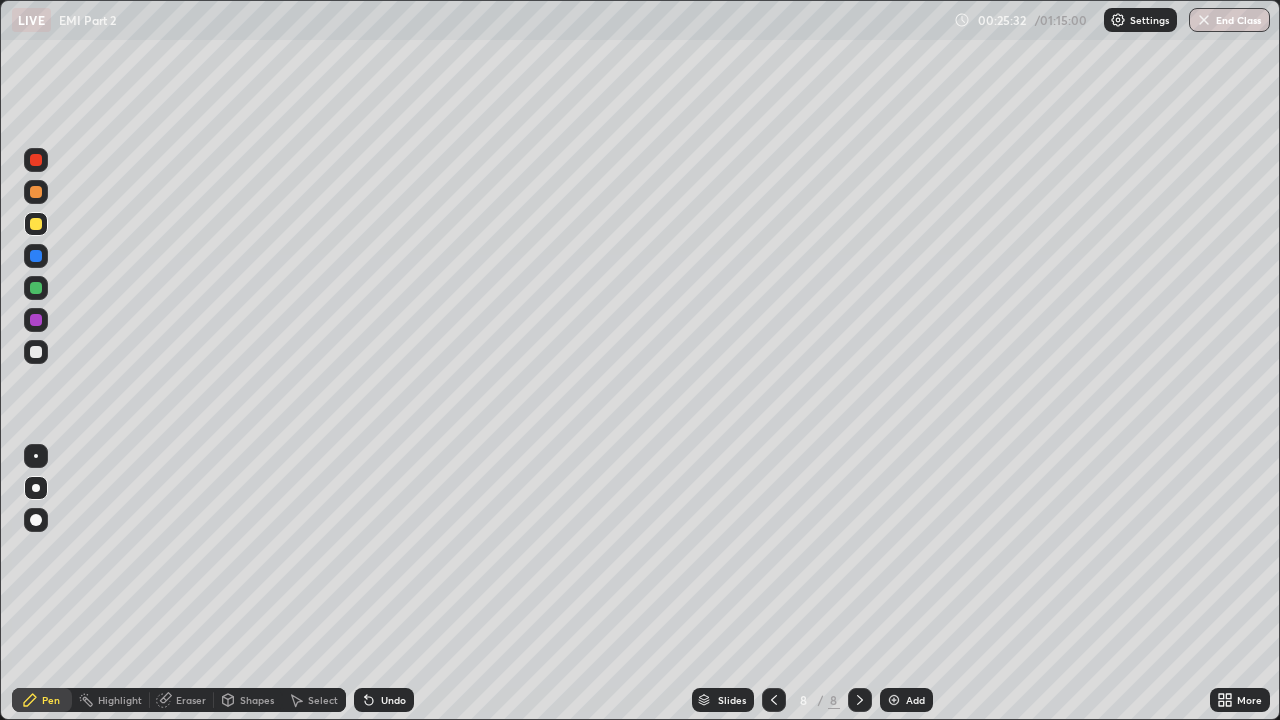 click at bounding box center [36, 352] 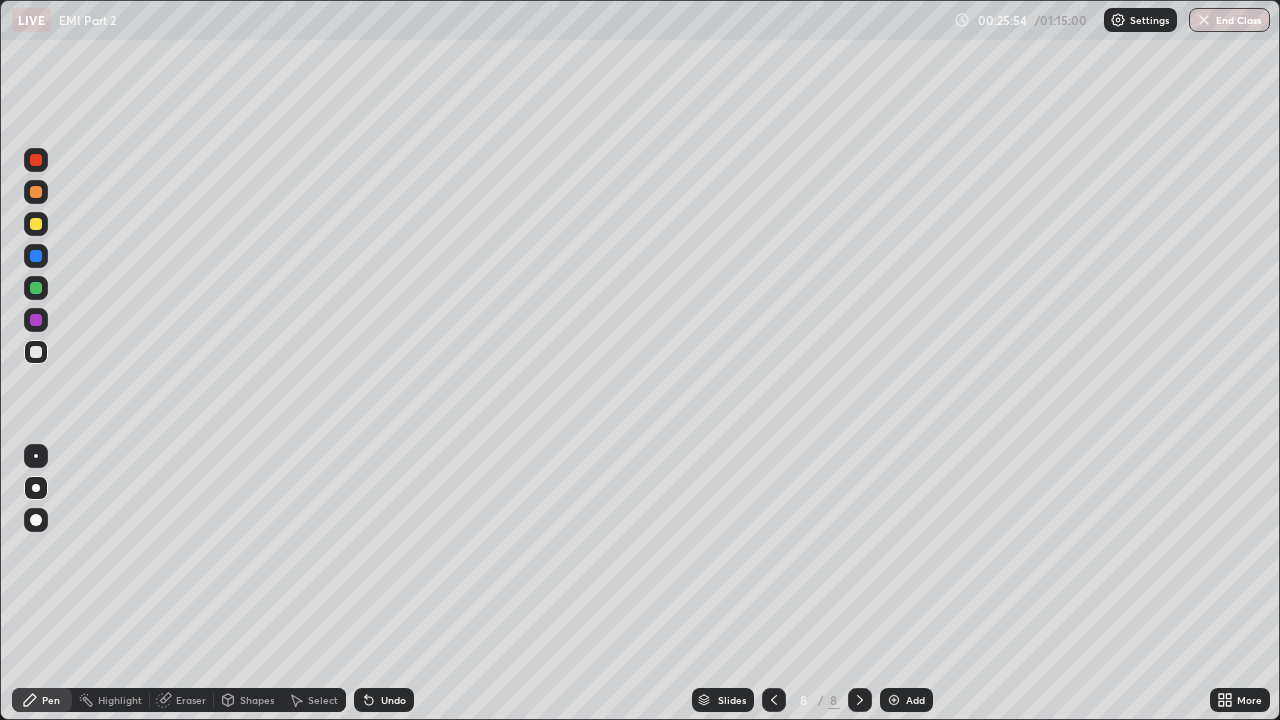 click at bounding box center [36, 224] 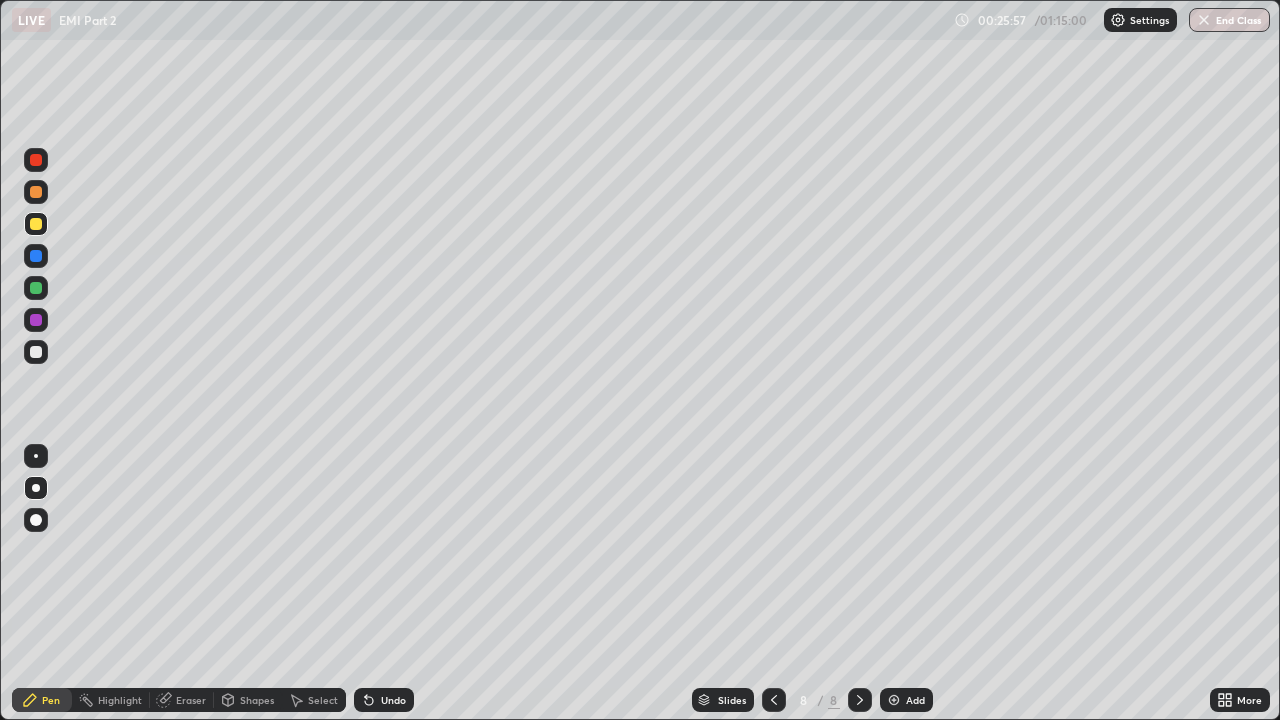 click at bounding box center [36, 320] 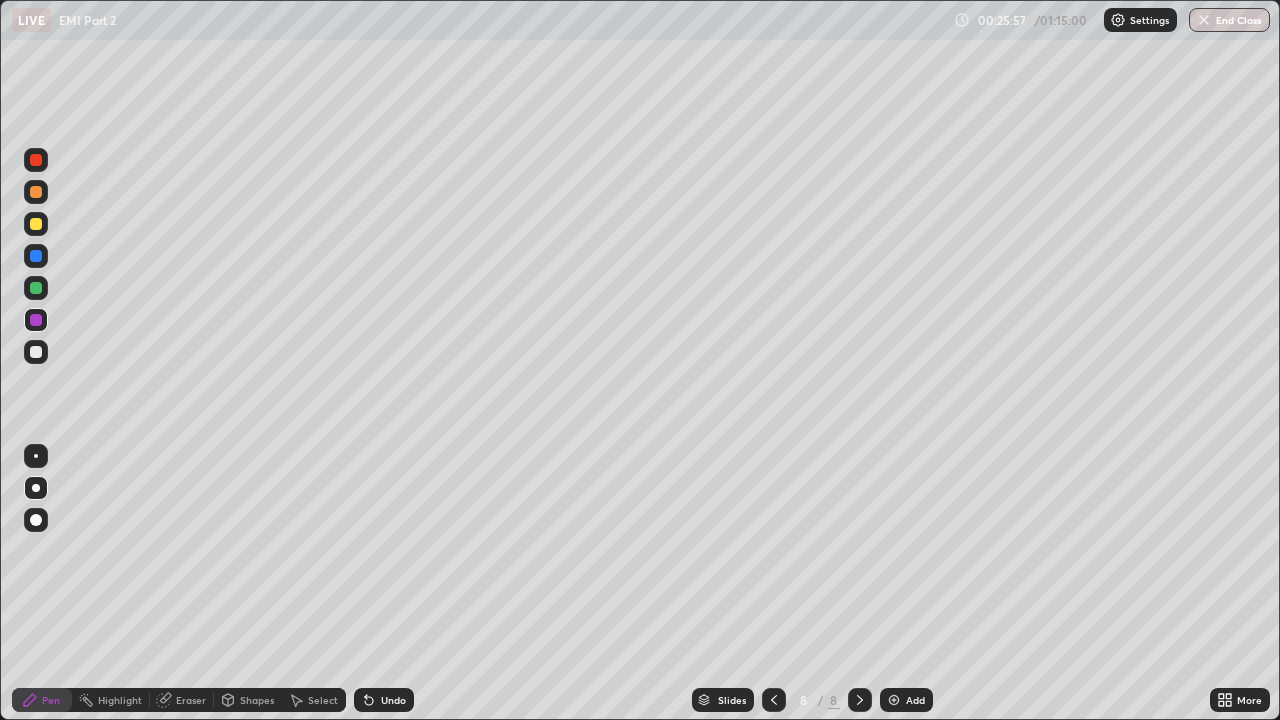 click at bounding box center [36, 256] 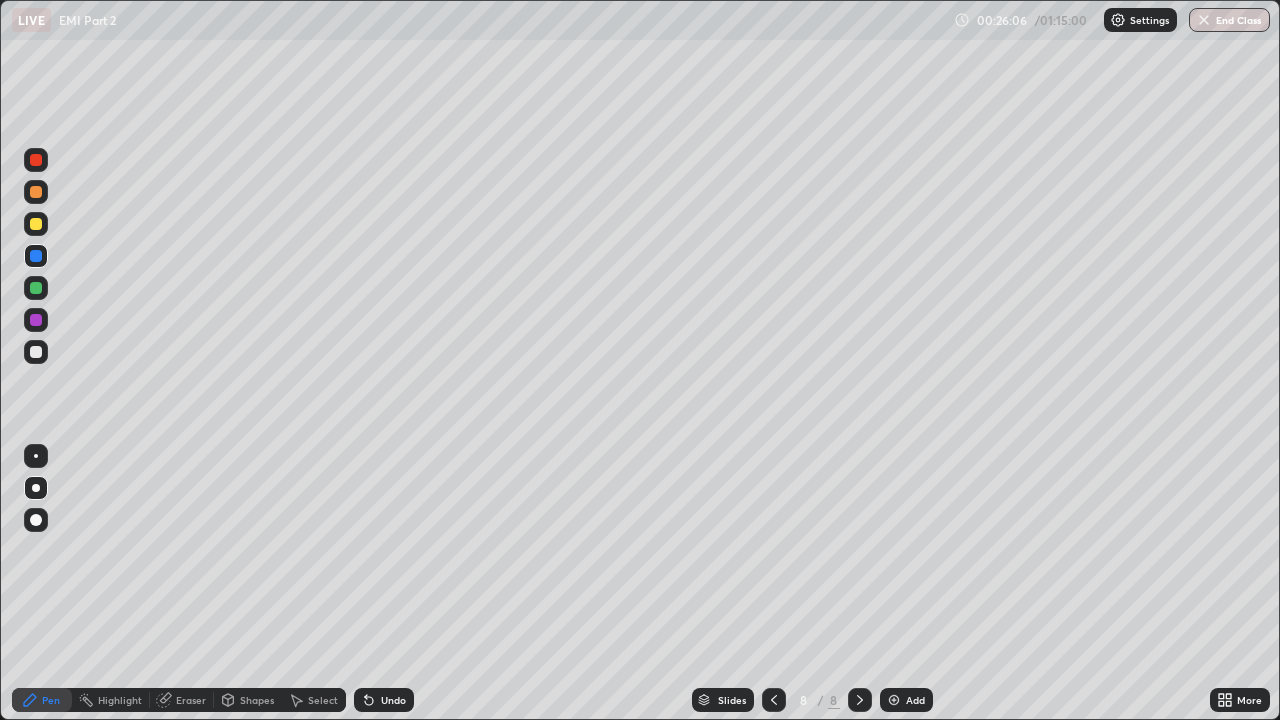 click at bounding box center (36, 352) 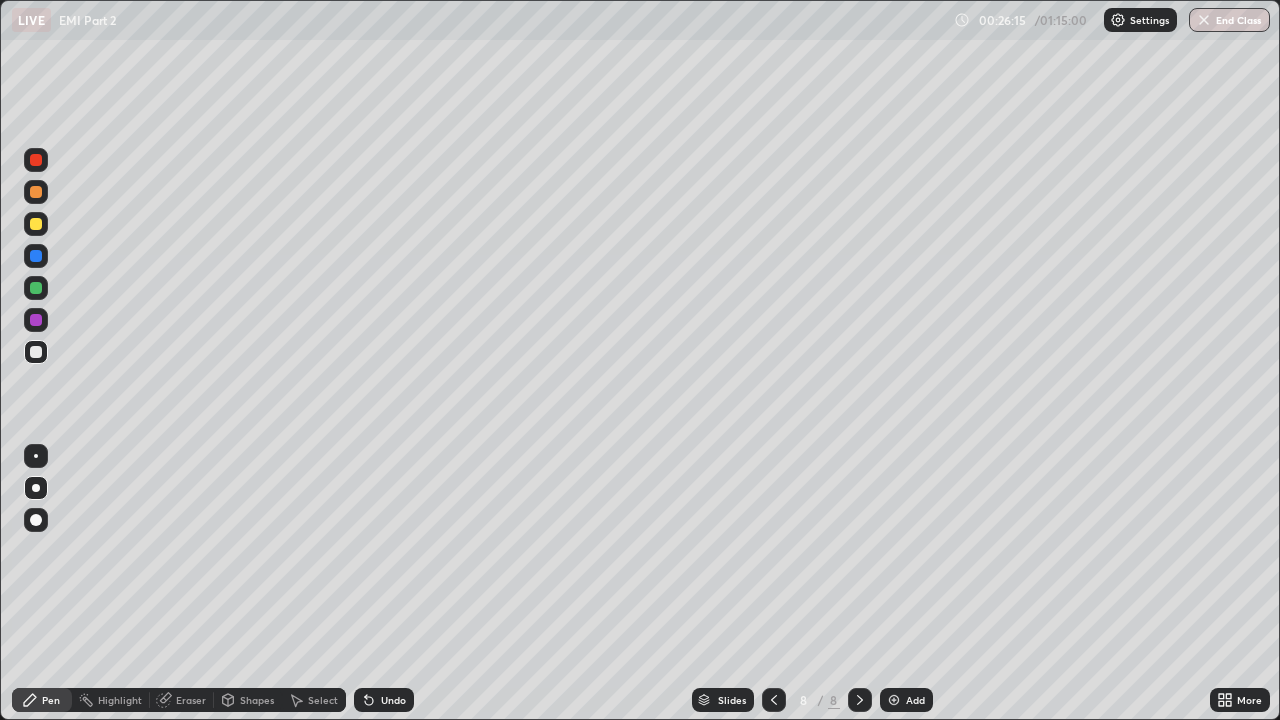 click at bounding box center (36, 224) 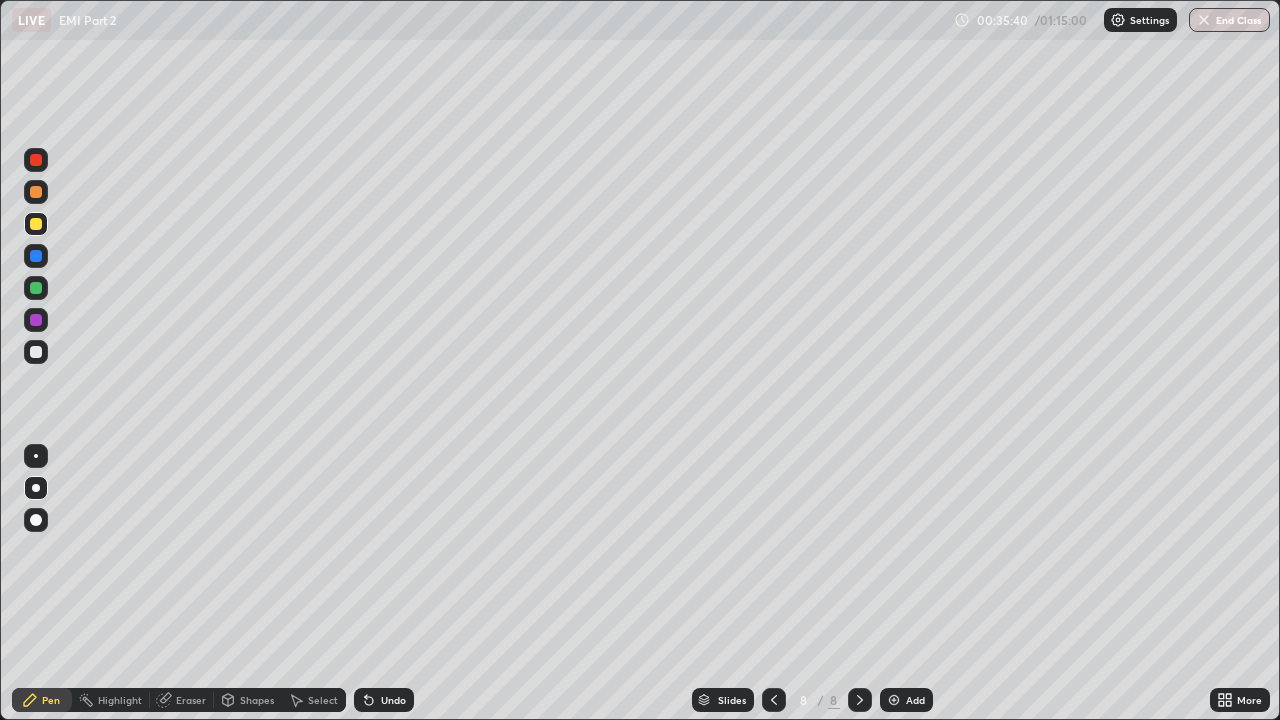 click at bounding box center [894, 700] 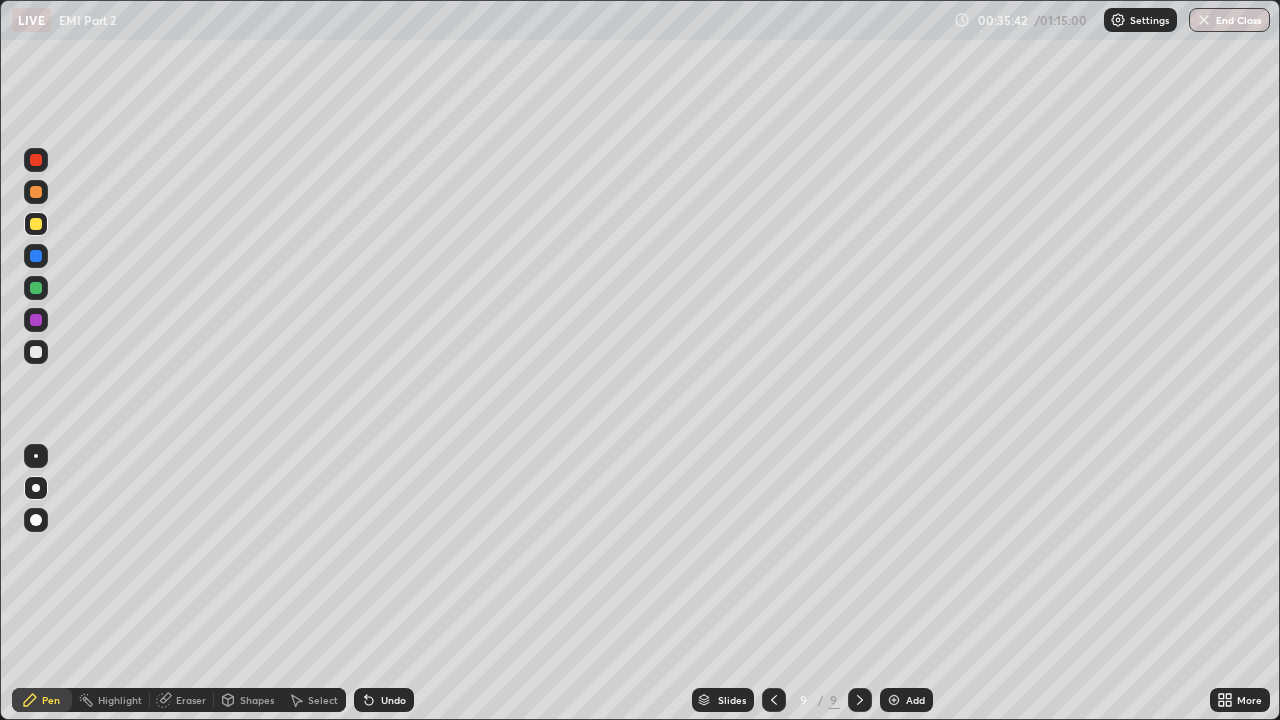 click at bounding box center (36, 352) 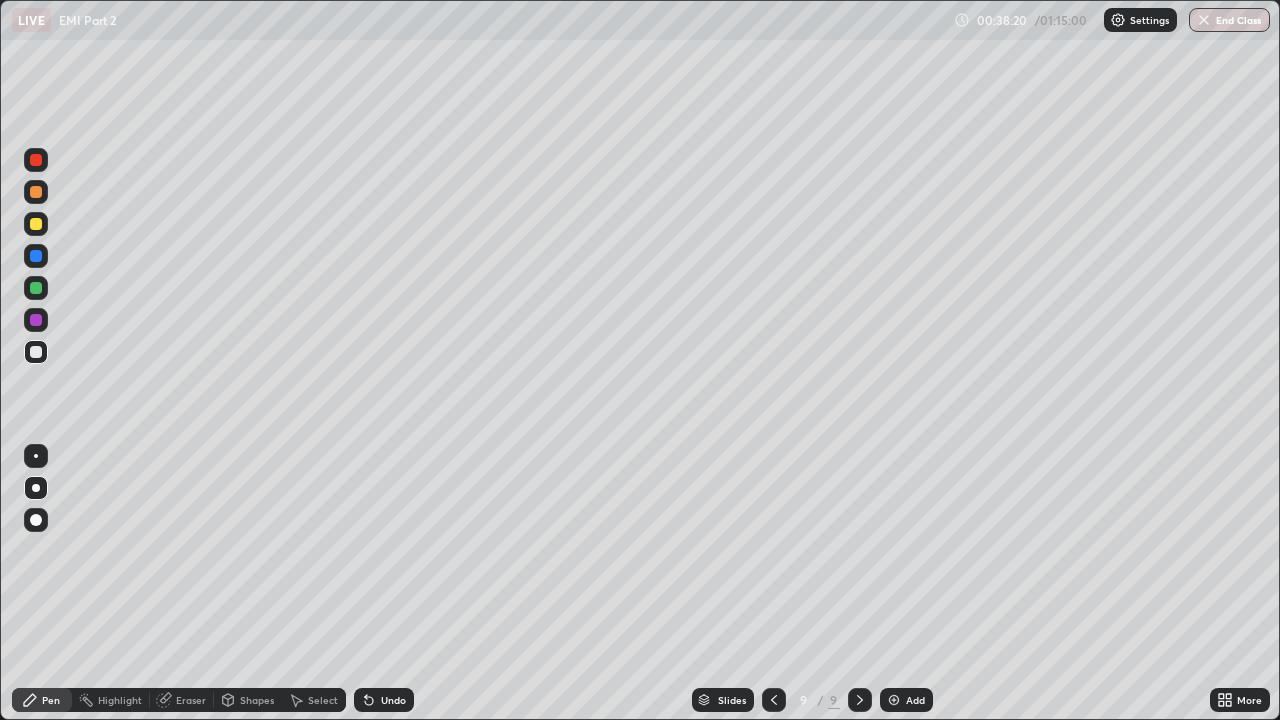 click at bounding box center (36, 224) 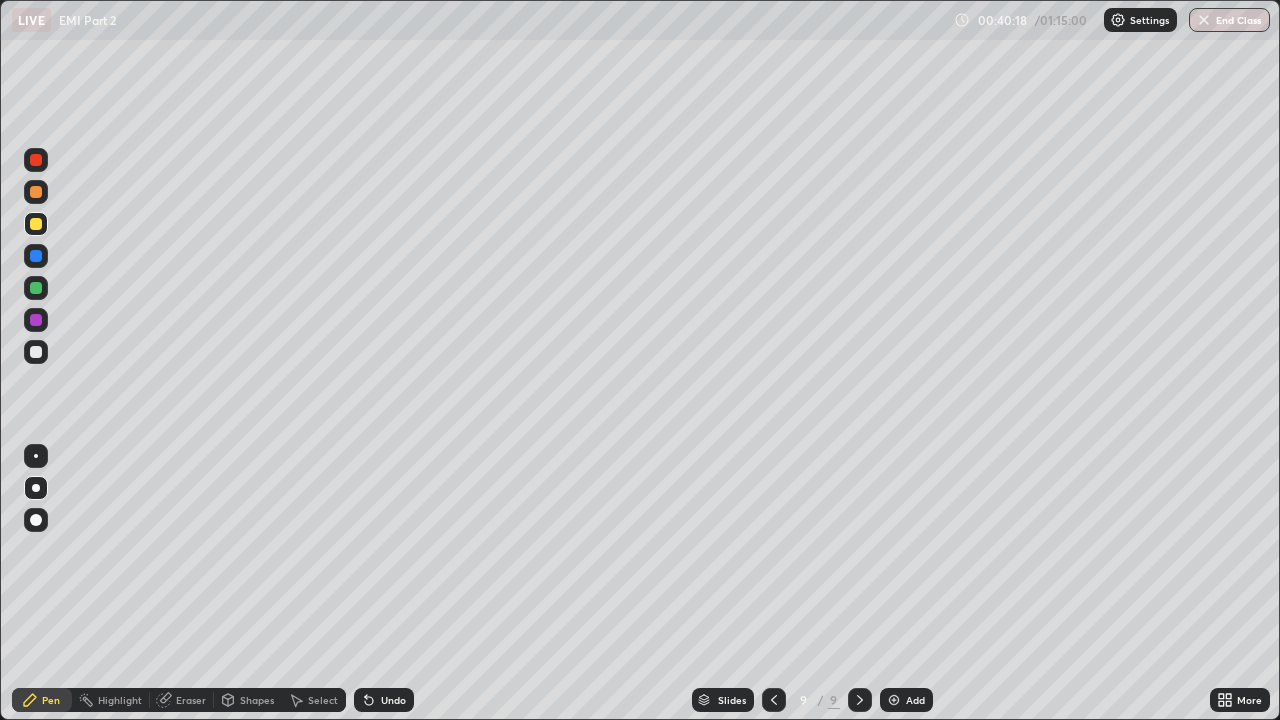 click on "Shapes" at bounding box center [257, 700] 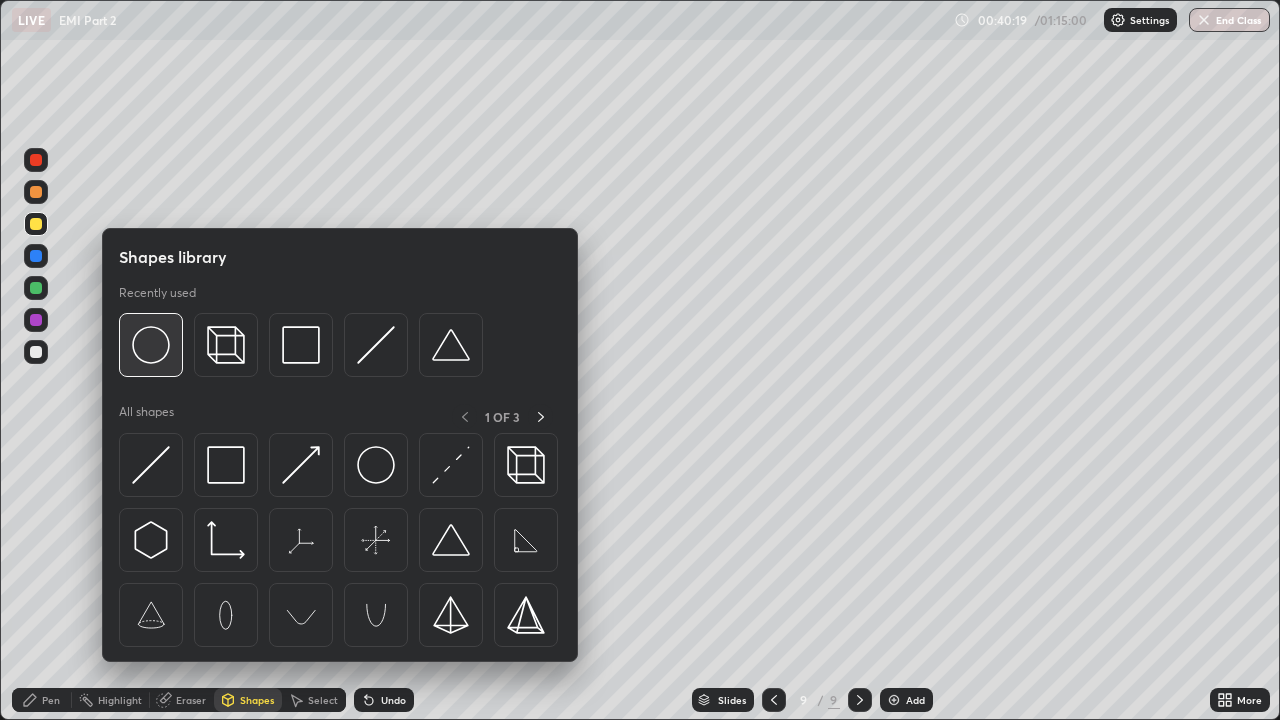 click at bounding box center [151, 345] 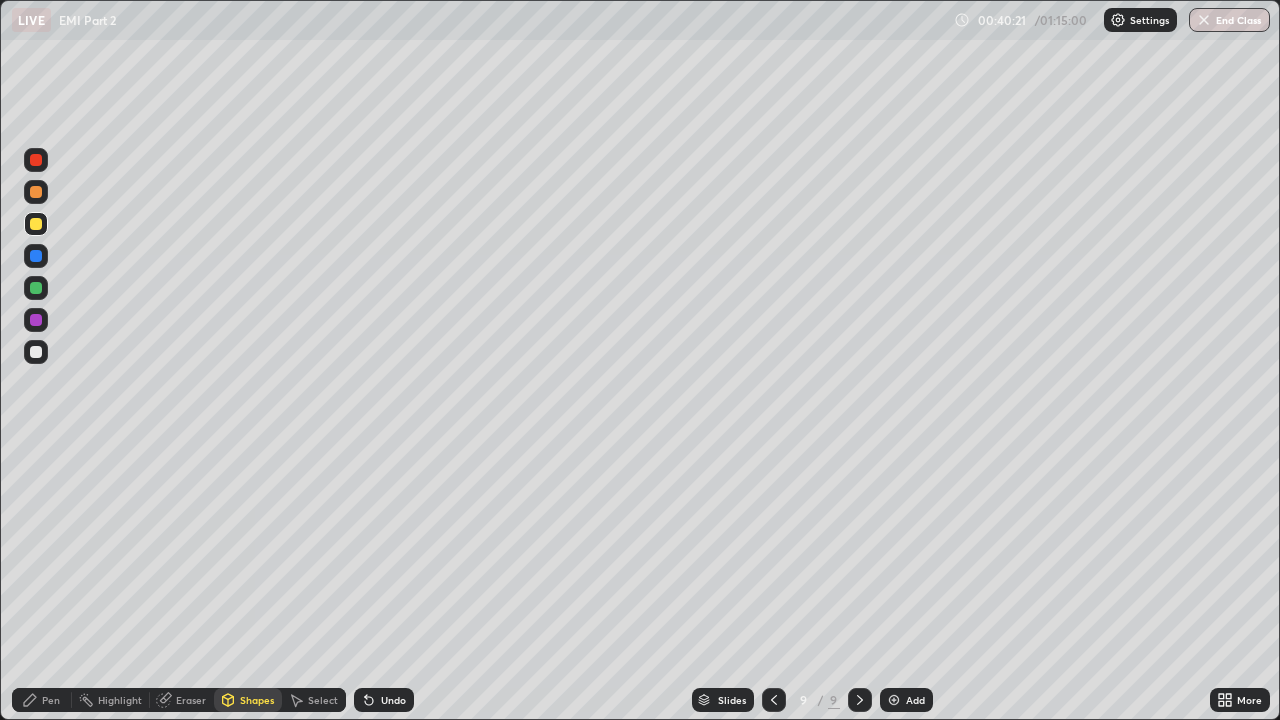 click at bounding box center (36, 224) 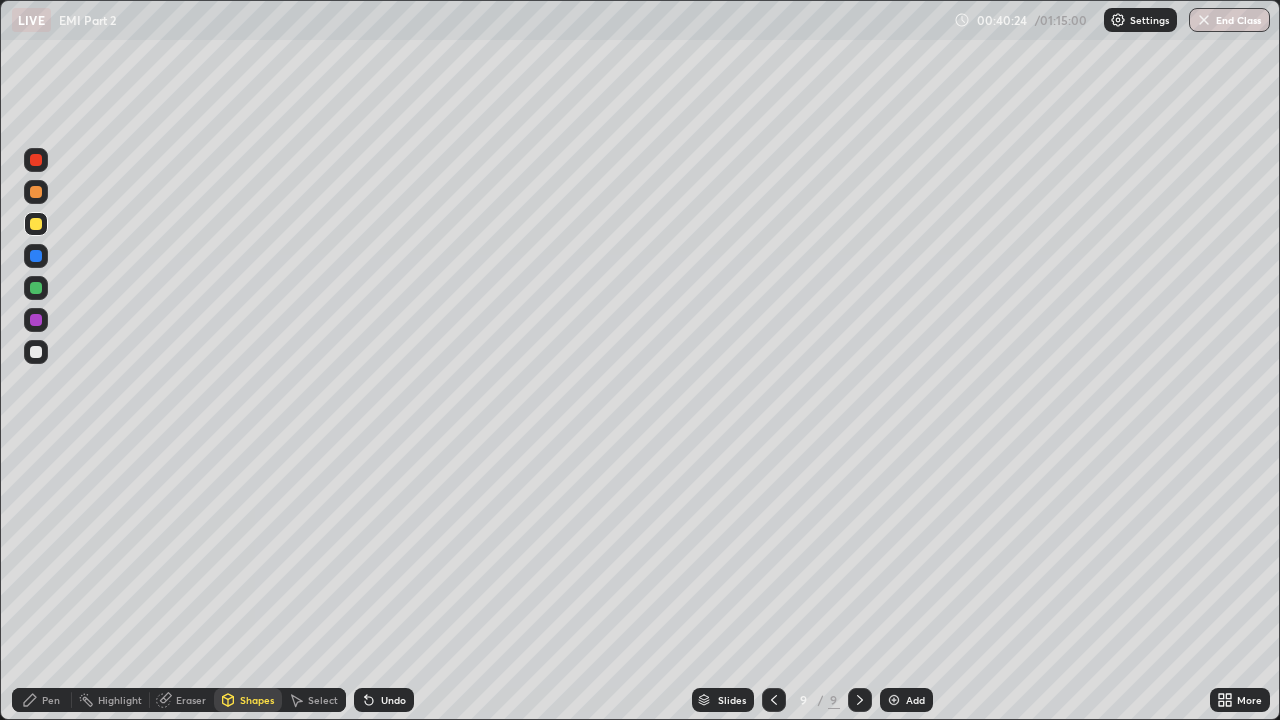 click at bounding box center (36, 192) 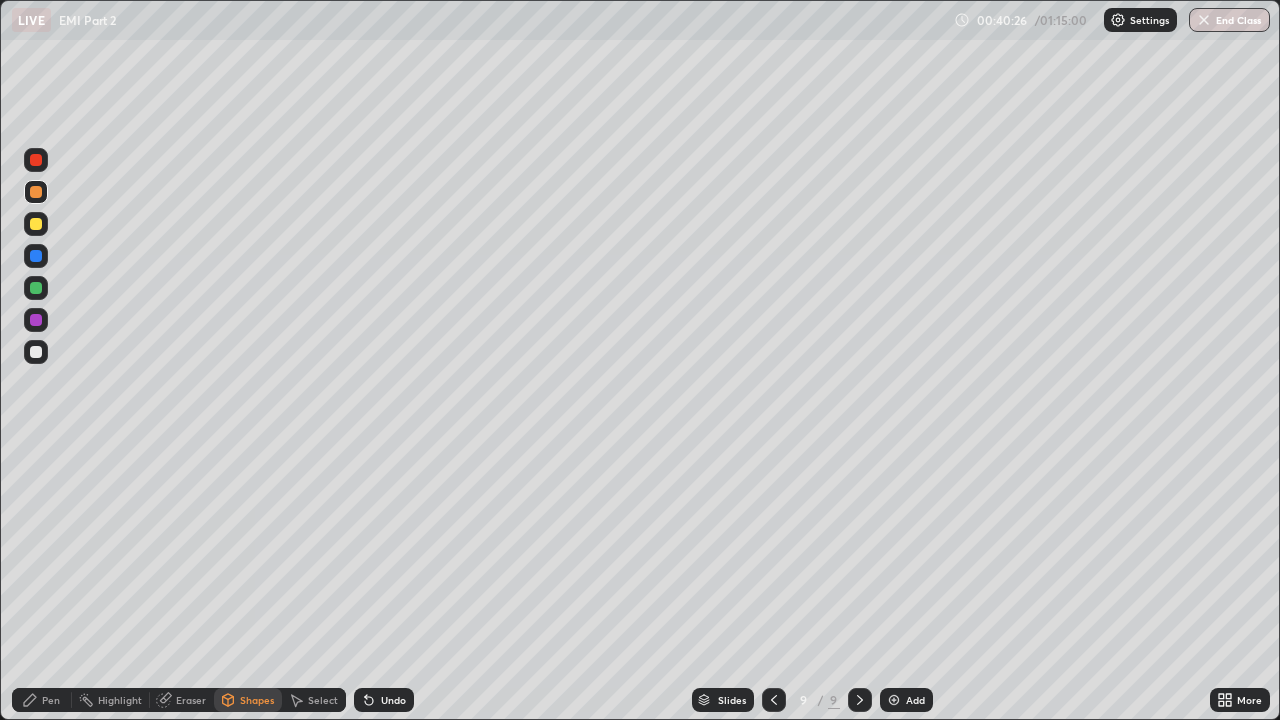 click on "Pen" at bounding box center [51, 700] 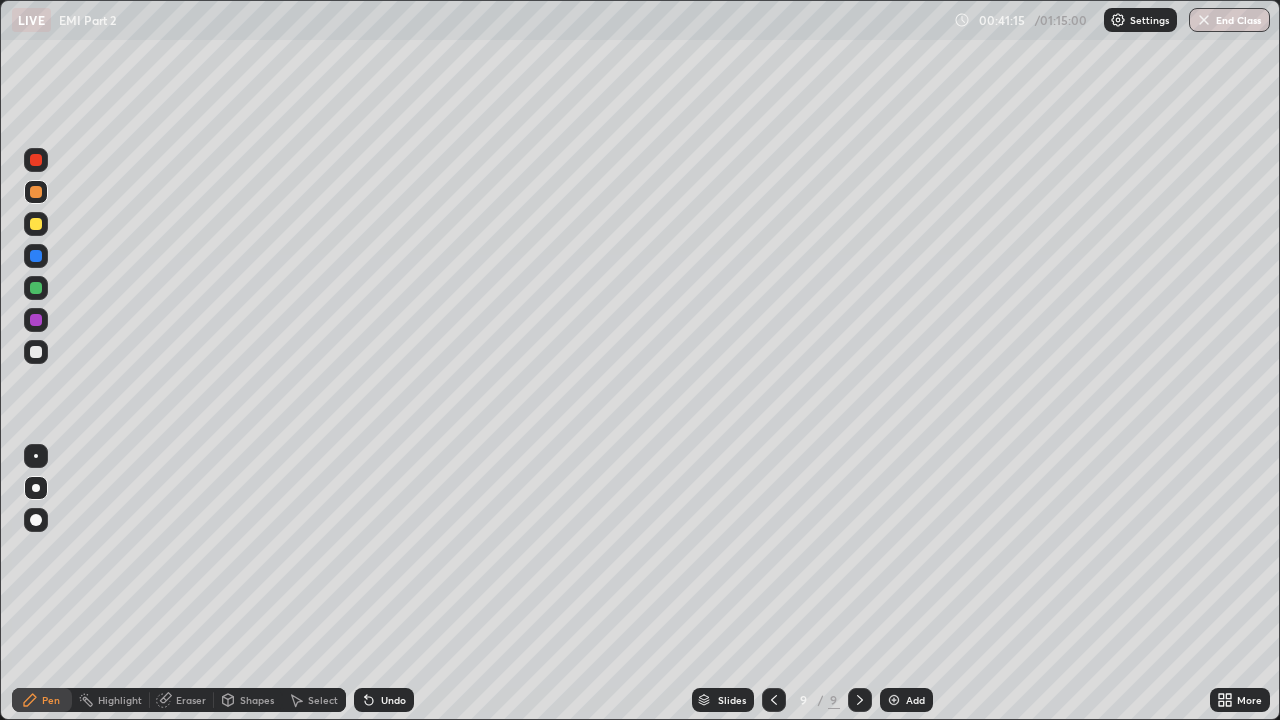 click at bounding box center (36, 256) 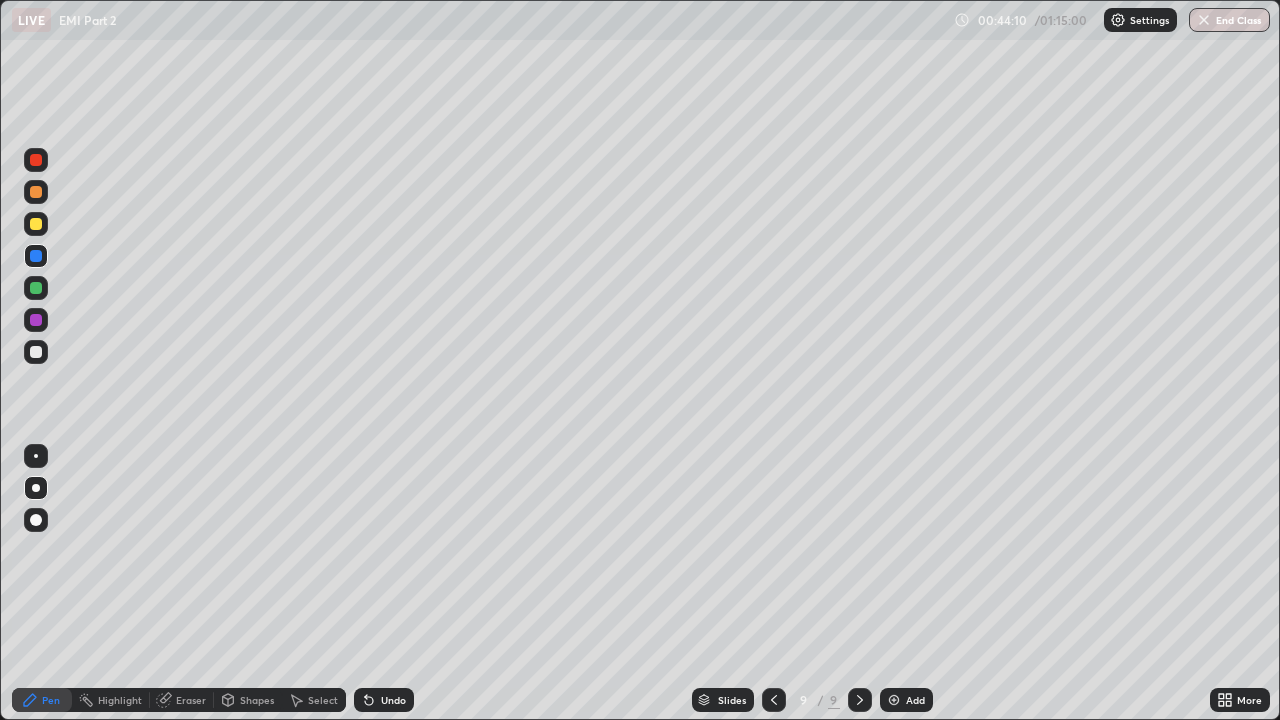 click at bounding box center [894, 700] 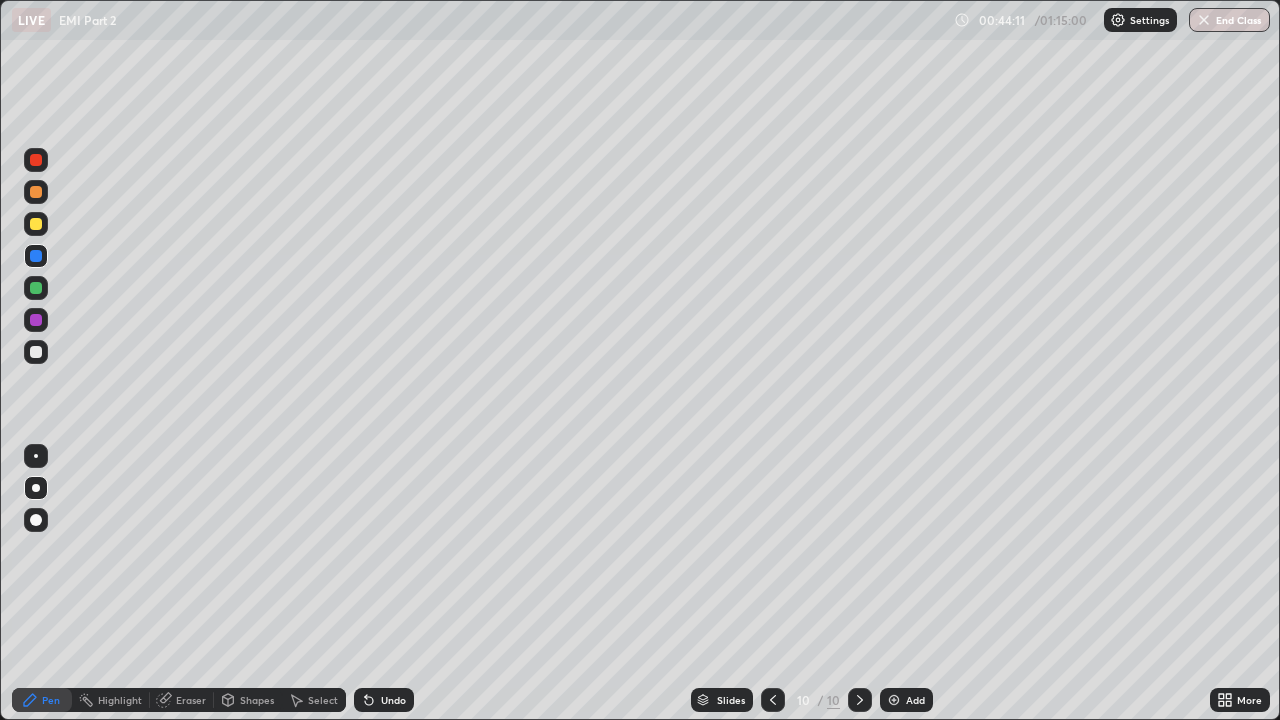 click at bounding box center (36, 488) 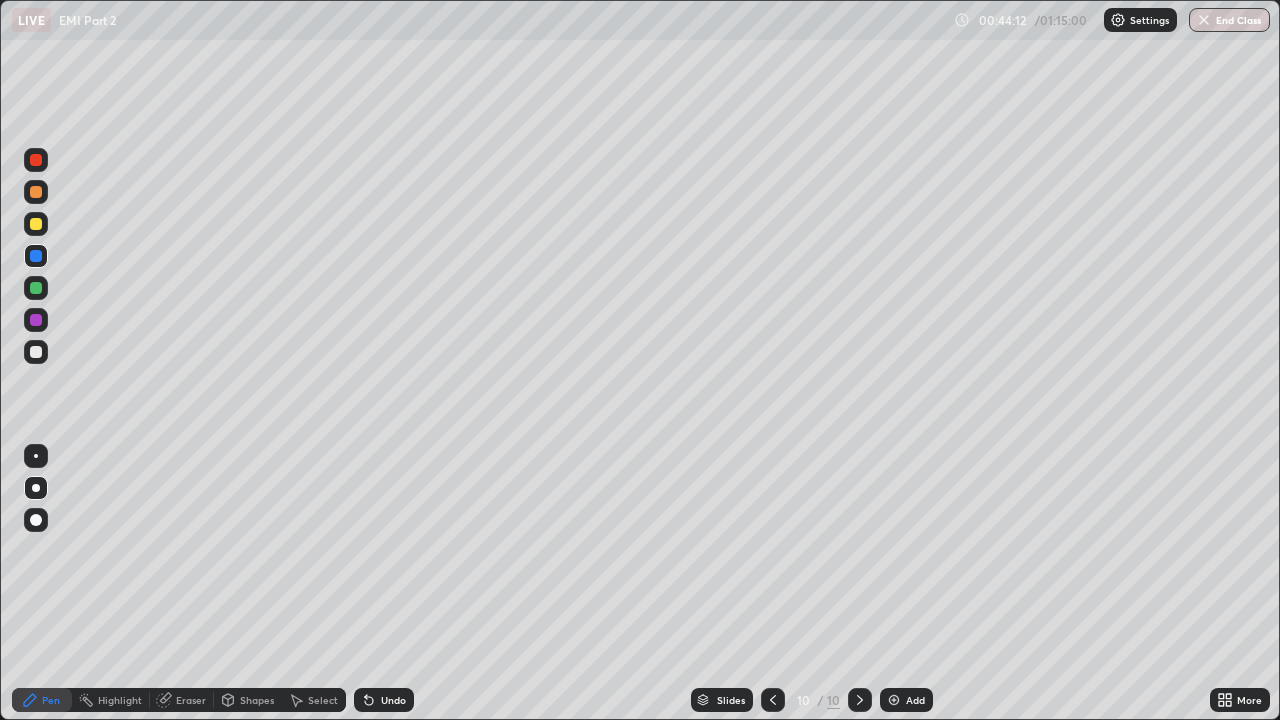 click at bounding box center (36, 224) 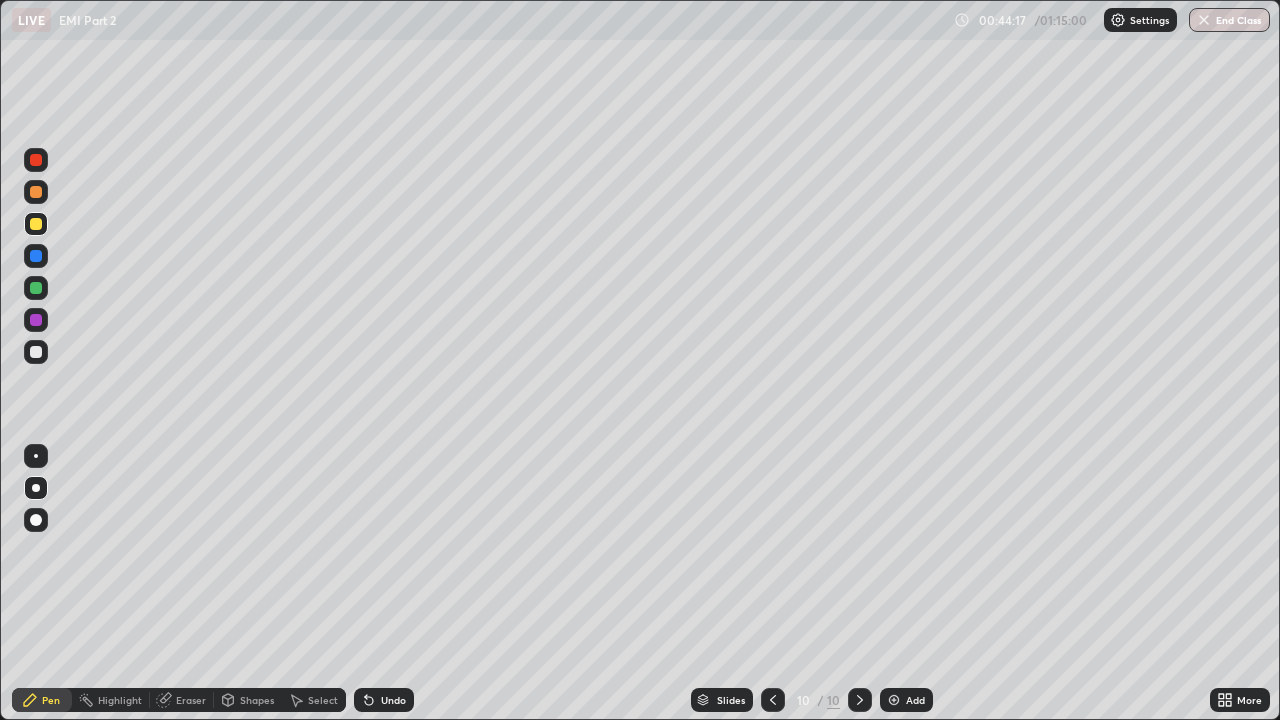 click on "Undo" at bounding box center [384, 700] 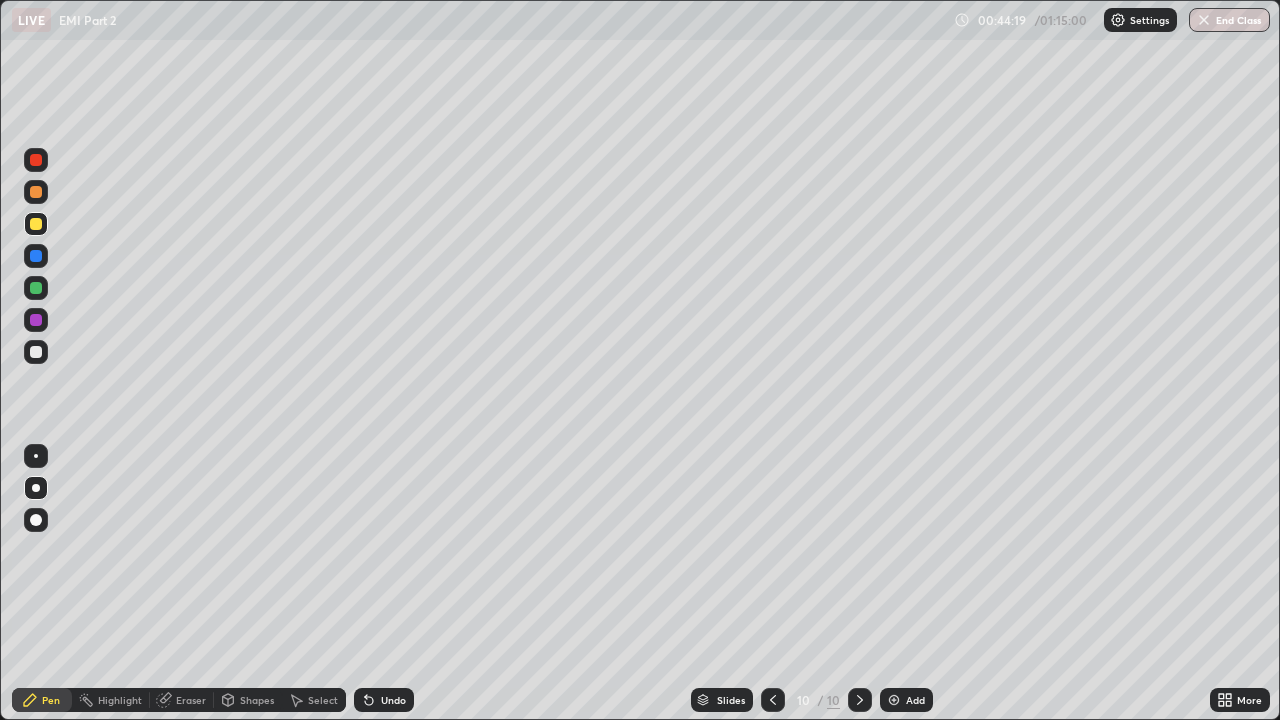 click on "Undo" at bounding box center [393, 700] 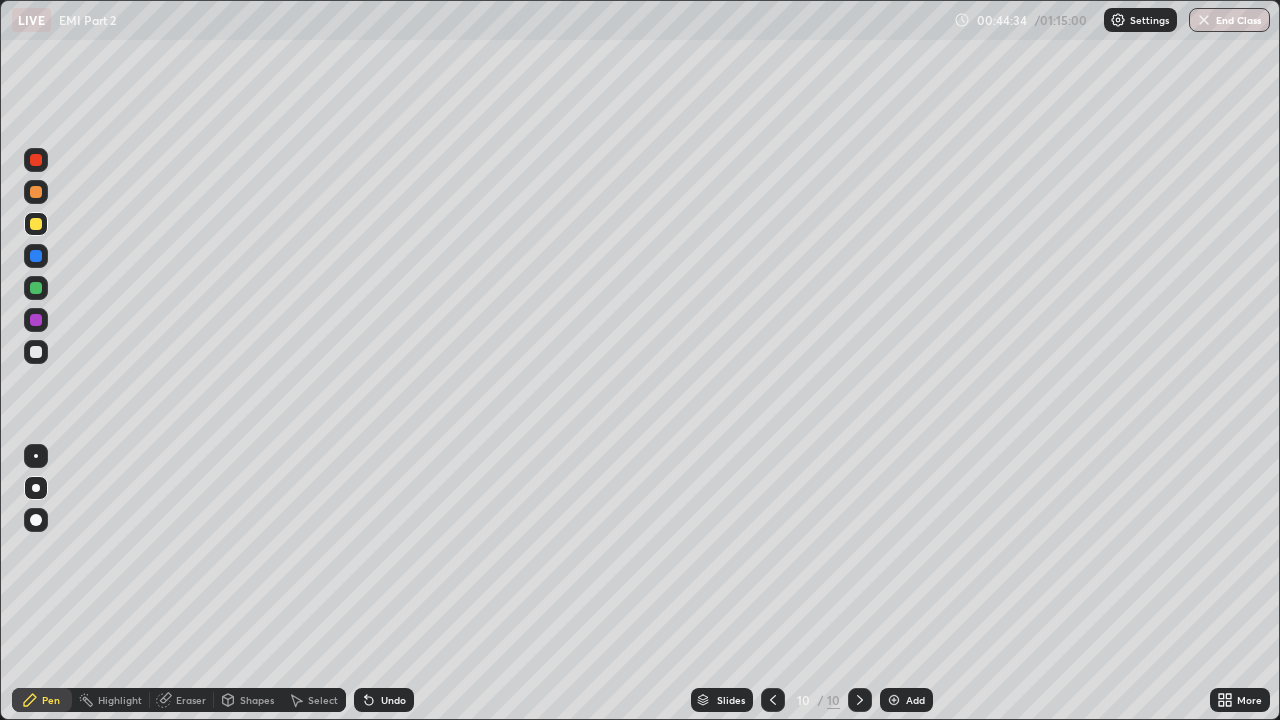 click at bounding box center (36, 224) 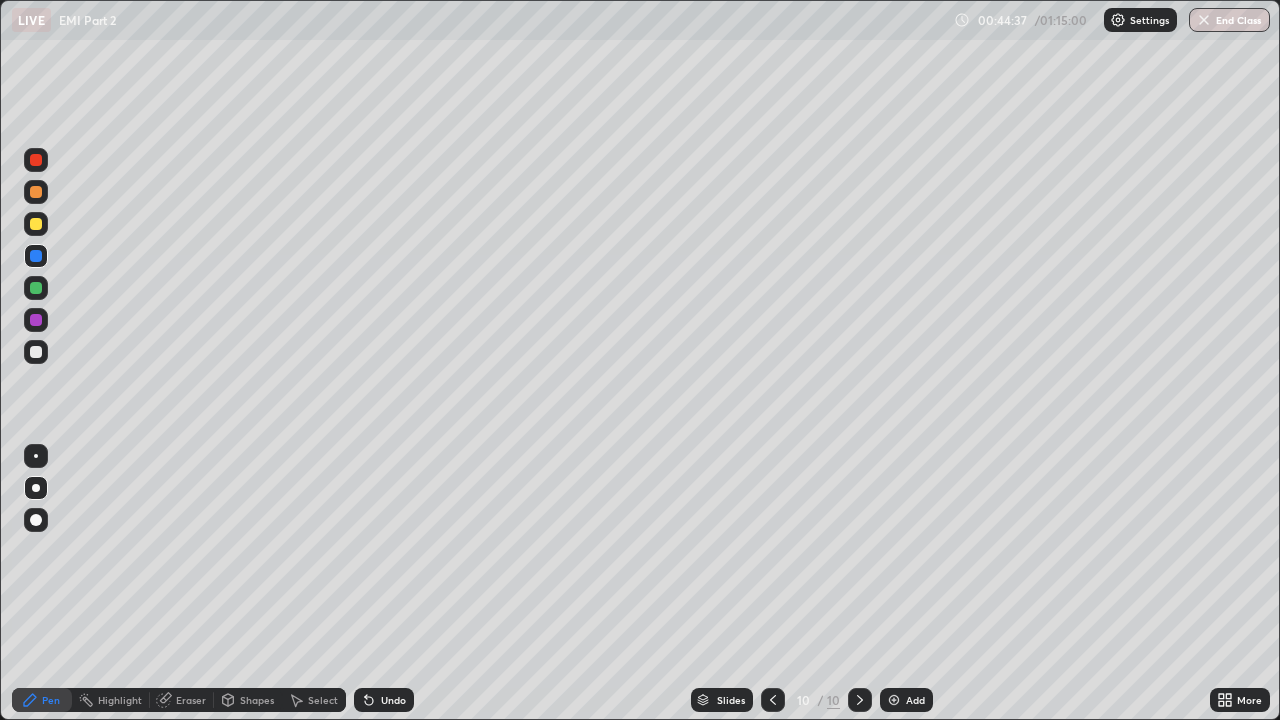 click on "Shapes" at bounding box center [257, 700] 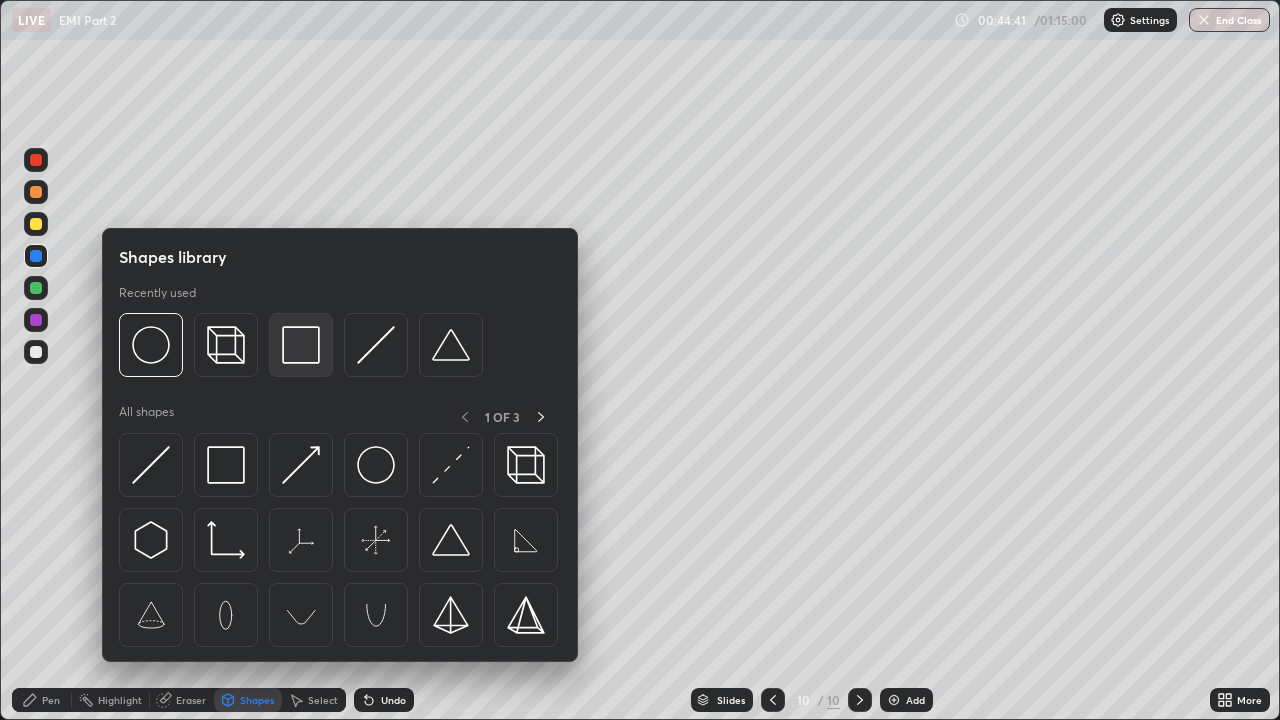 click at bounding box center (301, 345) 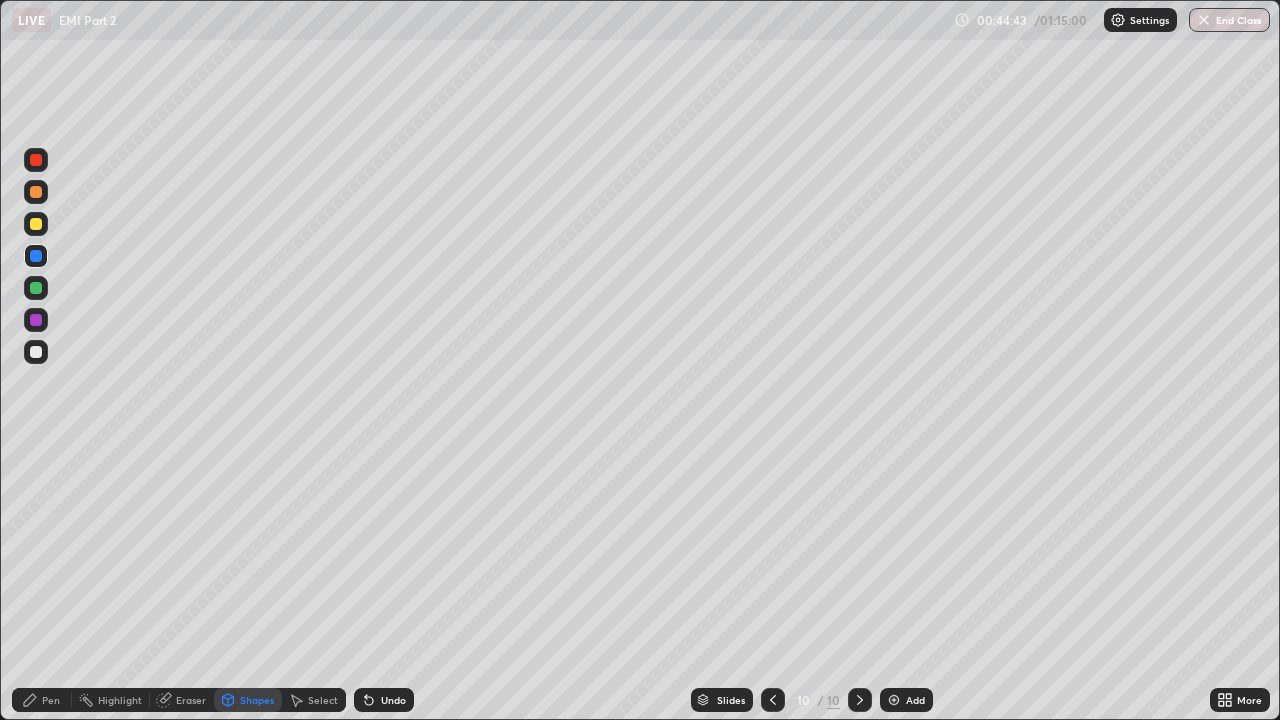 click at bounding box center [36, 256] 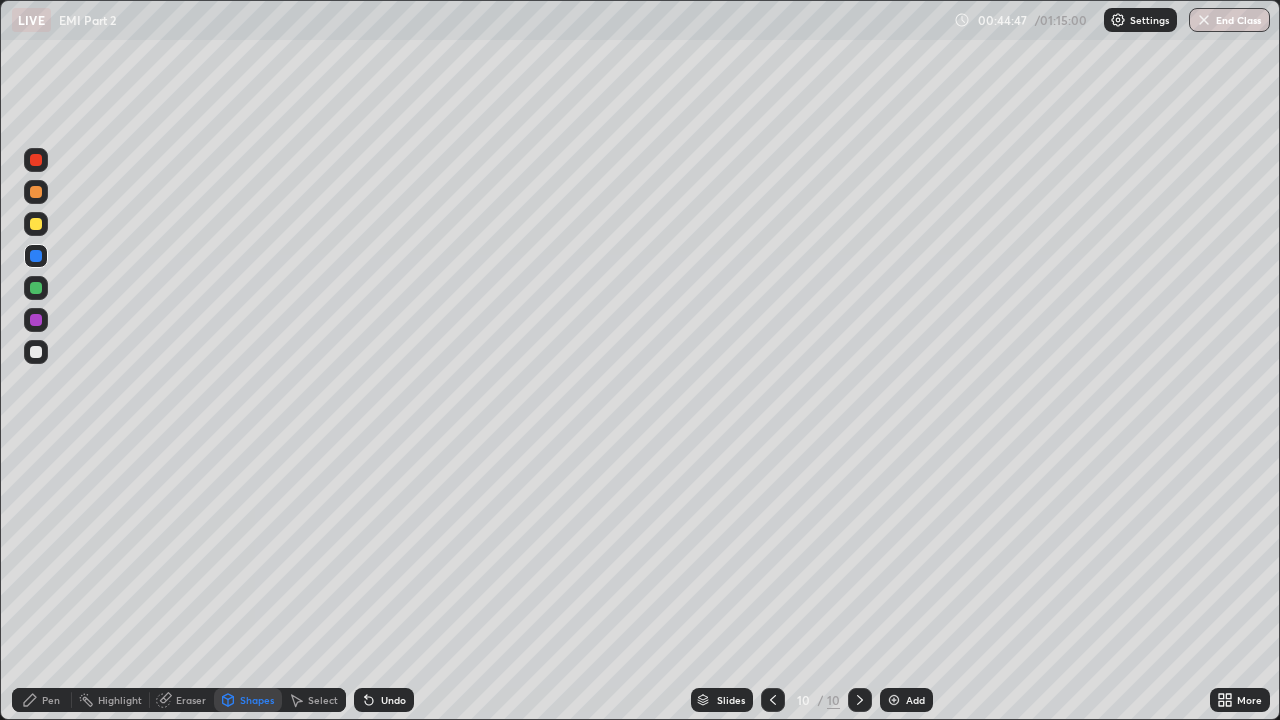 click at bounding box center (36, 352) 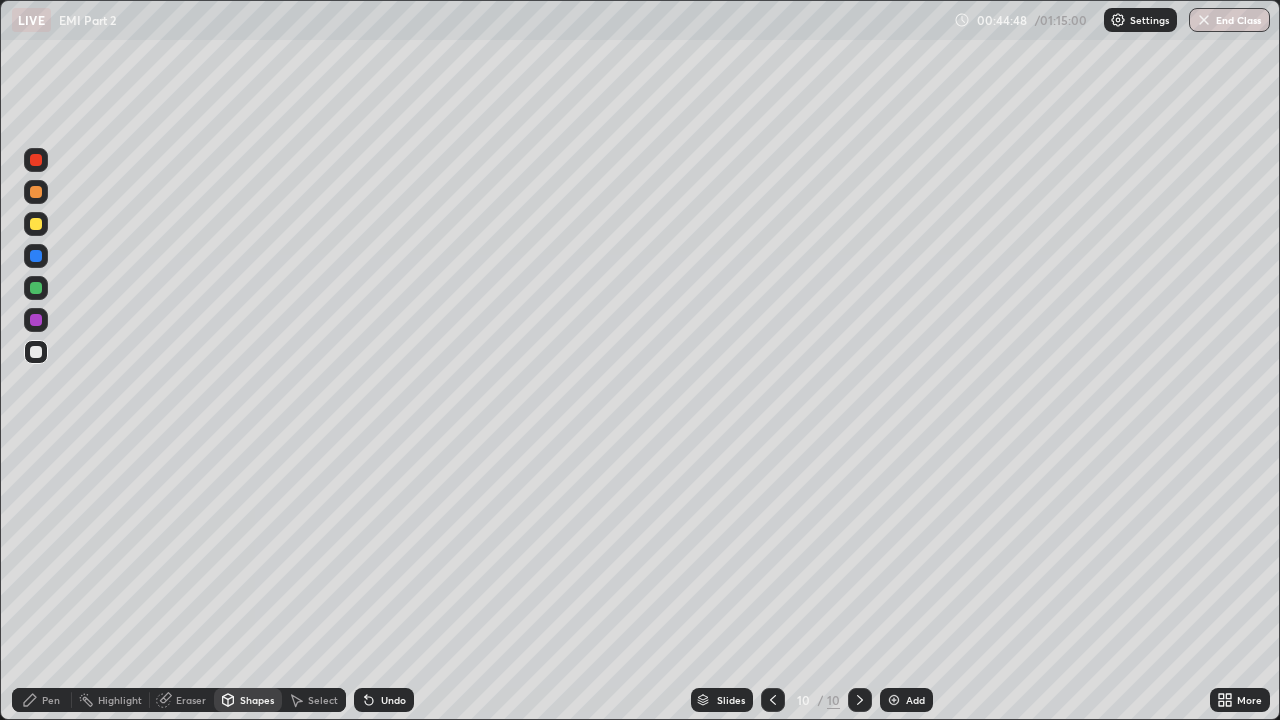 click at bounding box center [36, 192] 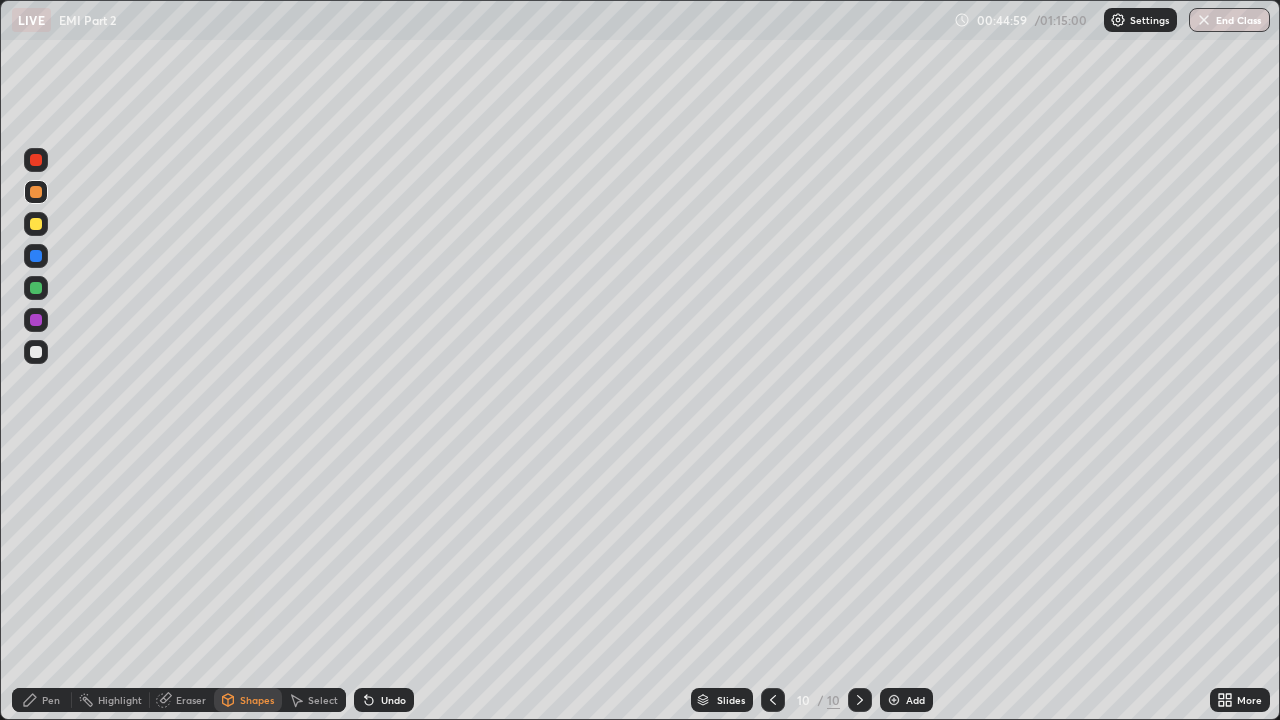 click on "Undo" at bounding box center [384, 700] 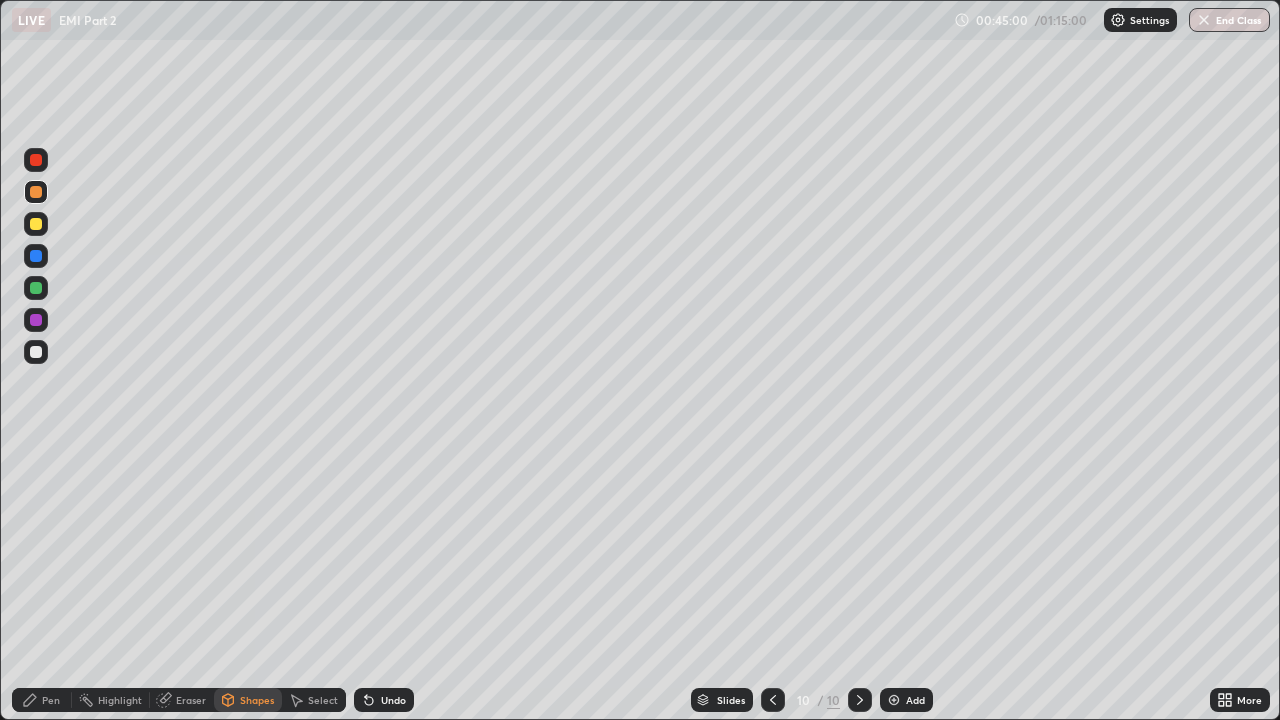 click on "Undo" at bounding box center [384, 700] 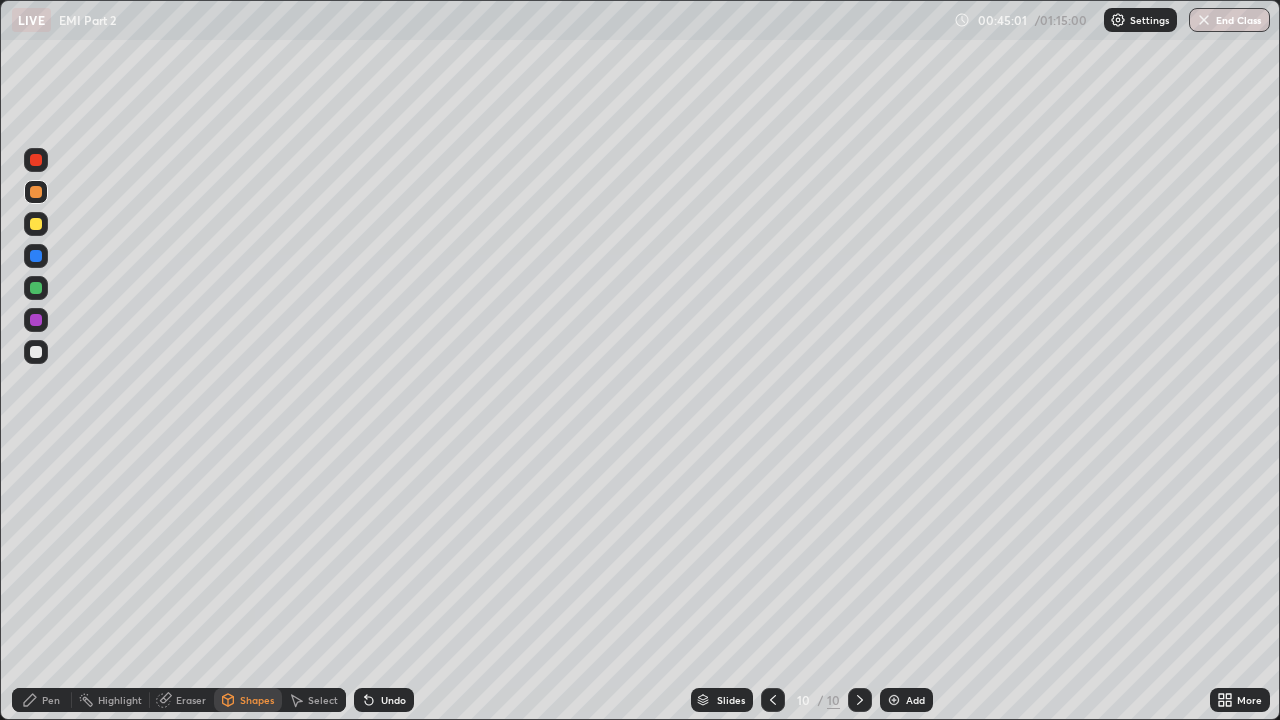 click on "Pen" at bounding box center [51, 700] 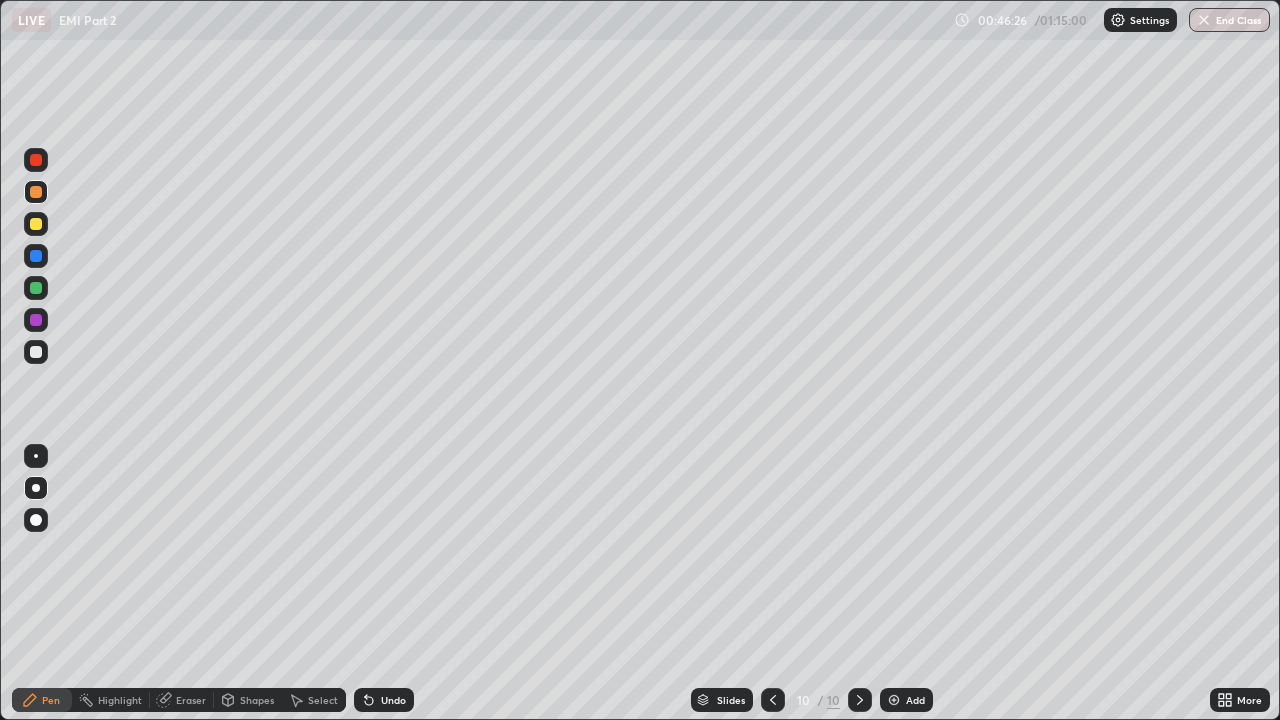 click at bounding box center [36, 352] 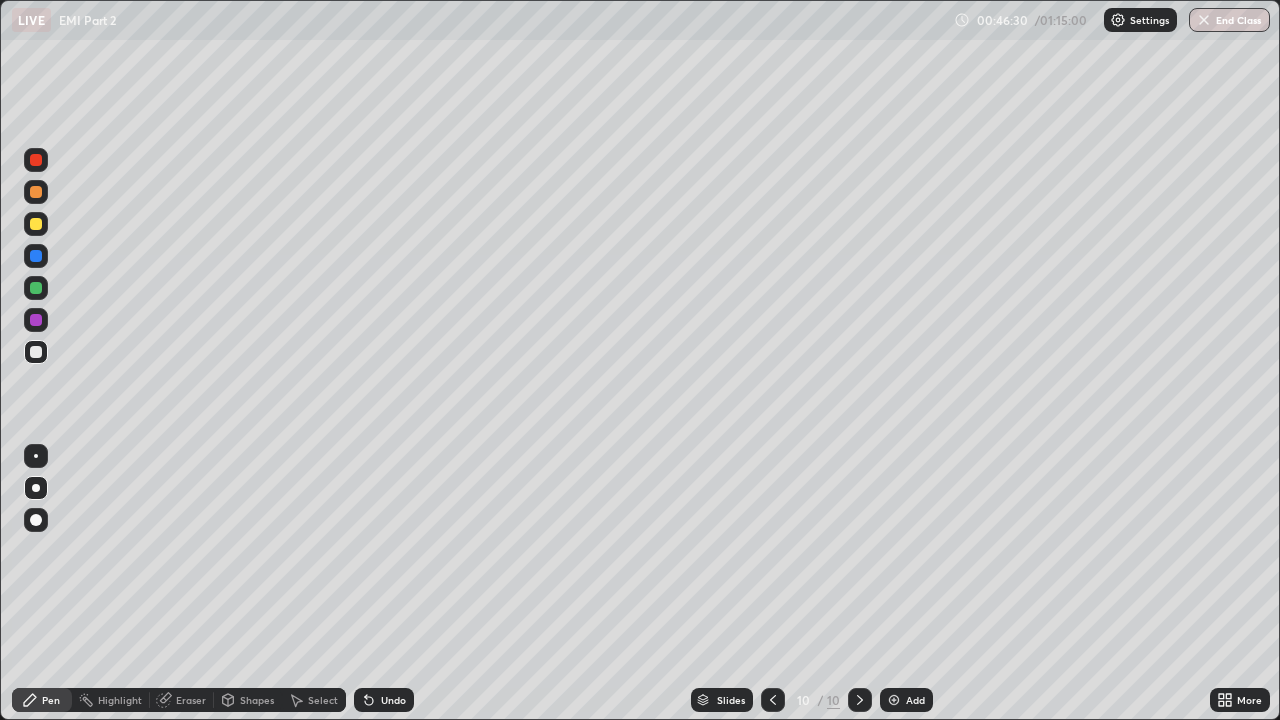 click on "Add" at bounding box center (906, 700) 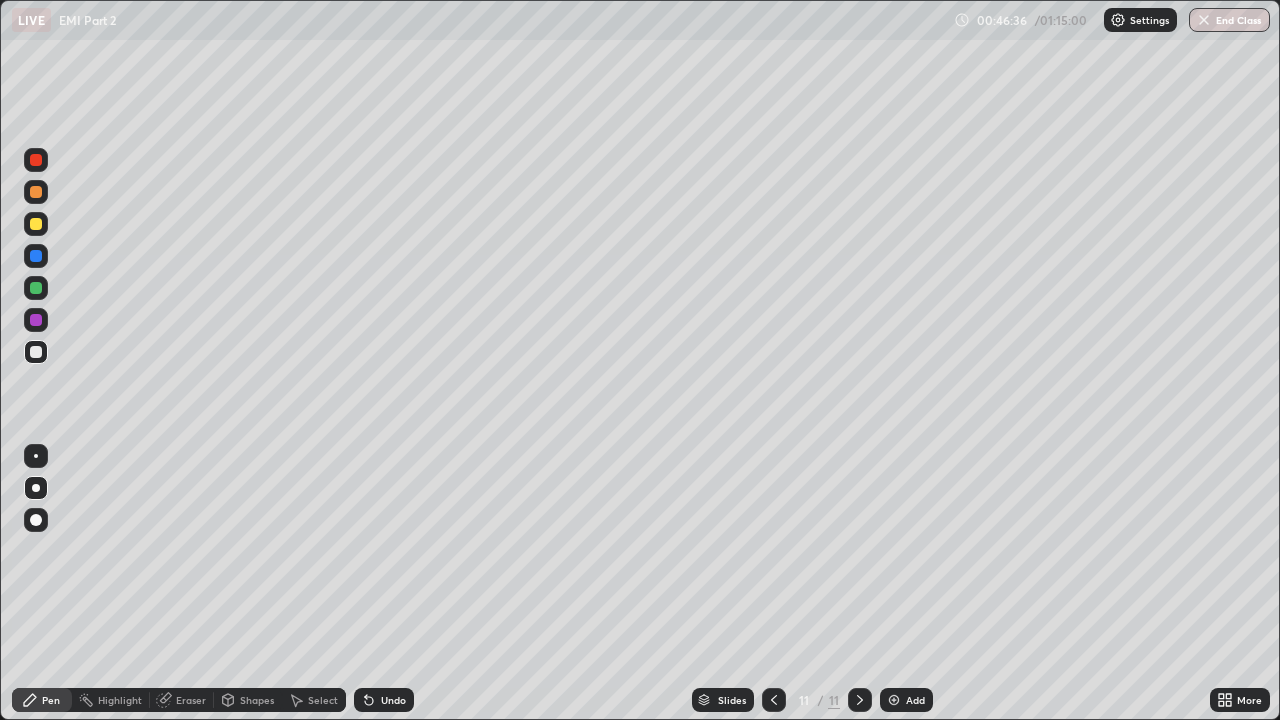 click on "Undo" at bounding box center [393, 700] 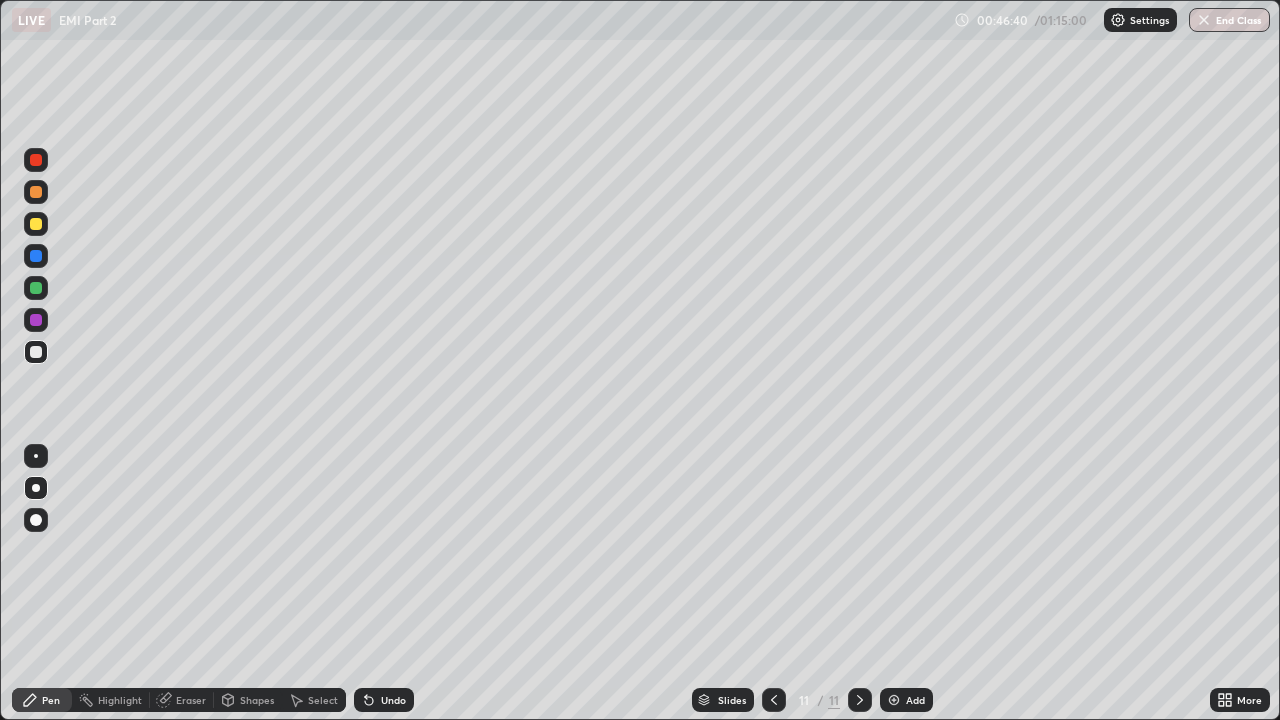 click at bounding box center [36, 224] 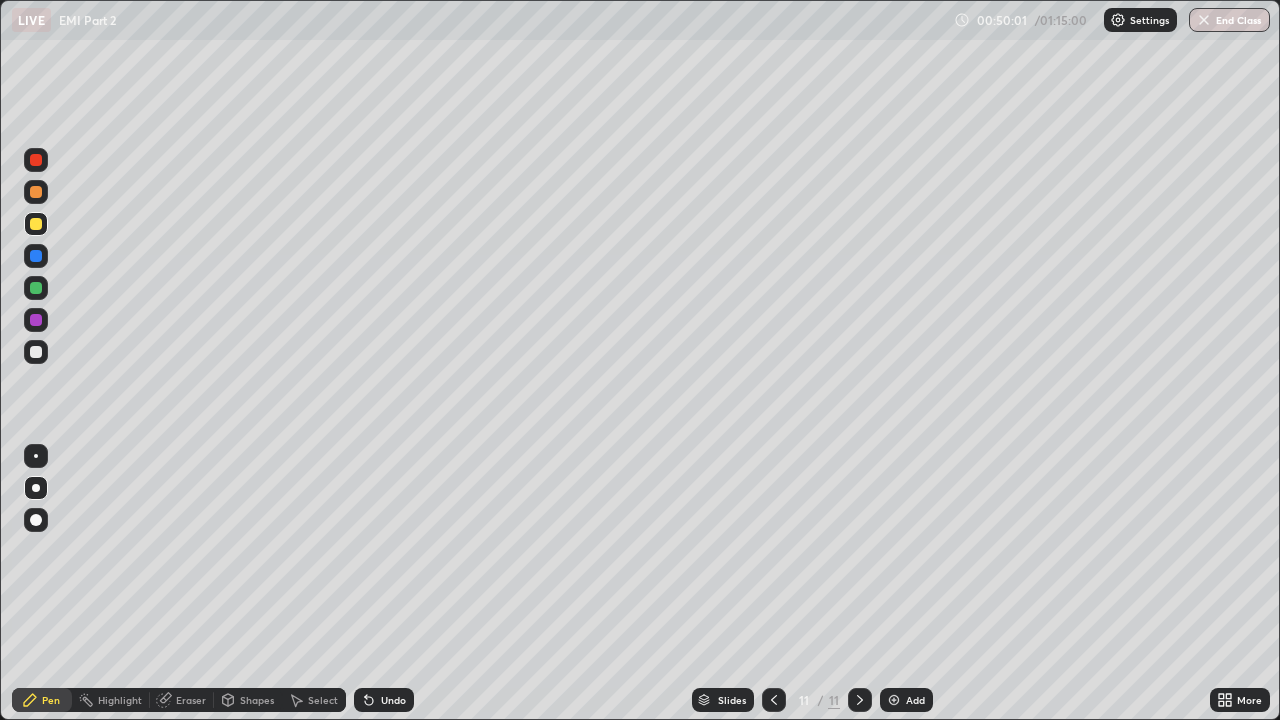click at bounding box center [36, 352] 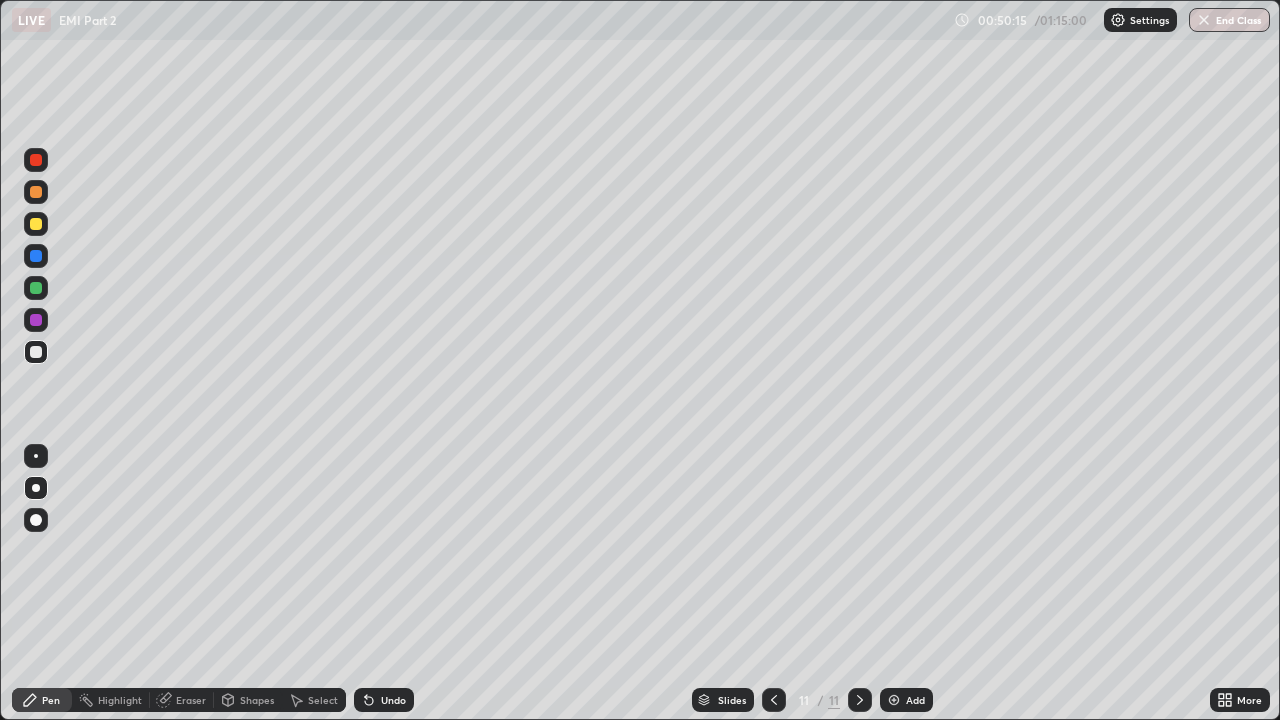 click at bounding box center [36, 192] 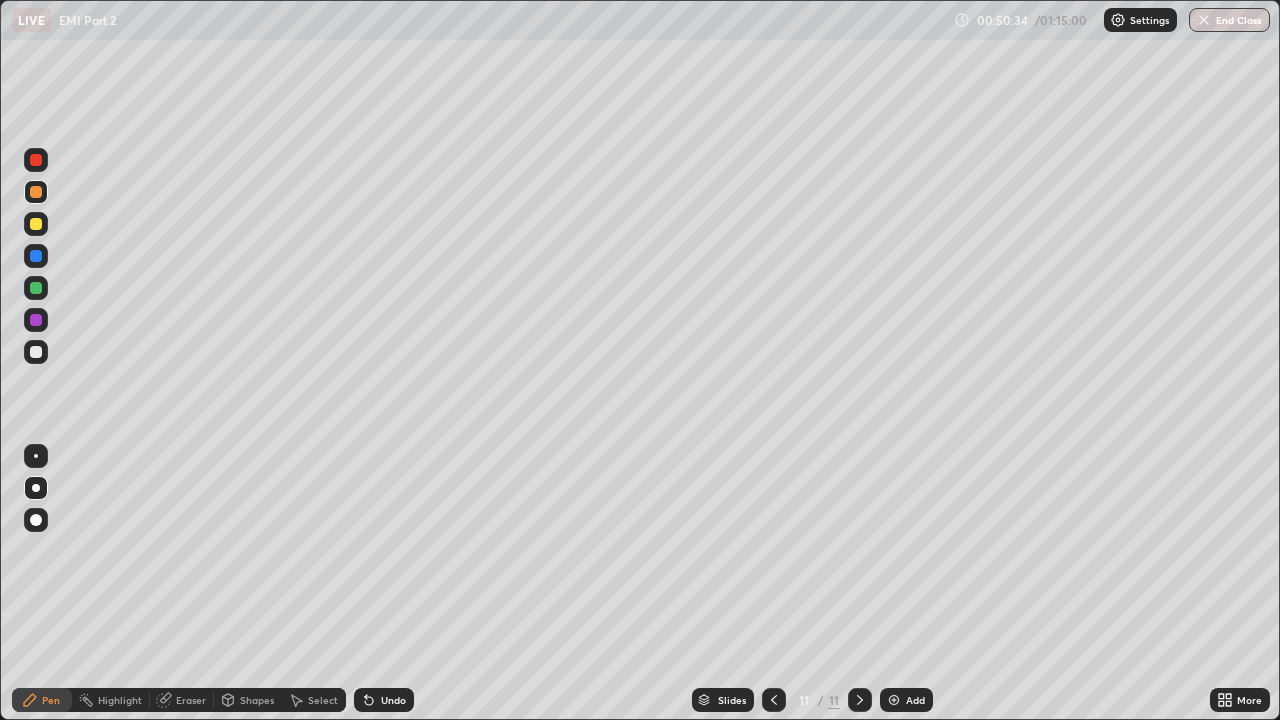 click at bounding box center (36, 352) 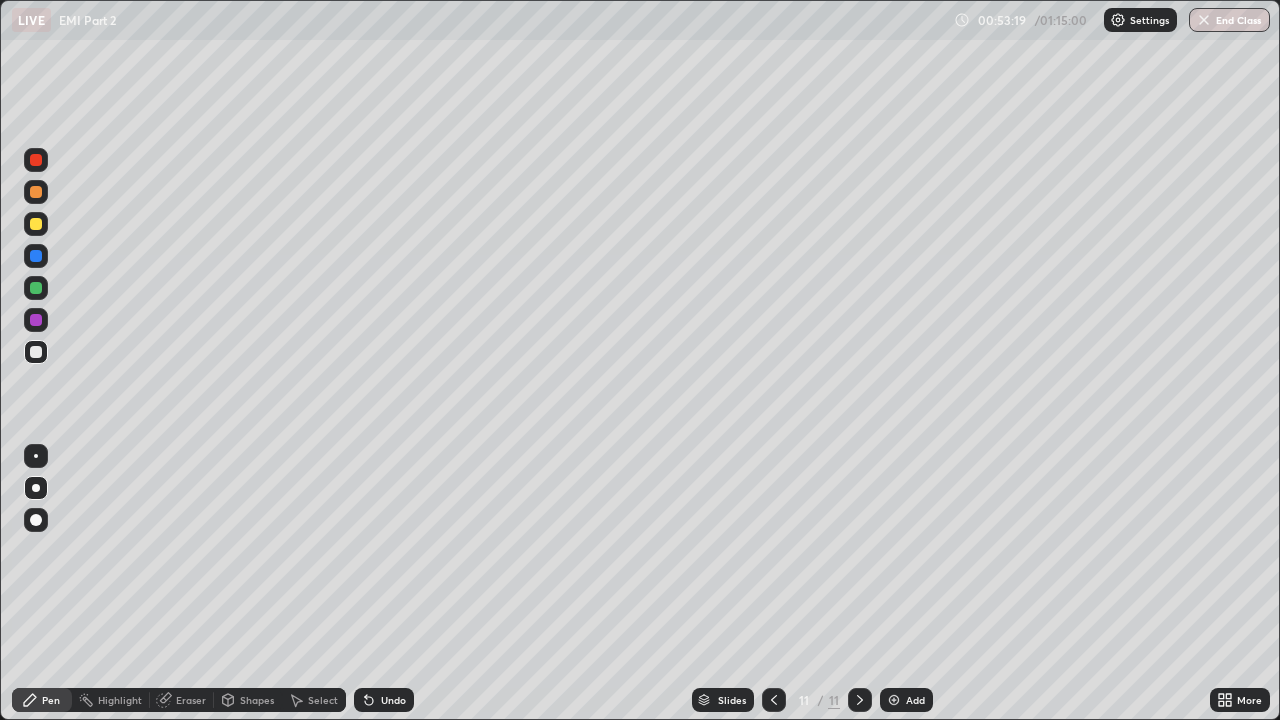 click at bounding box center [36, 224] 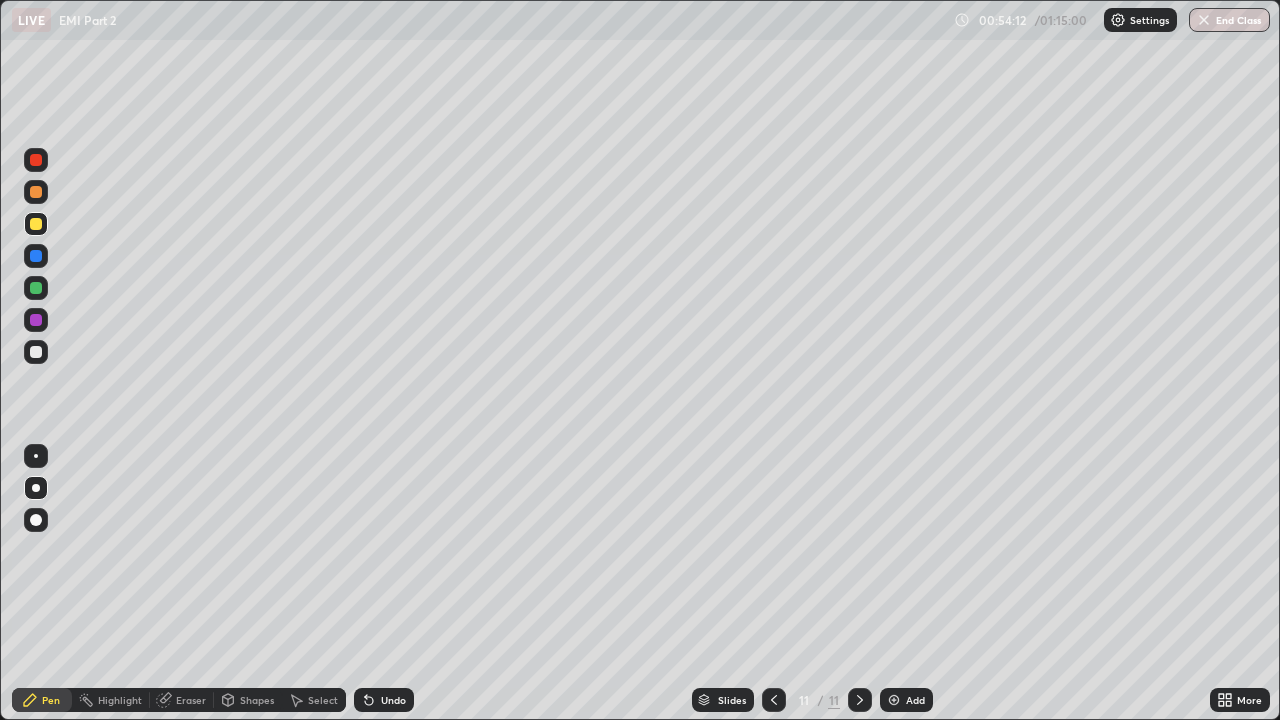click at bounding box center [894, 700] 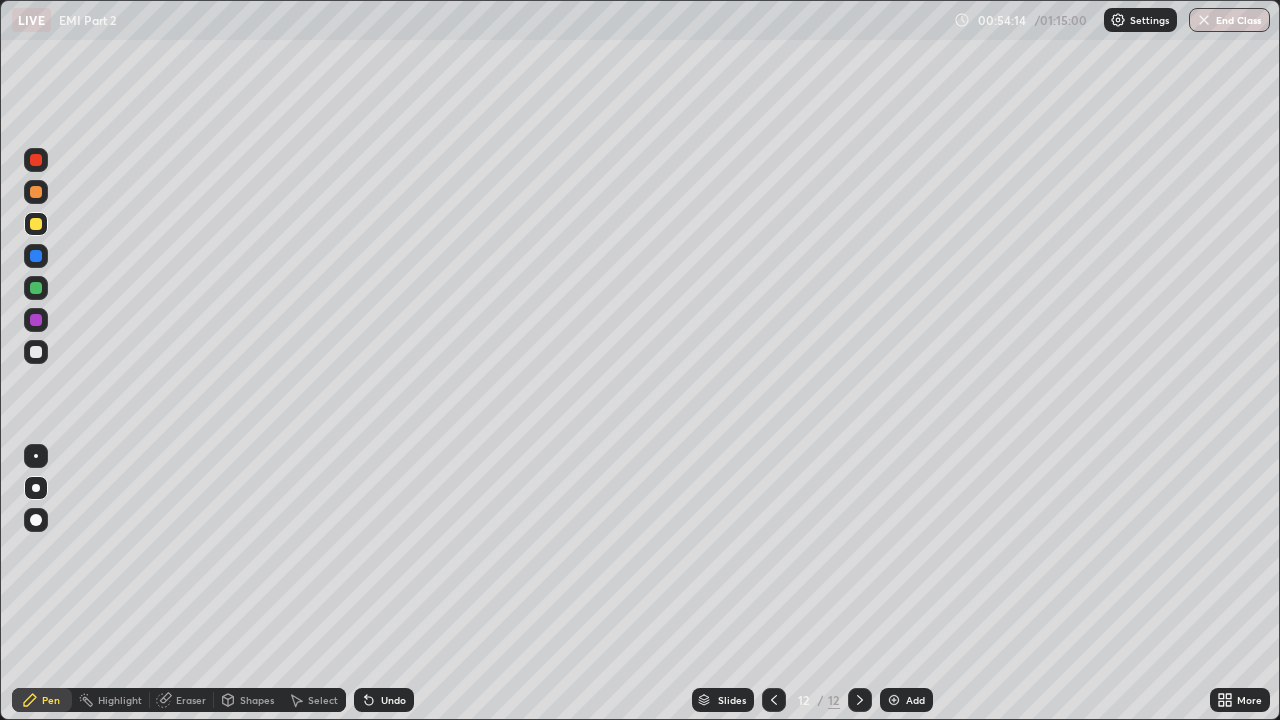 click at bounding box center [36, 352] 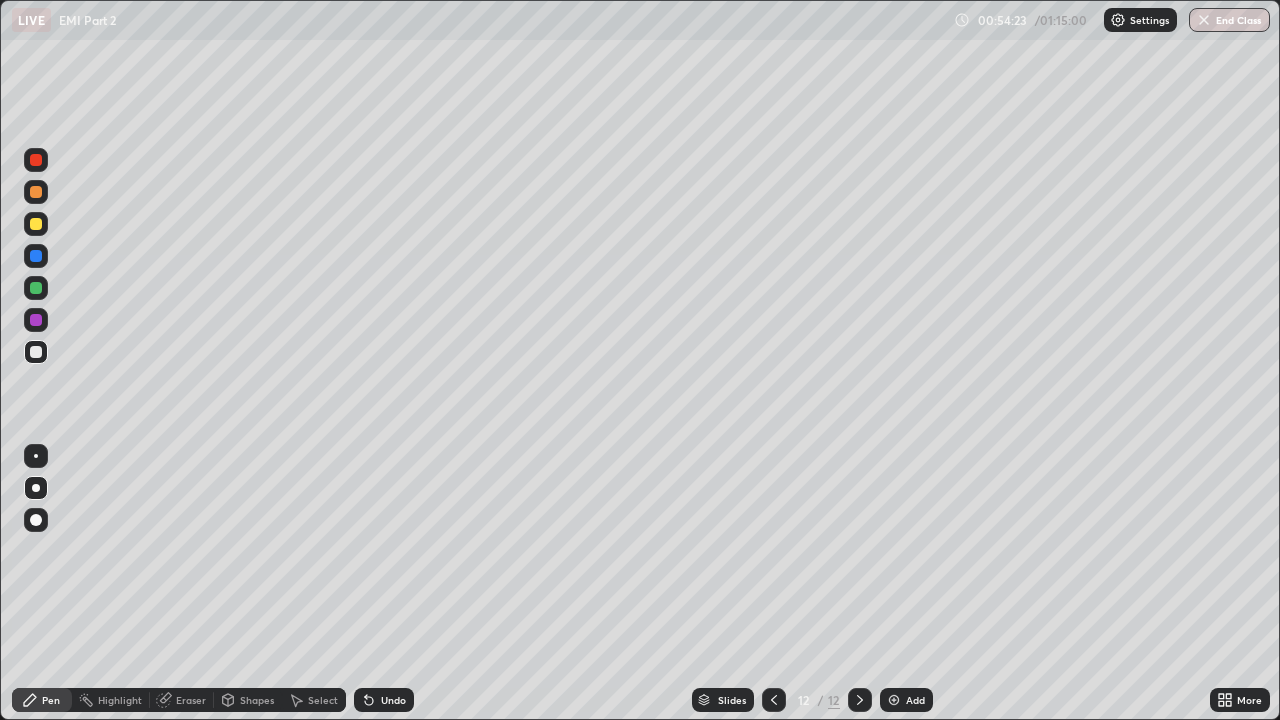 click at bounding box center [36, 224] 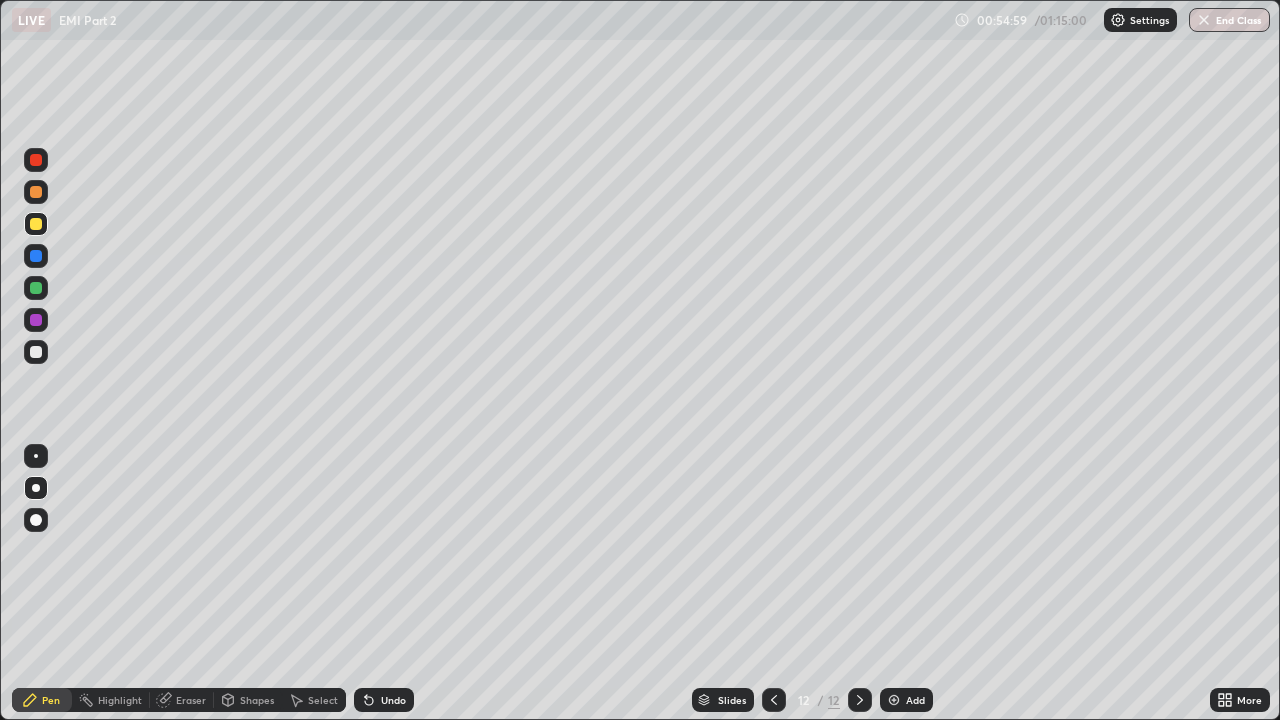click on "Eraser" at bounding box center [191, 700] 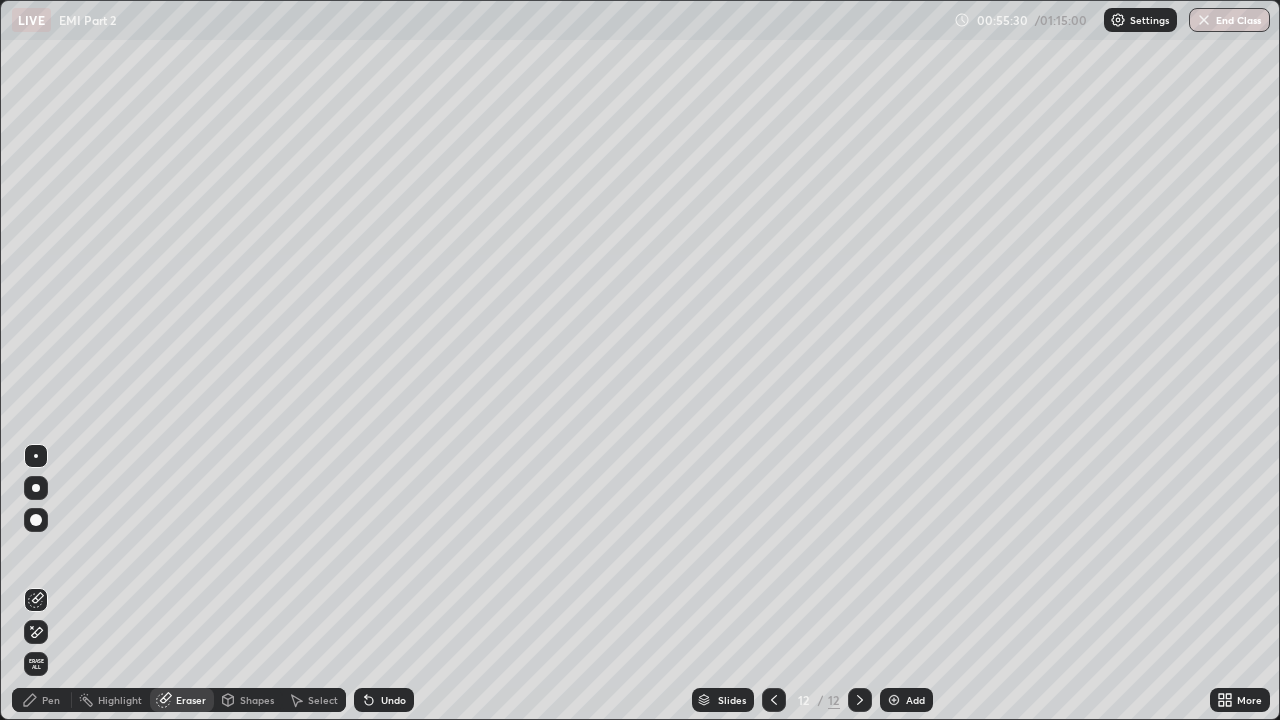 click on "Pen" at bounding box center (51, 700) 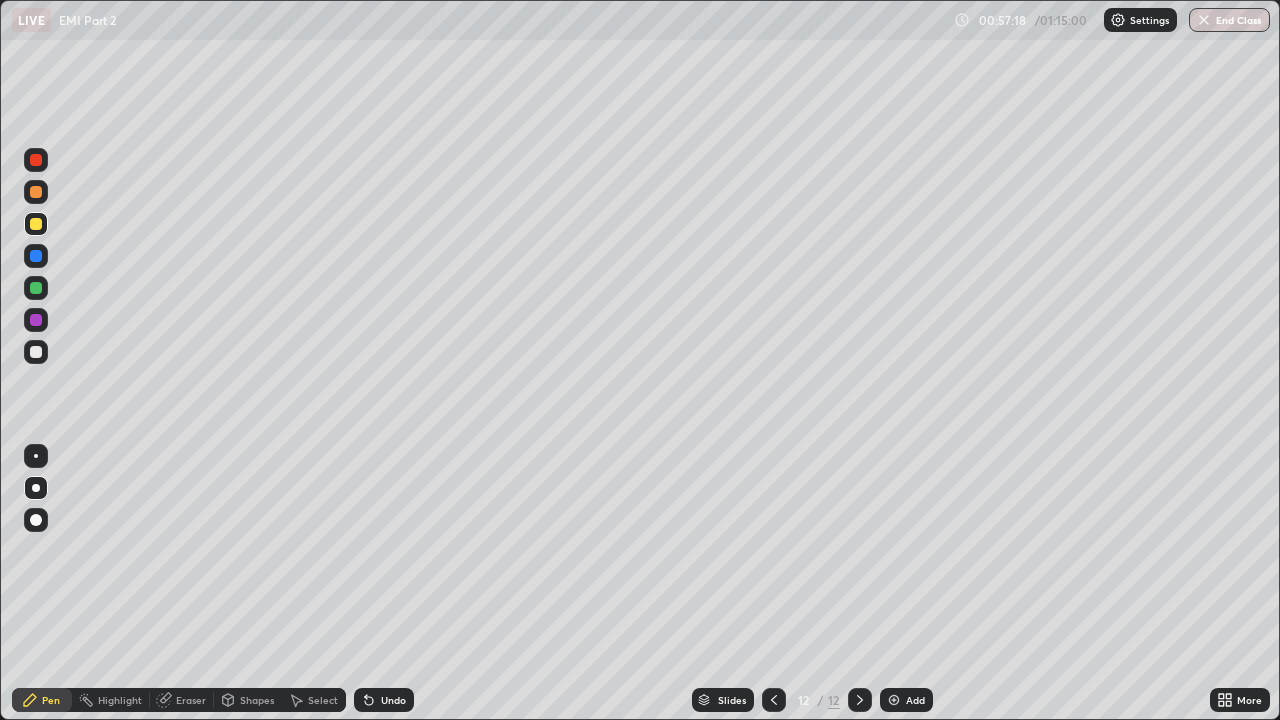 click at bounding box center (36, 192) 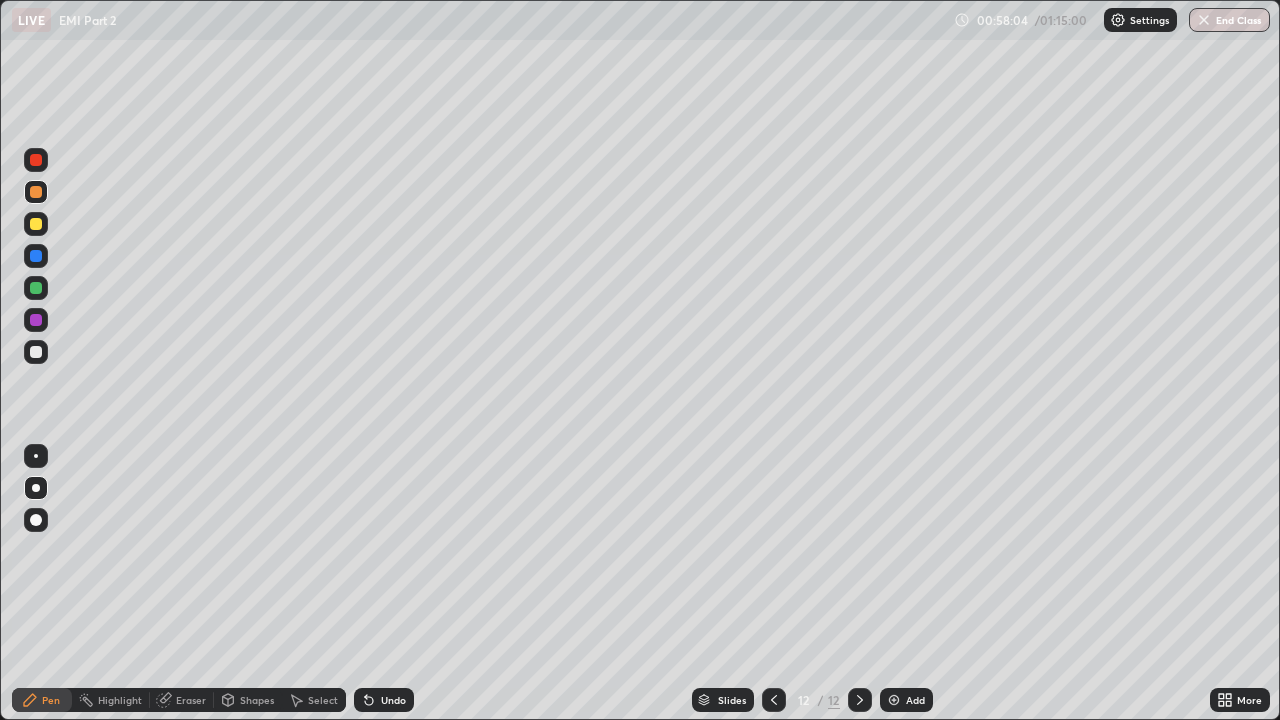 click on "Eraser" at bounding box center [191, 700] 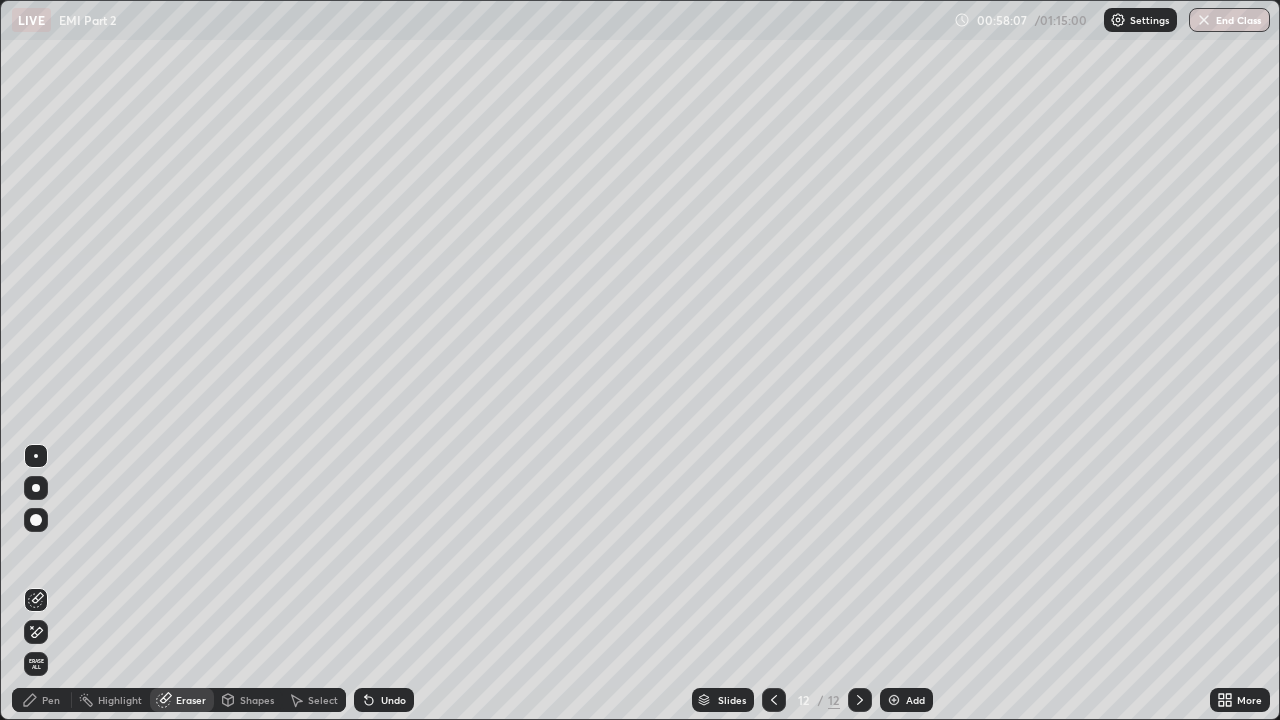 click on "Pen" at bounding box center [42, 700] 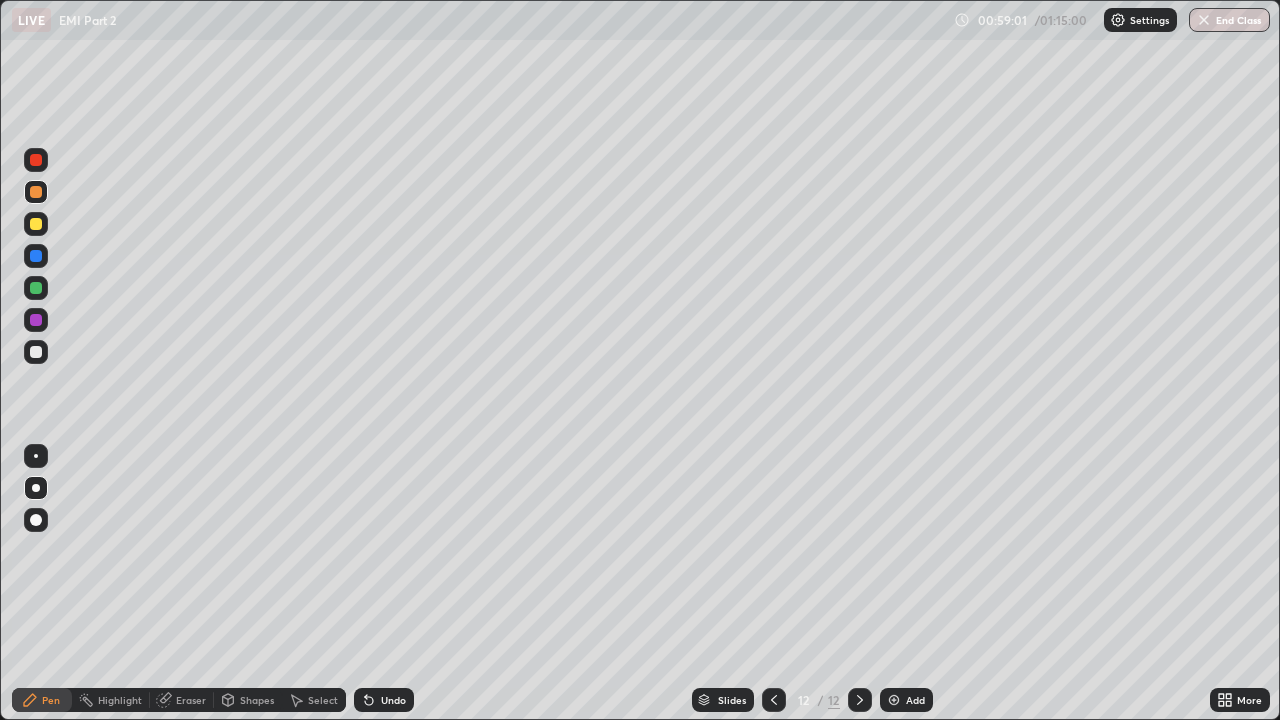 click at bounding box center (894, 700) 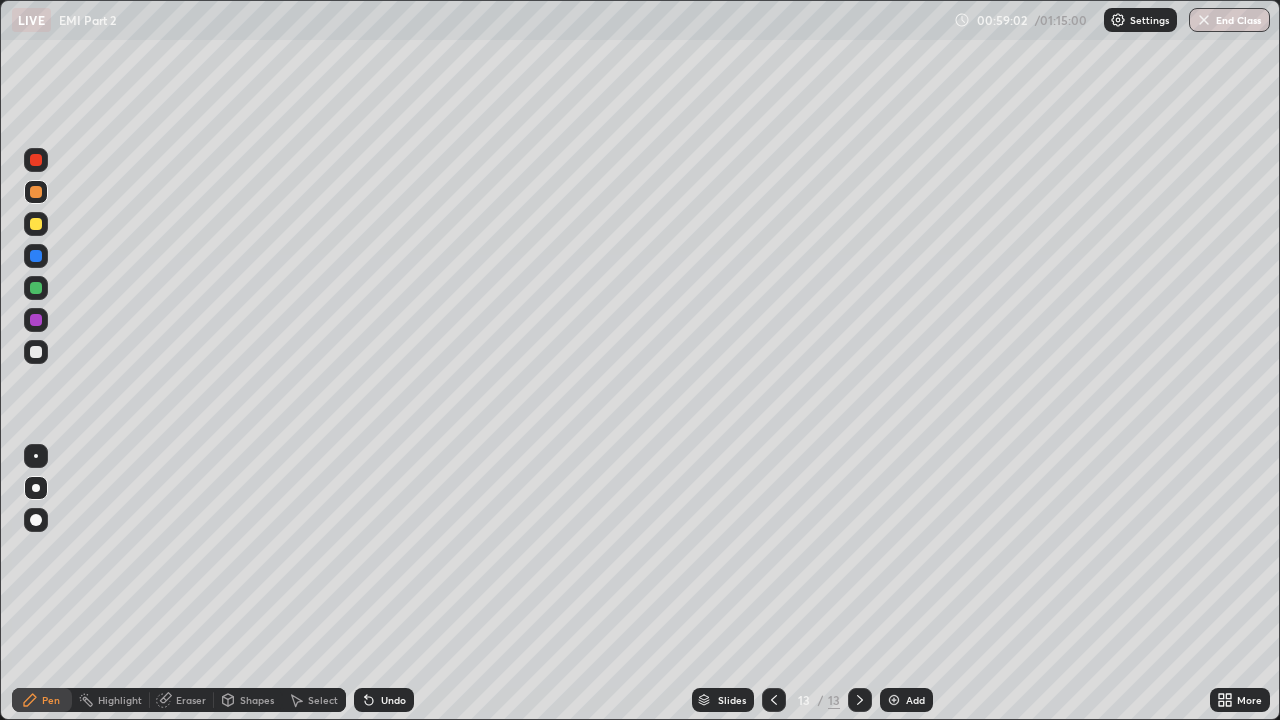 click at bounding box center [36, 352] 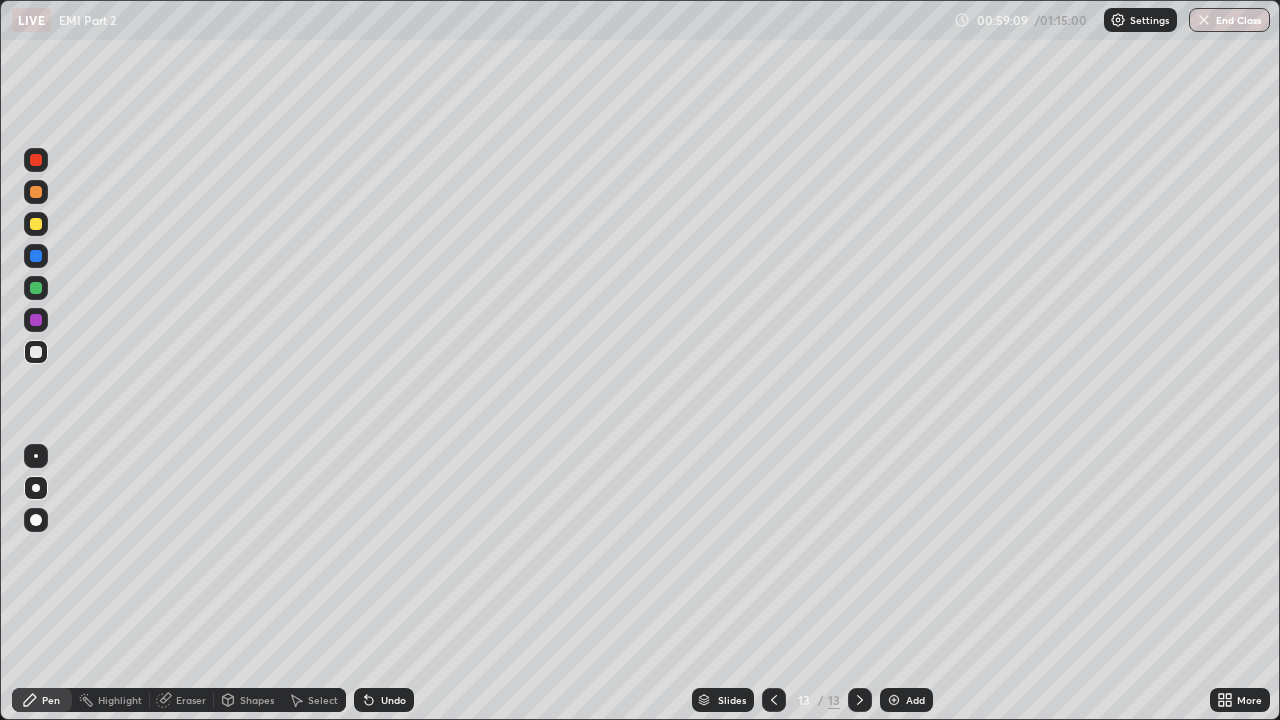 click at bounding box center (36, 192) 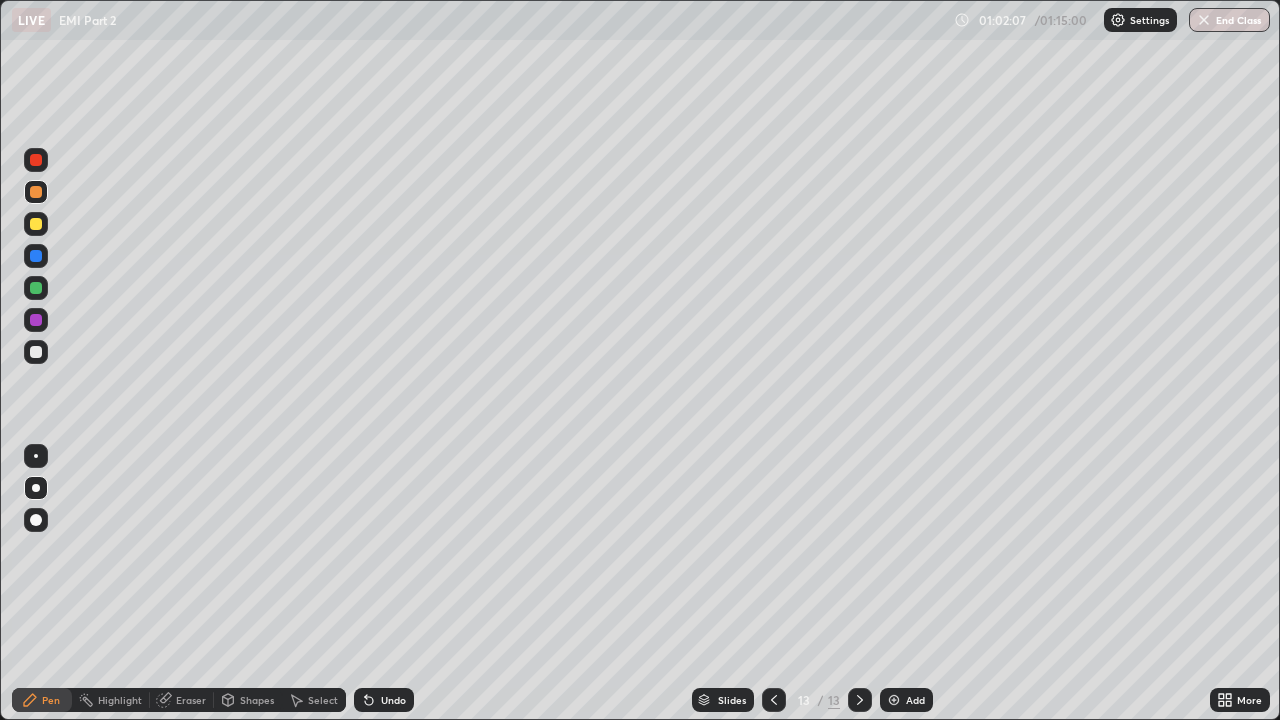 click at bounding box center [36, 352] 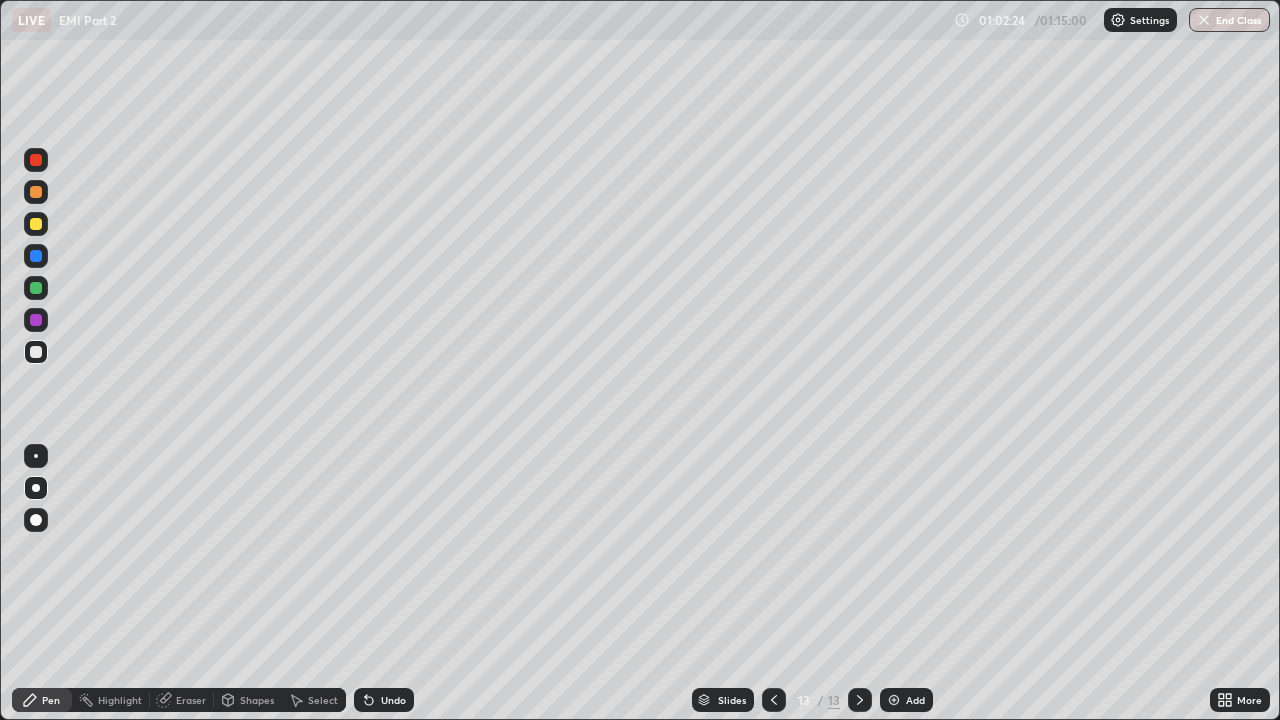 click at bounding box center (36, 192) 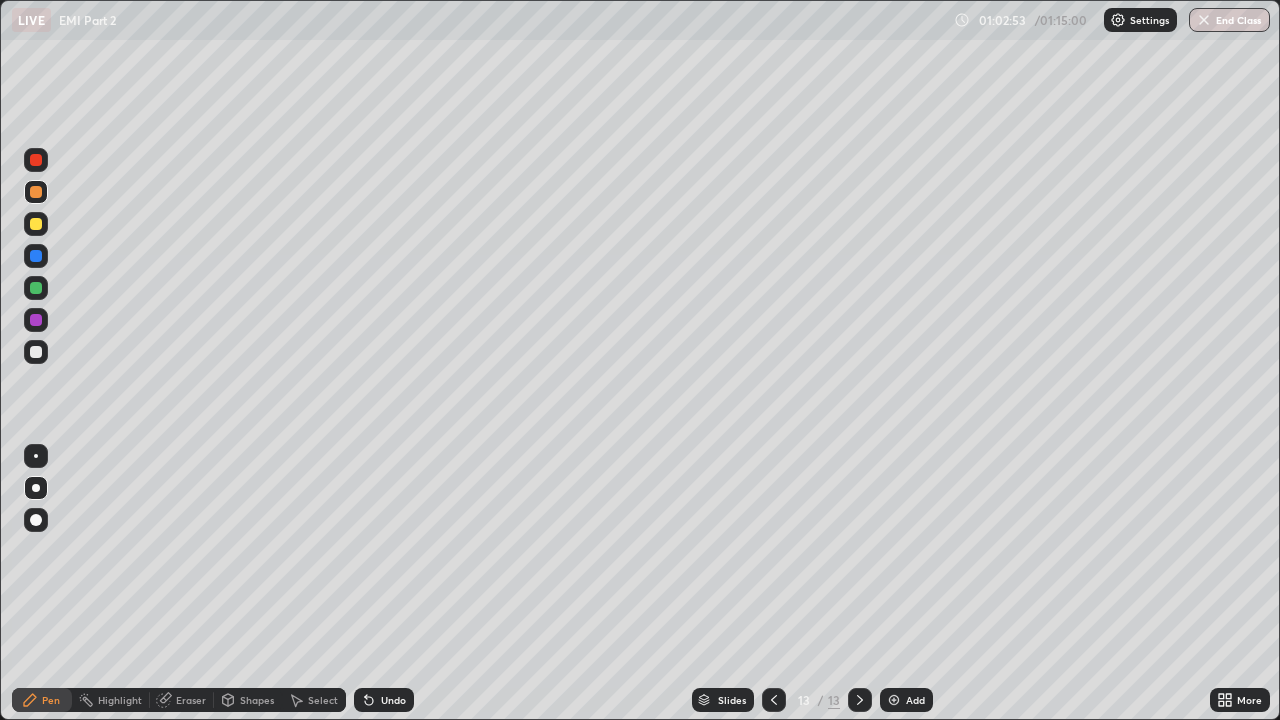 click at bounding box center (36, 224) 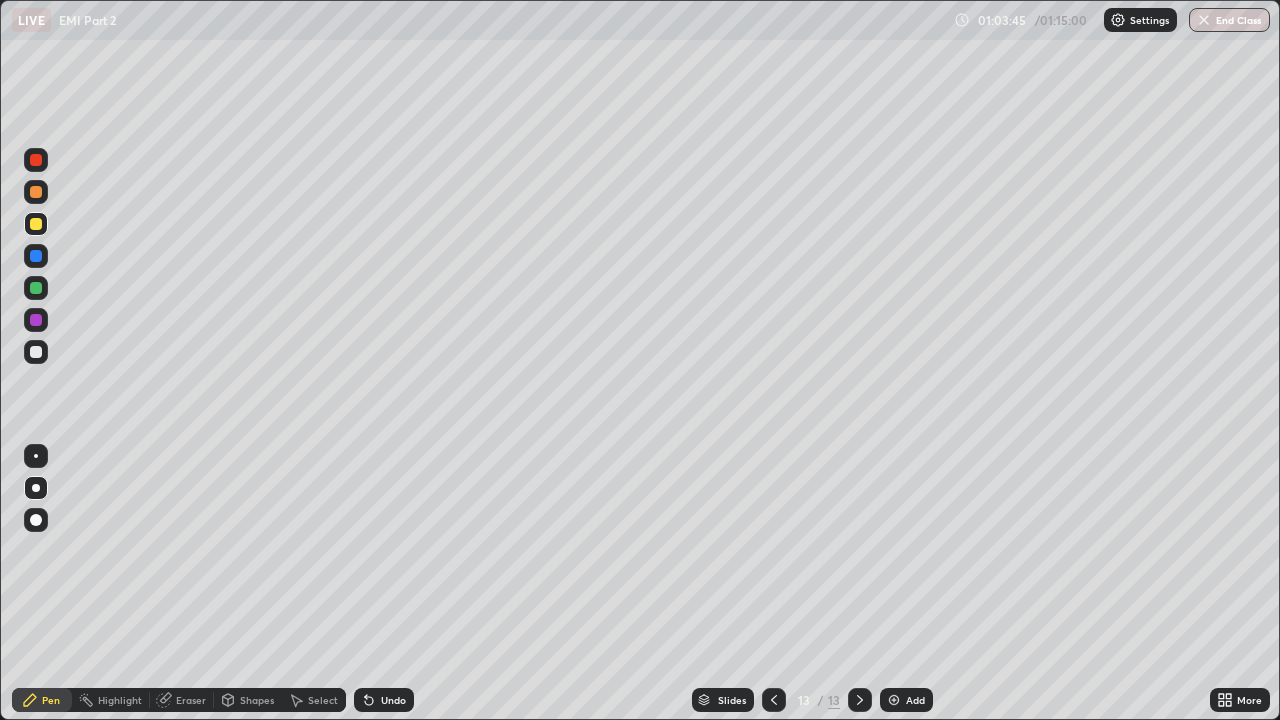 click on "Add" at bounding box center [915, 700] 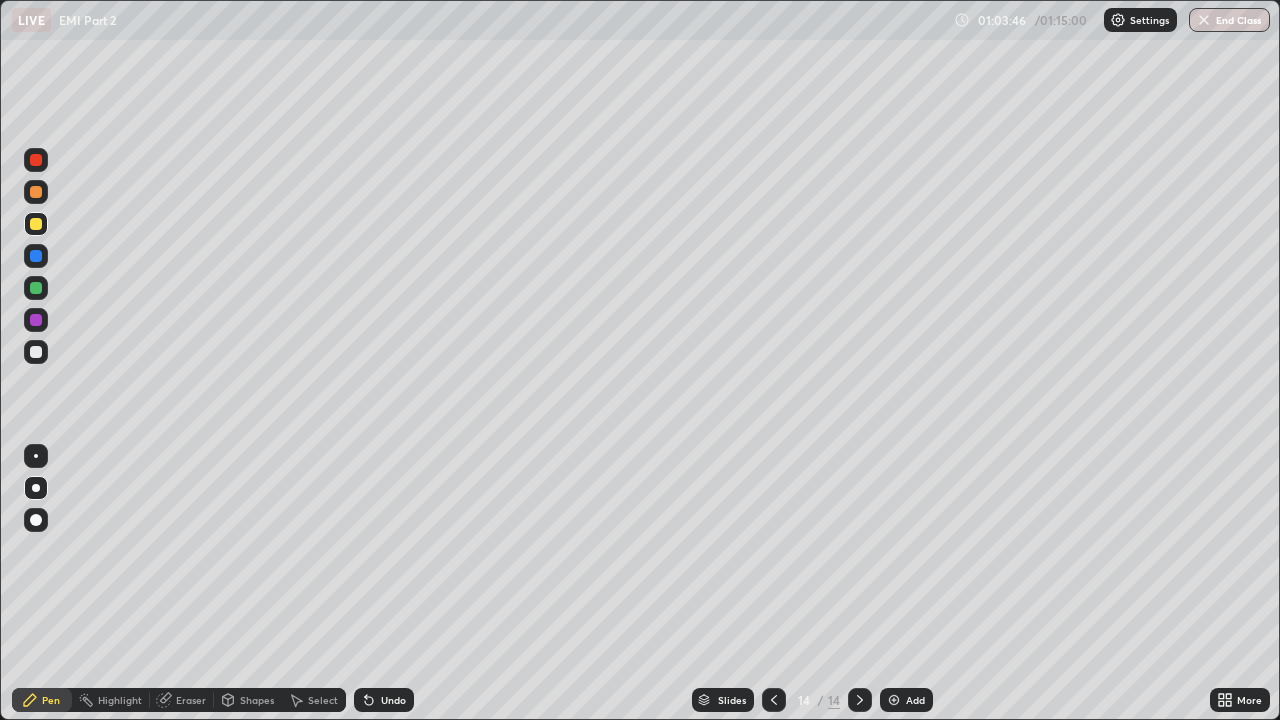 click at bounding box center [36, 352] 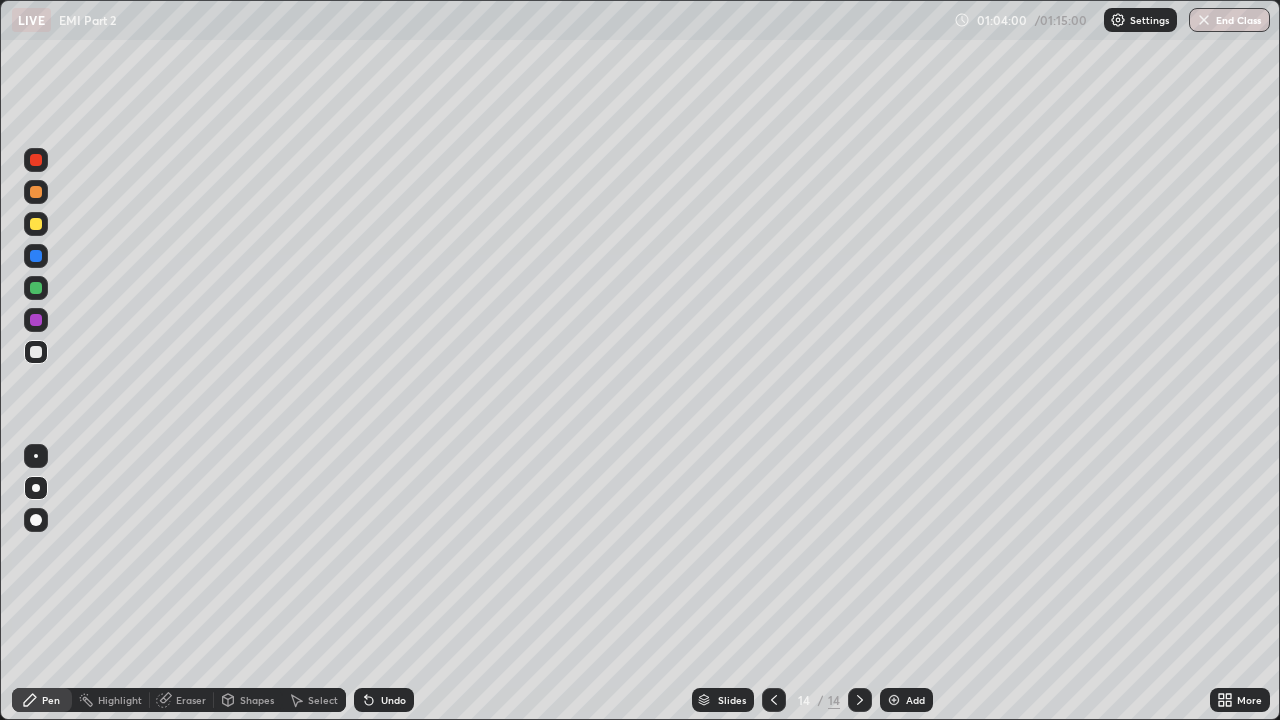 click at bounding box center (36, 224) 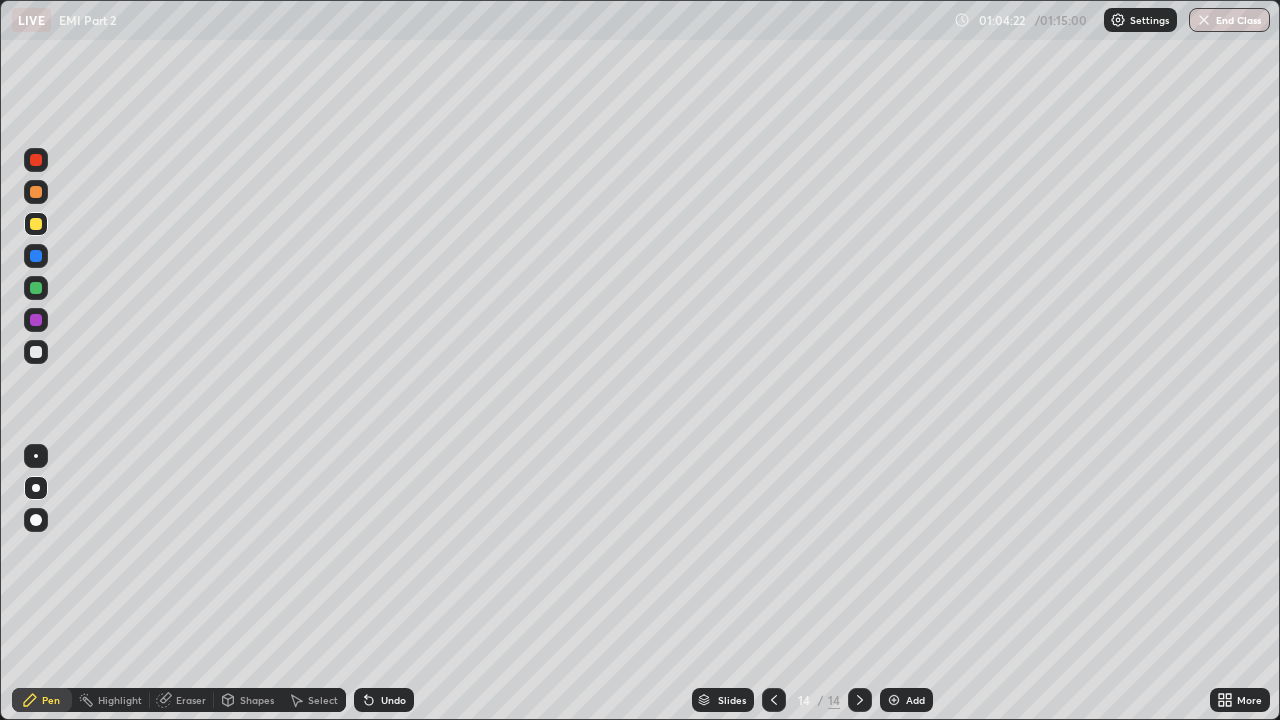 click at bounding box center (36, 192) 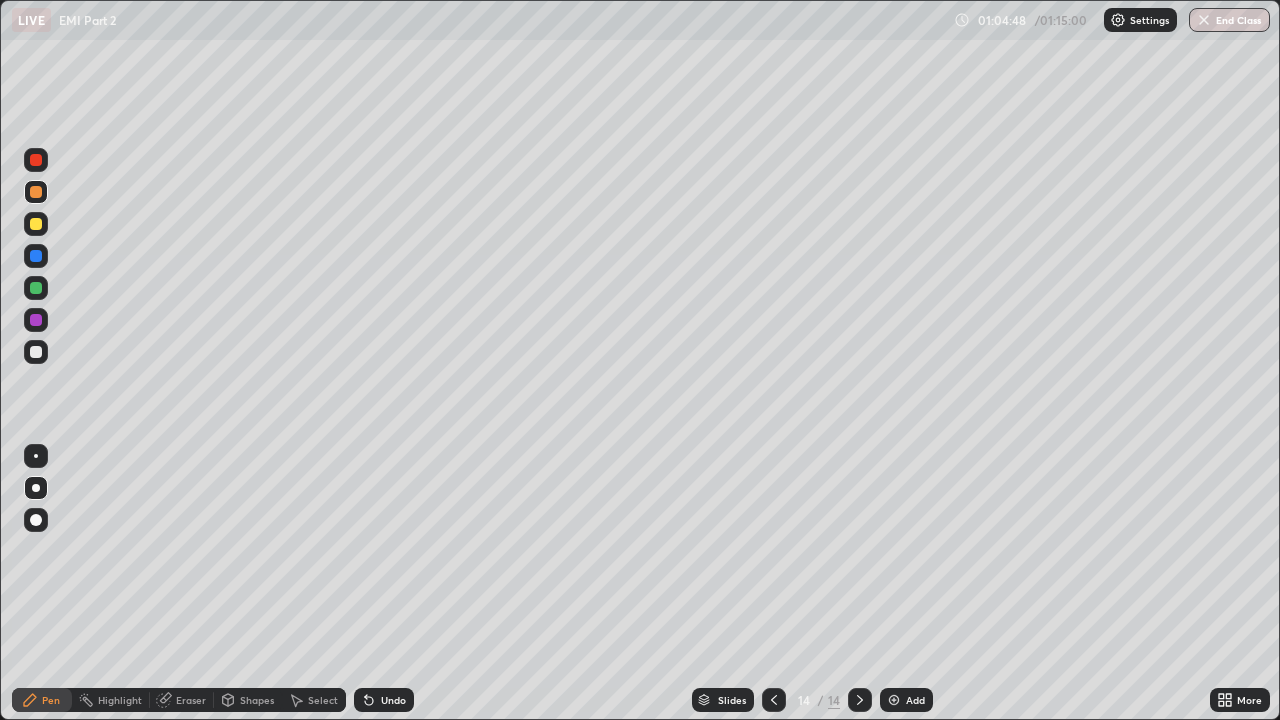 click on "Undo" at bounding box center (393, 700) 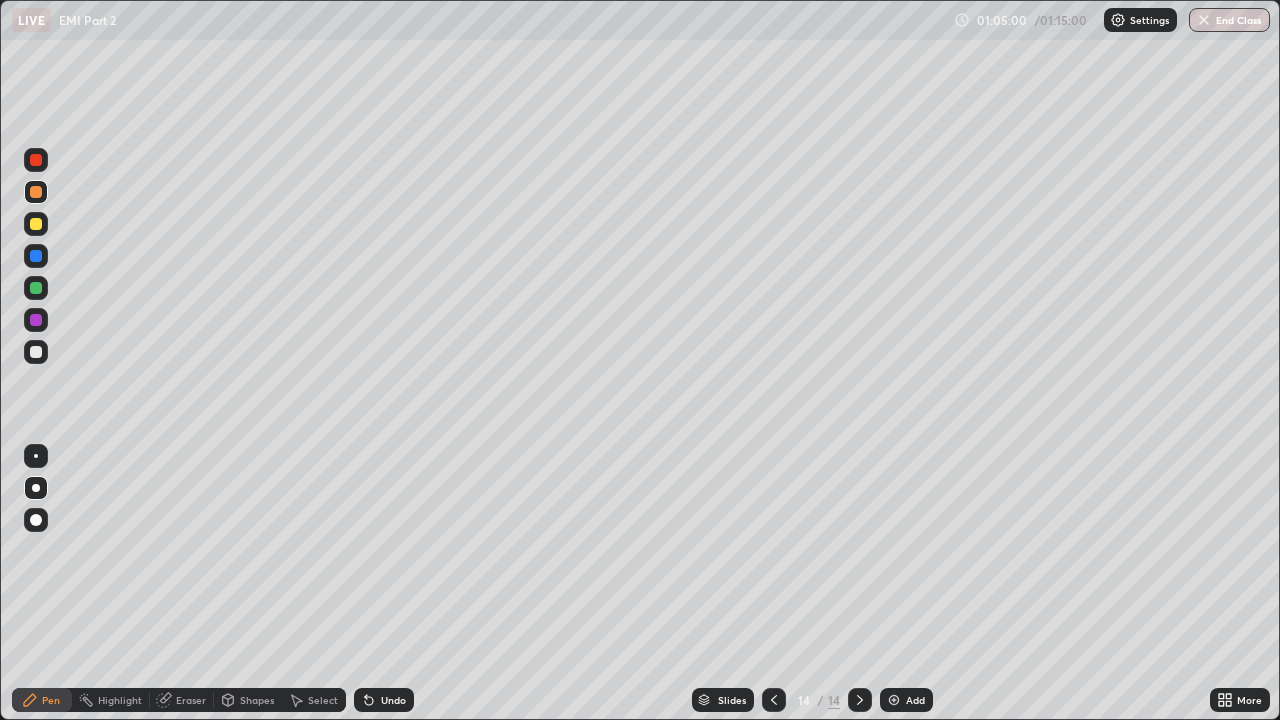 click at bounding box center [36, 224] 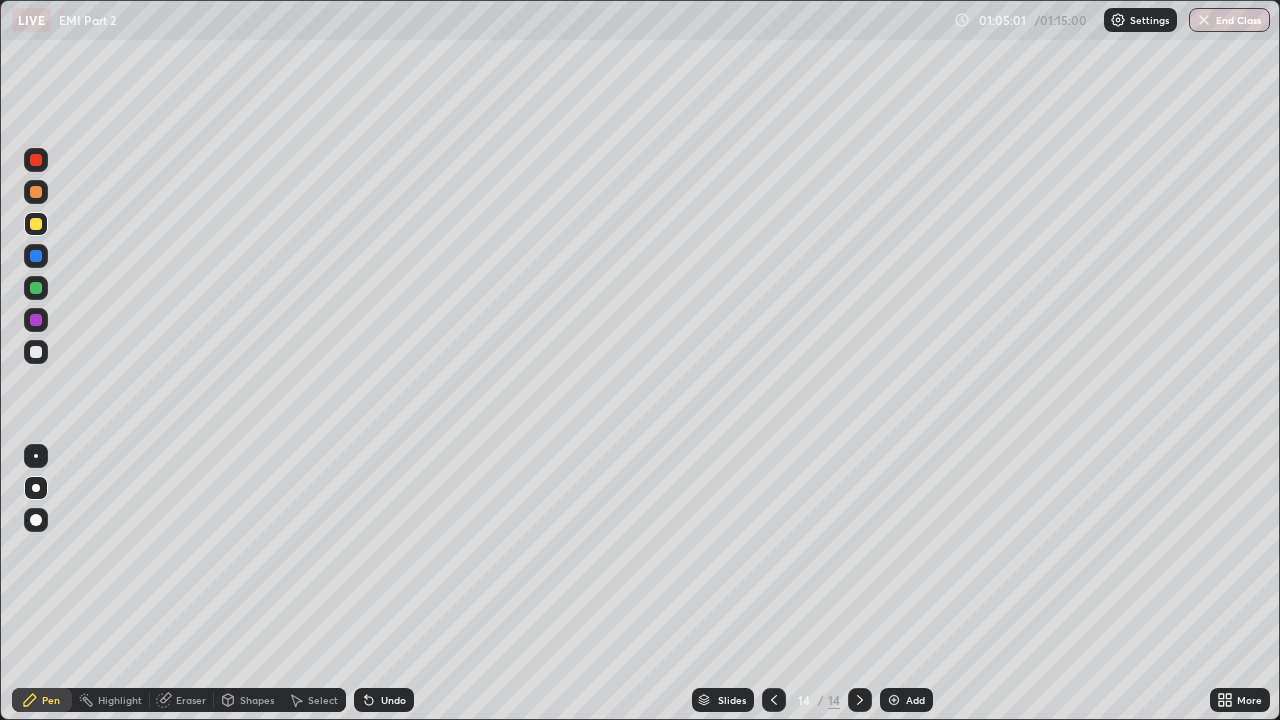click at bounding box center [36, 320] 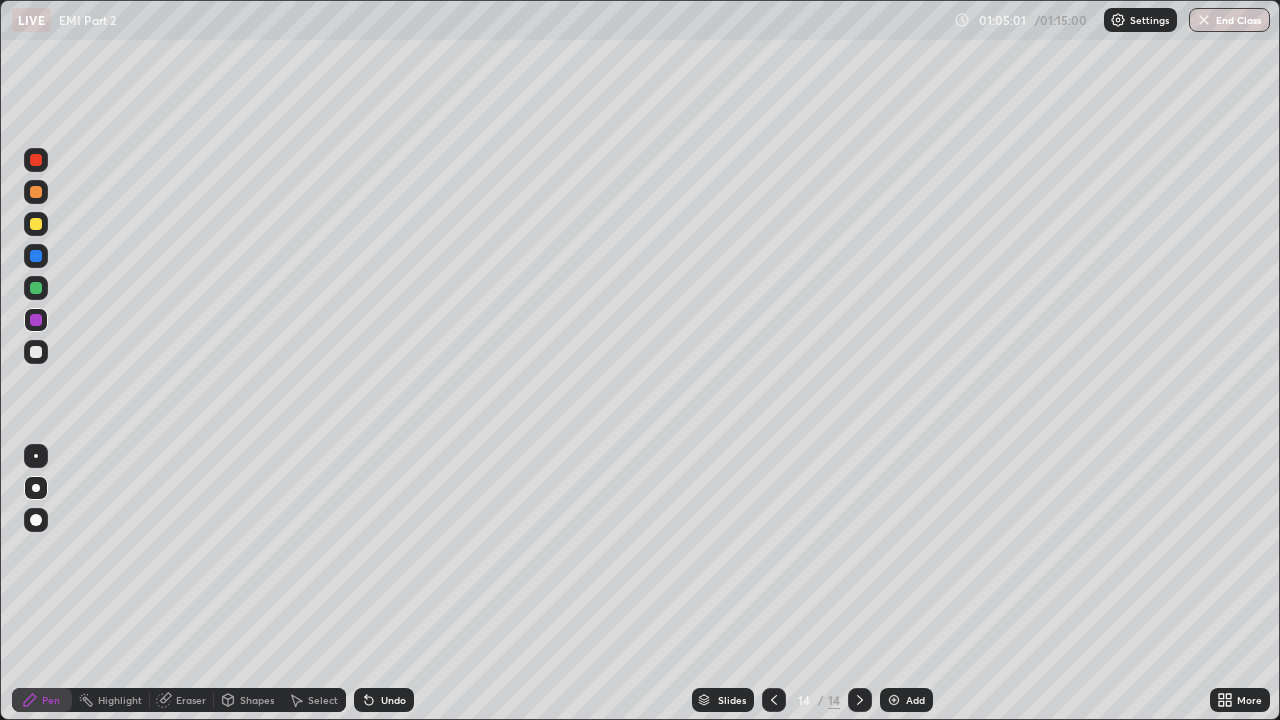 click at bounding box center (36, 288) 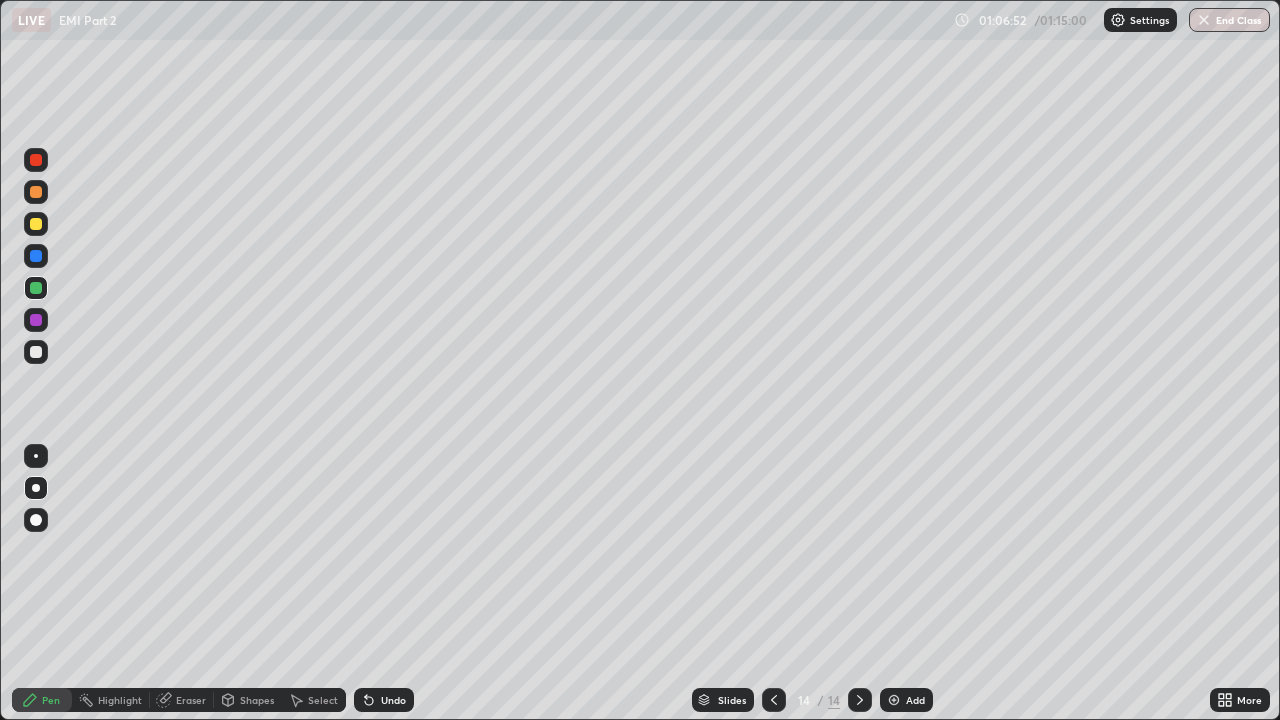 click at bounding box center (36, 224) 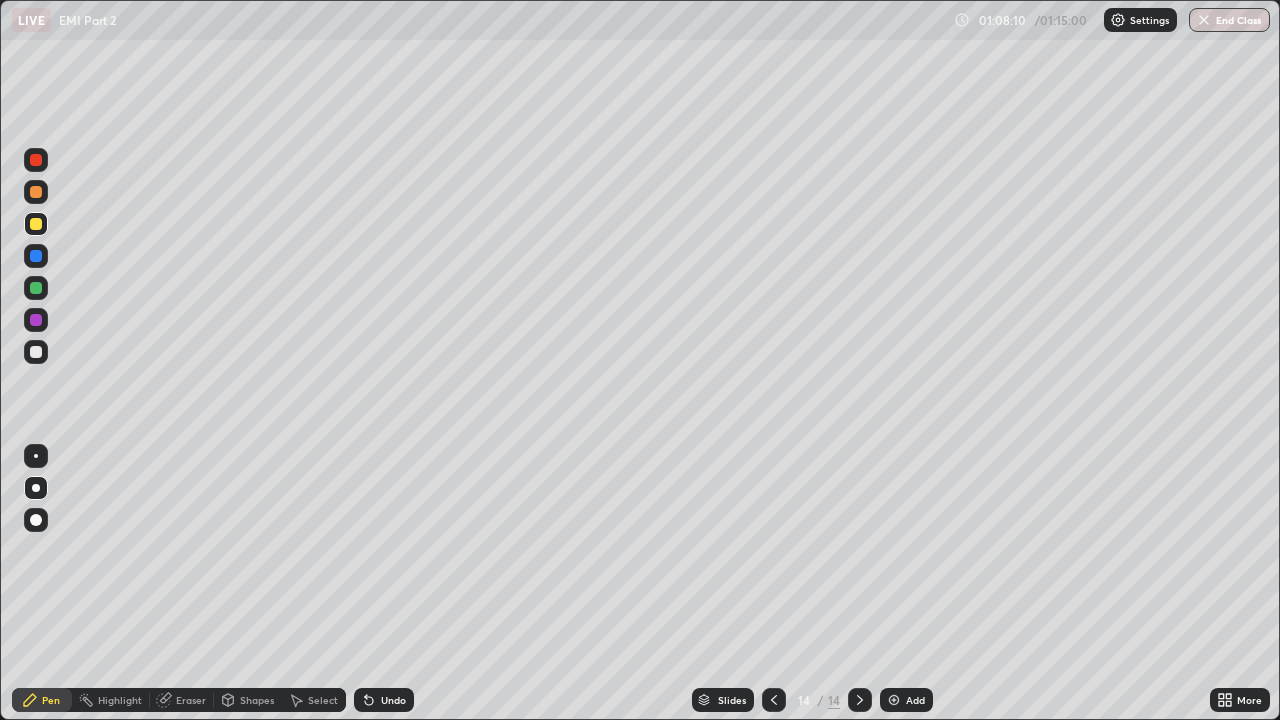 click at bounding box center (36, 224) 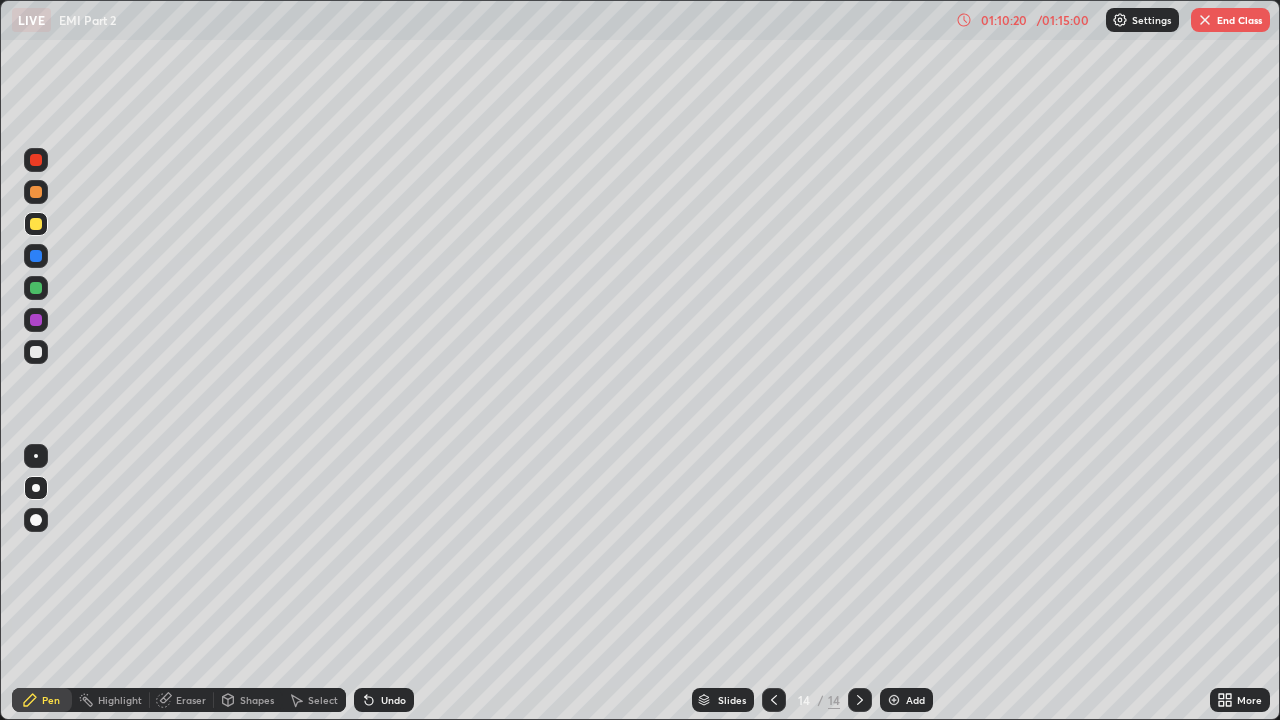 click 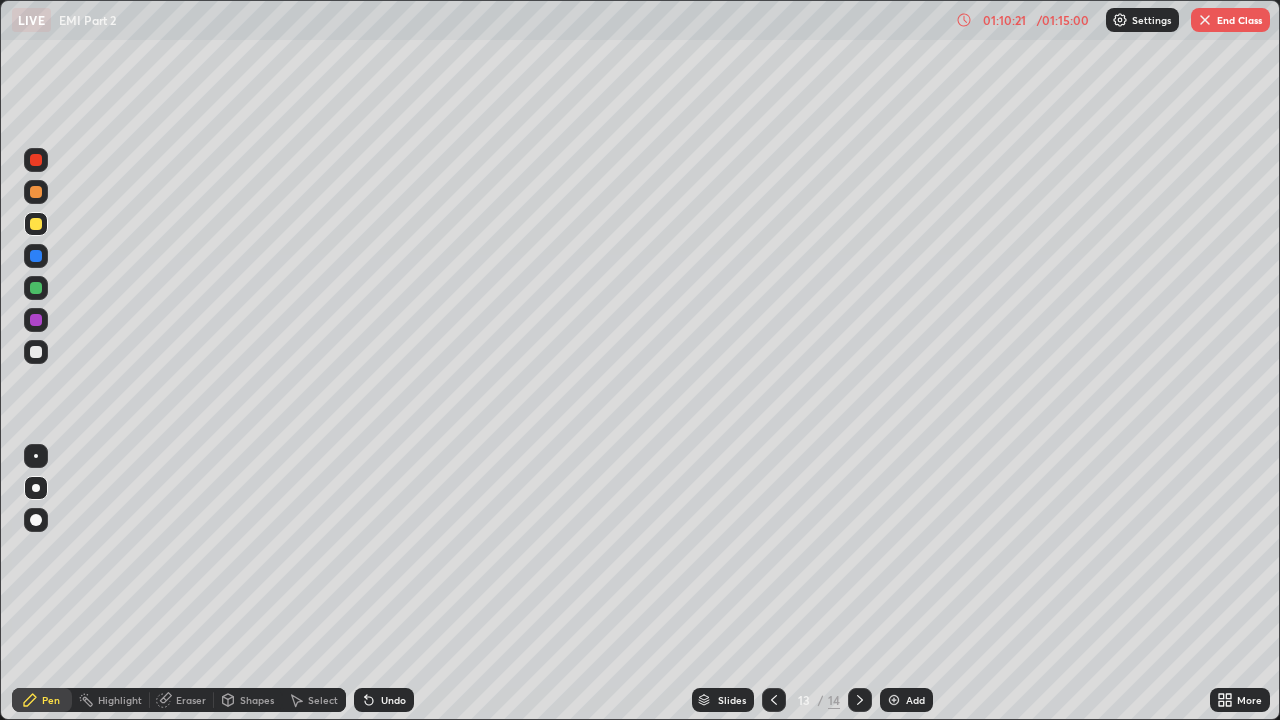 click 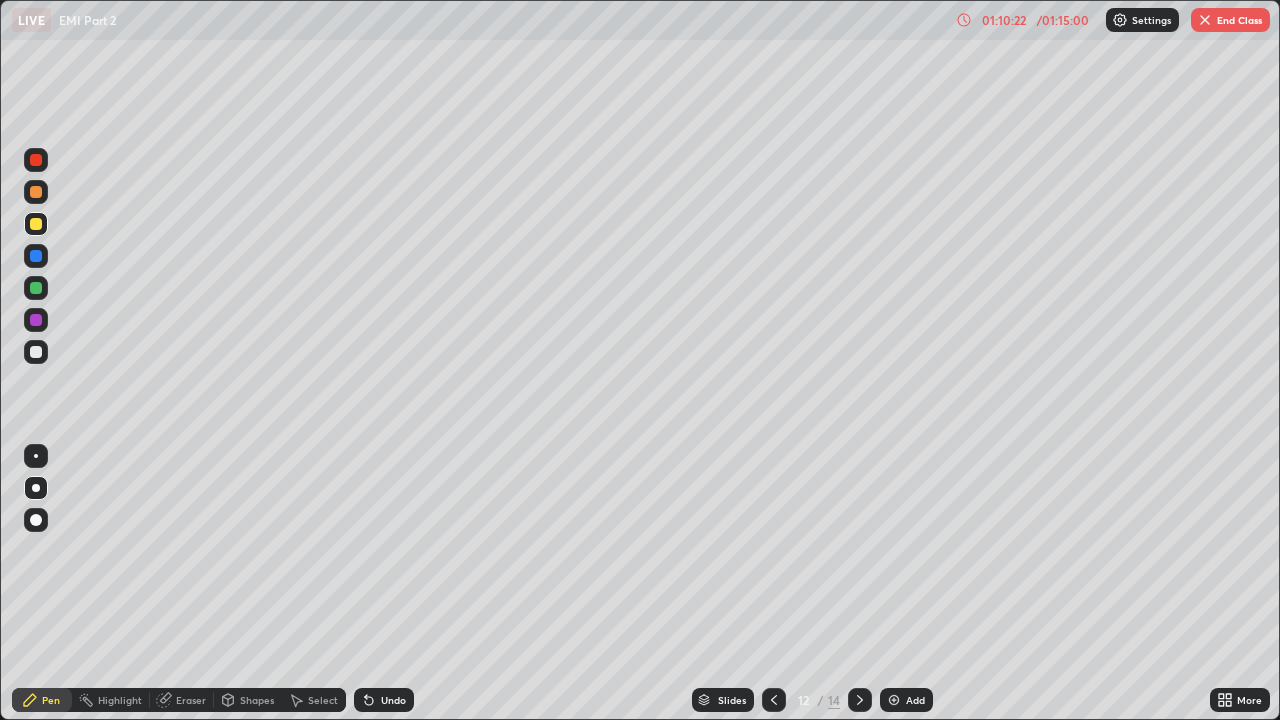 click 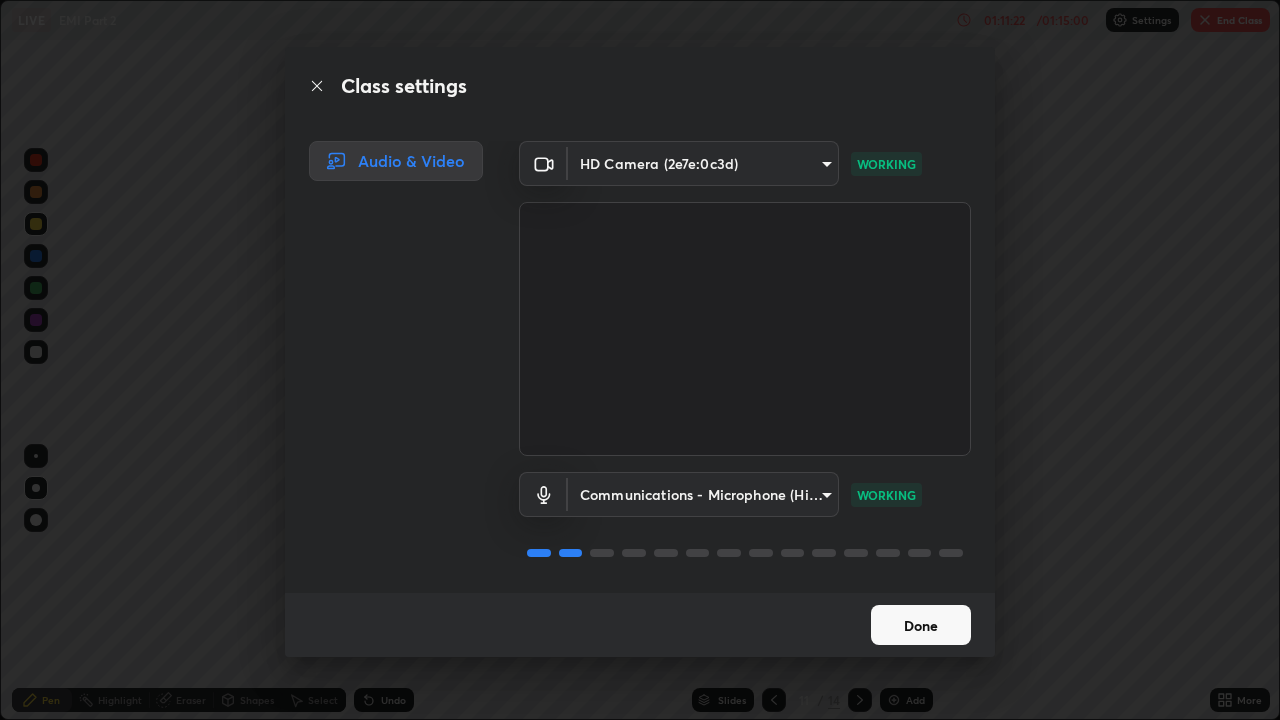 click on "Done" at bounding box center [921, 625] 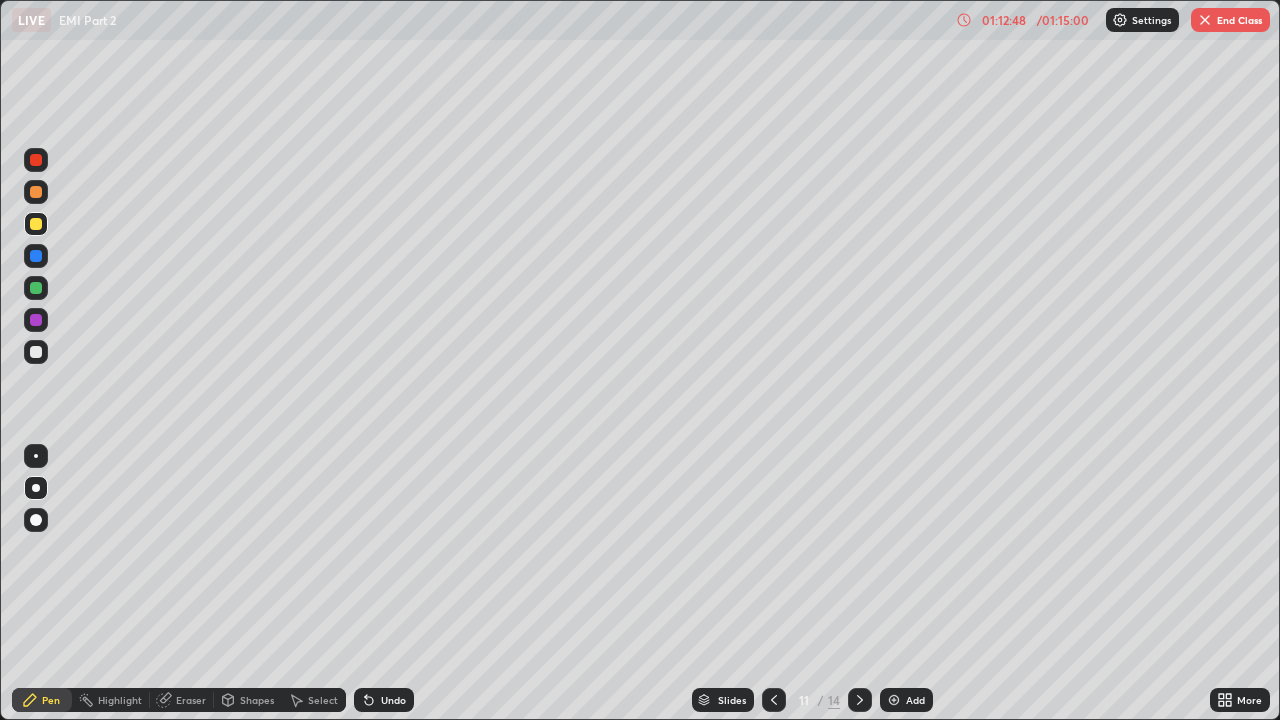 click on "End Class" at bounding box center (1230, 20) 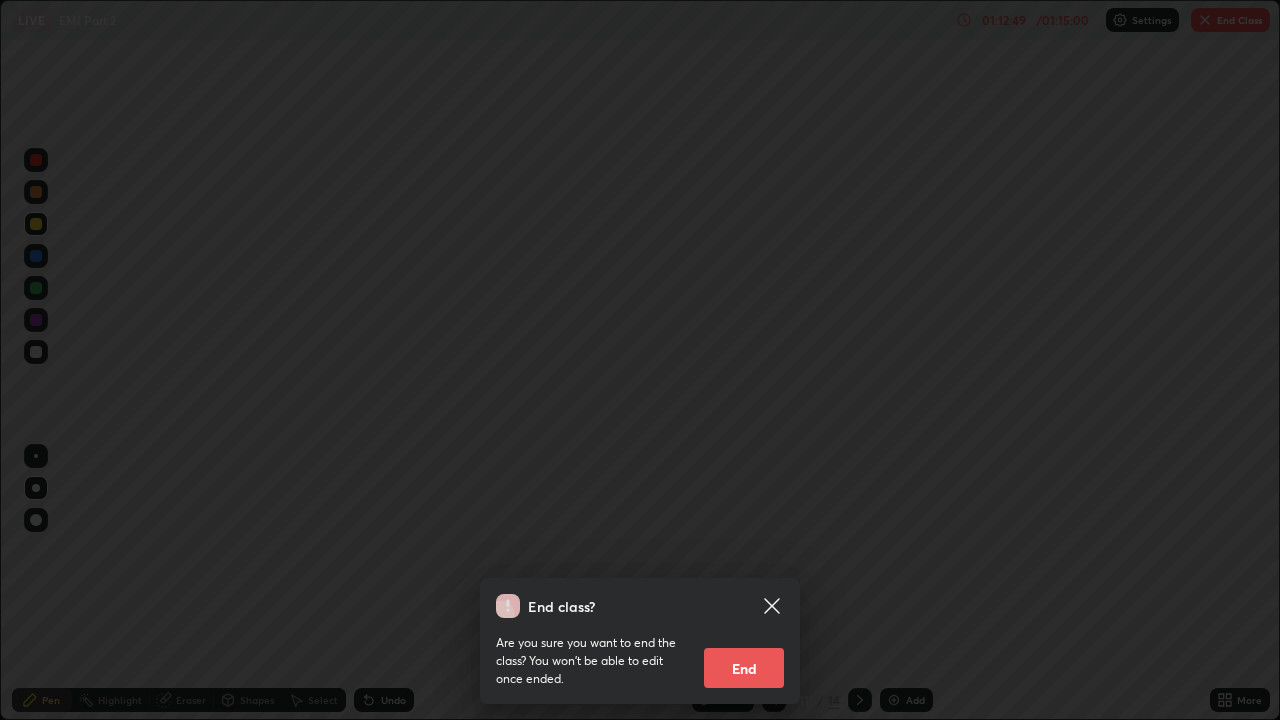 click on "End" at bounding box center (744, 668) 